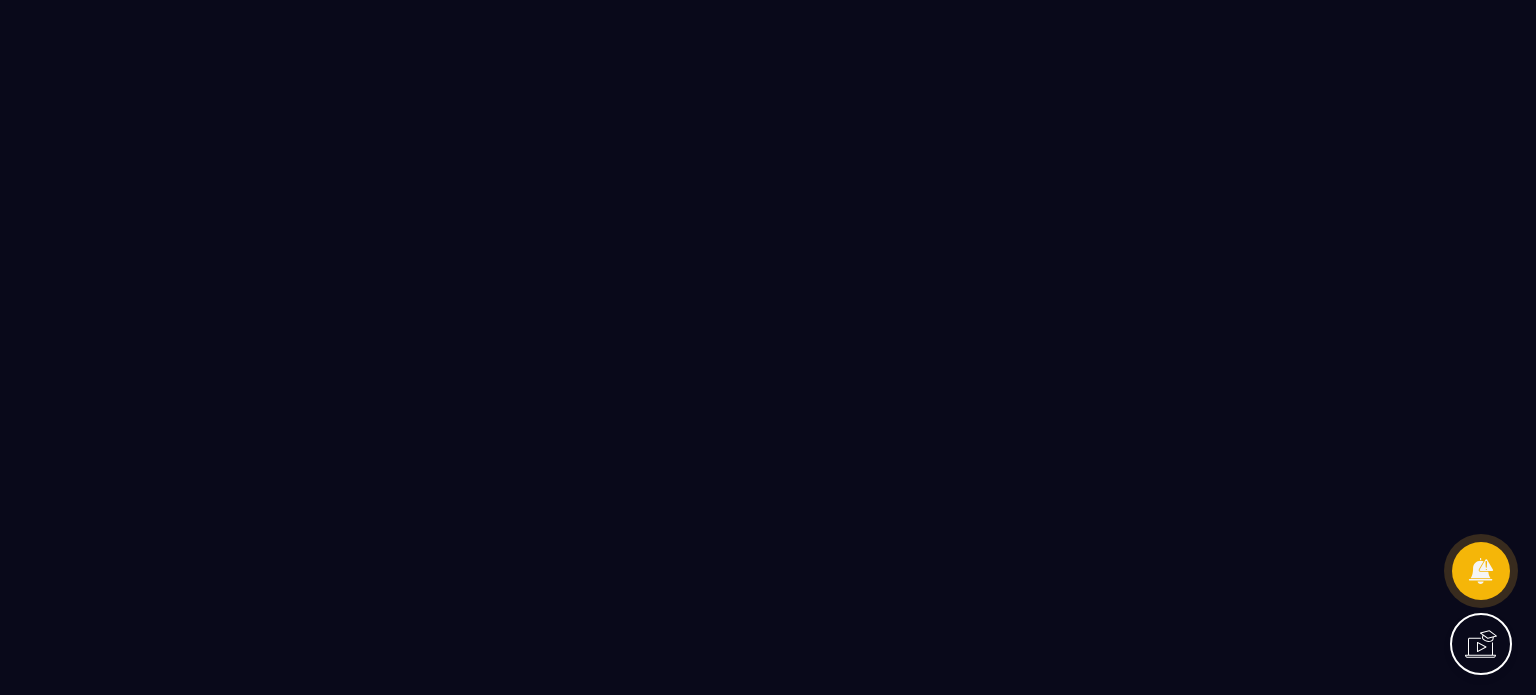 scroll, scrollTop: 0, scrollLeft: 0, axis: both 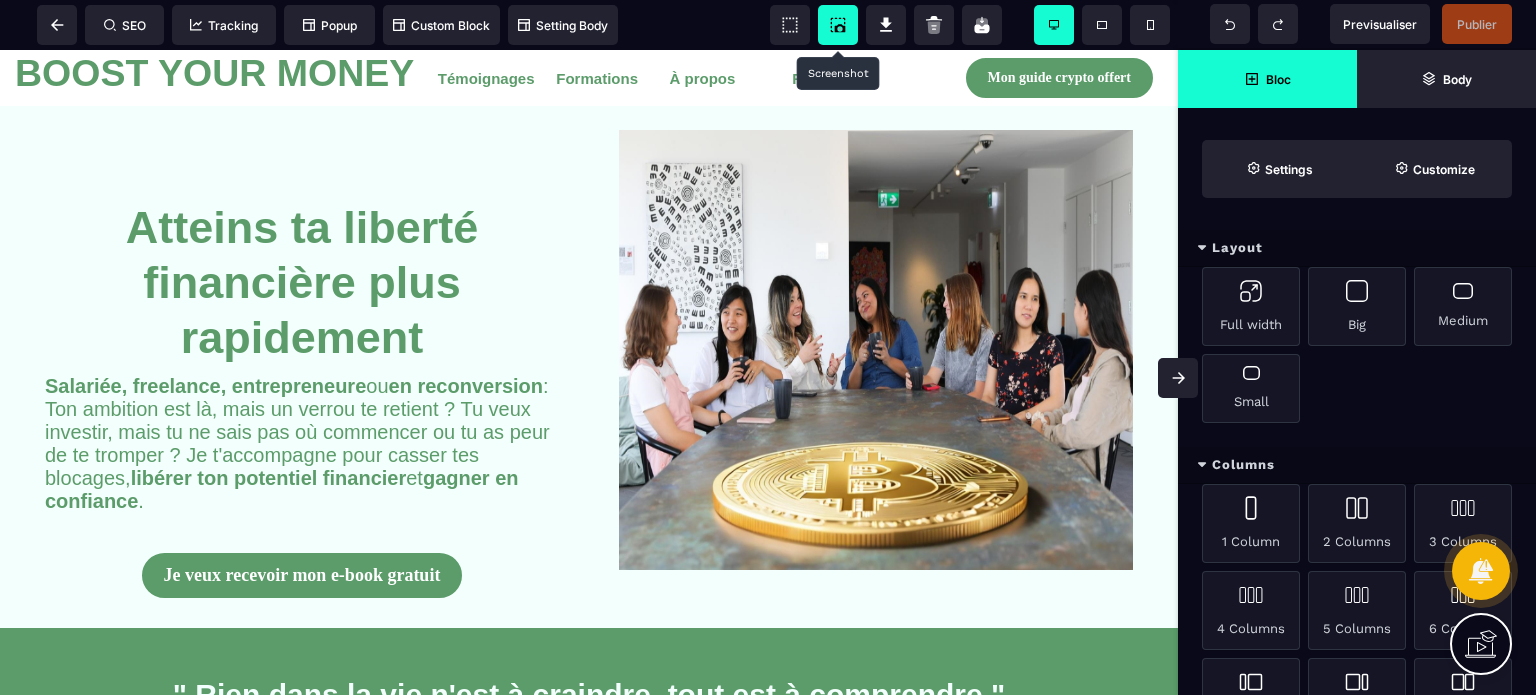 click 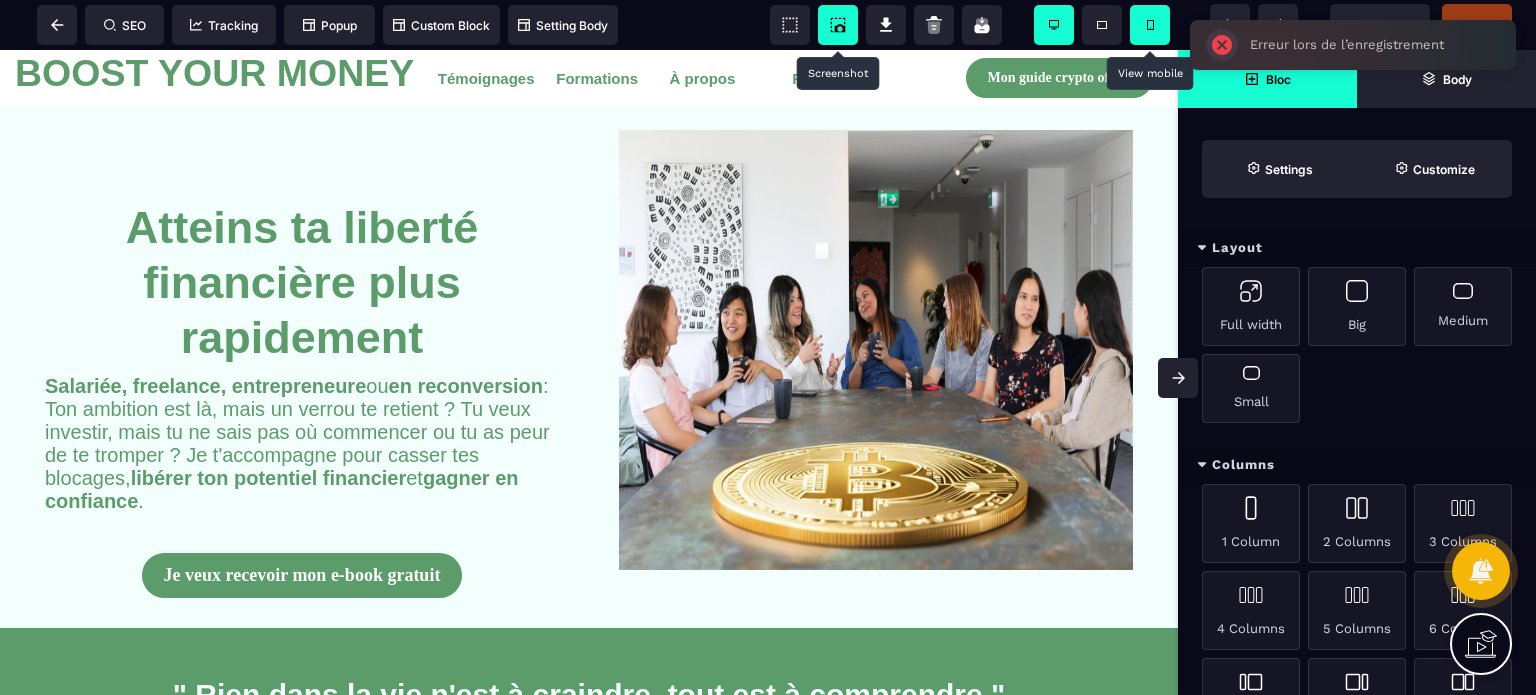 click at bounding box center [1150, 25] 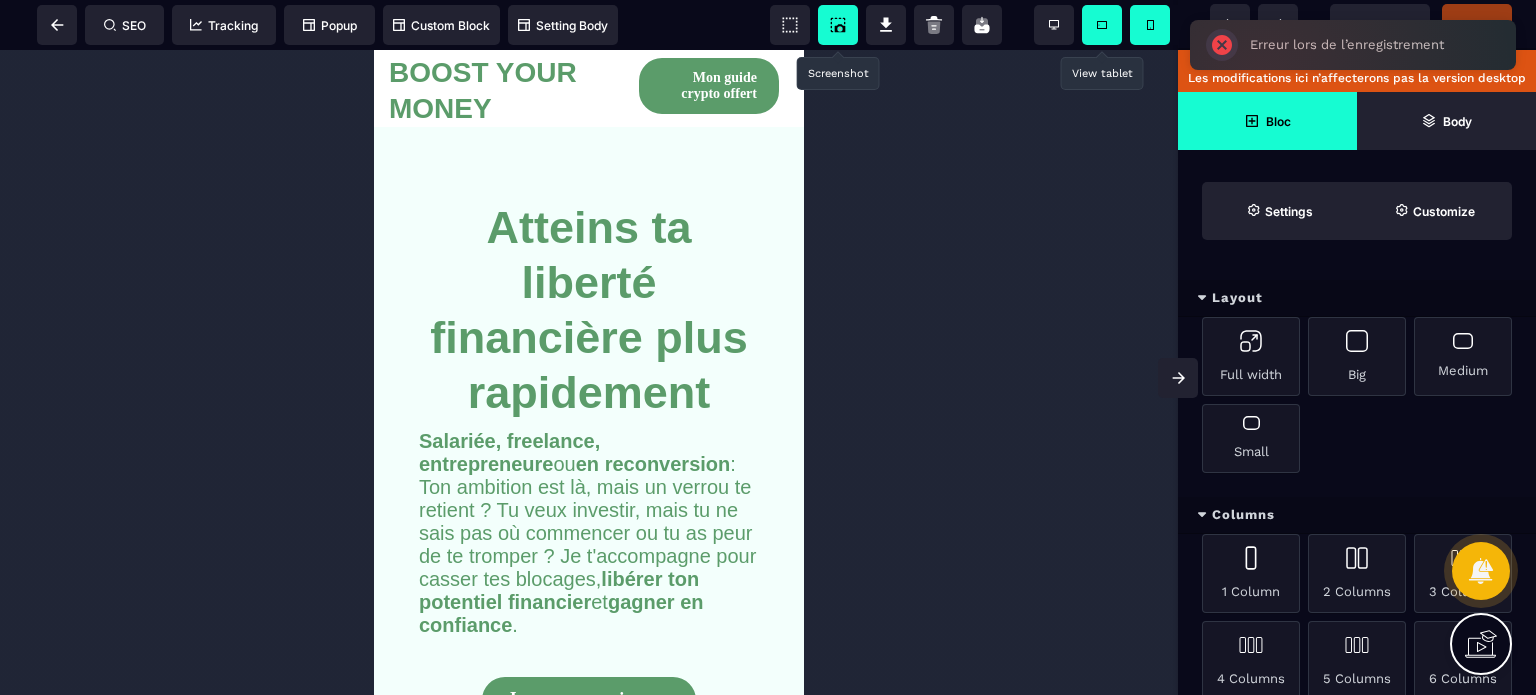 click 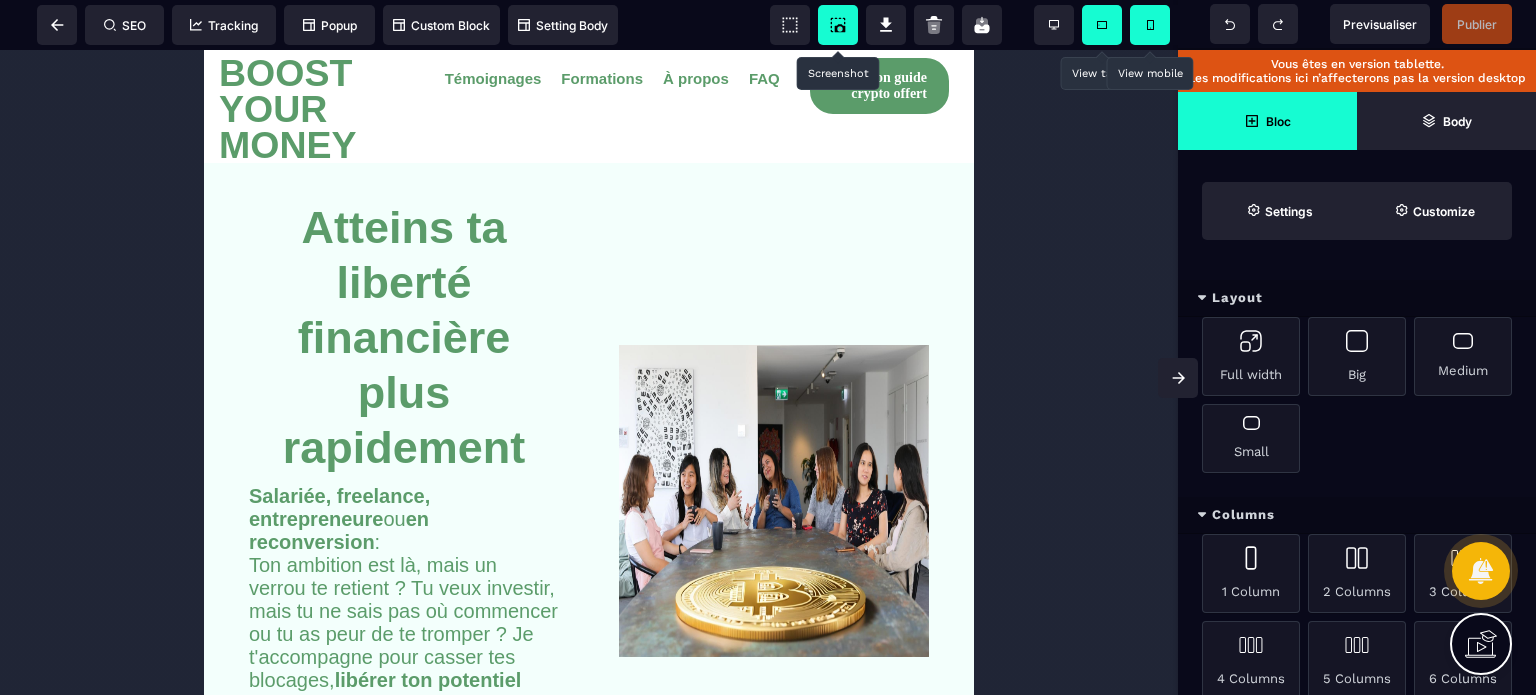 click at bounding box center (1150, 25) 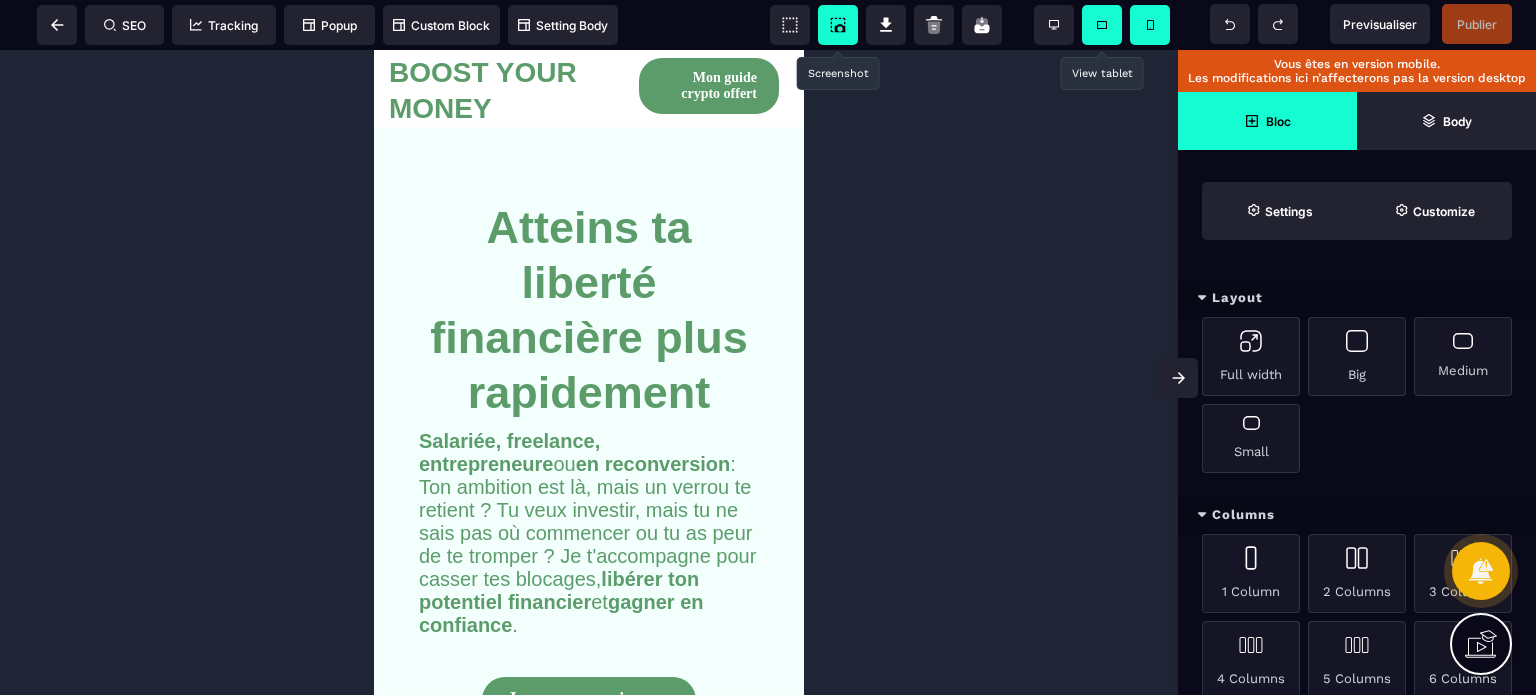 click on "Atteins ta liberté financière plus rapidement" at bounding box center [589, 280] 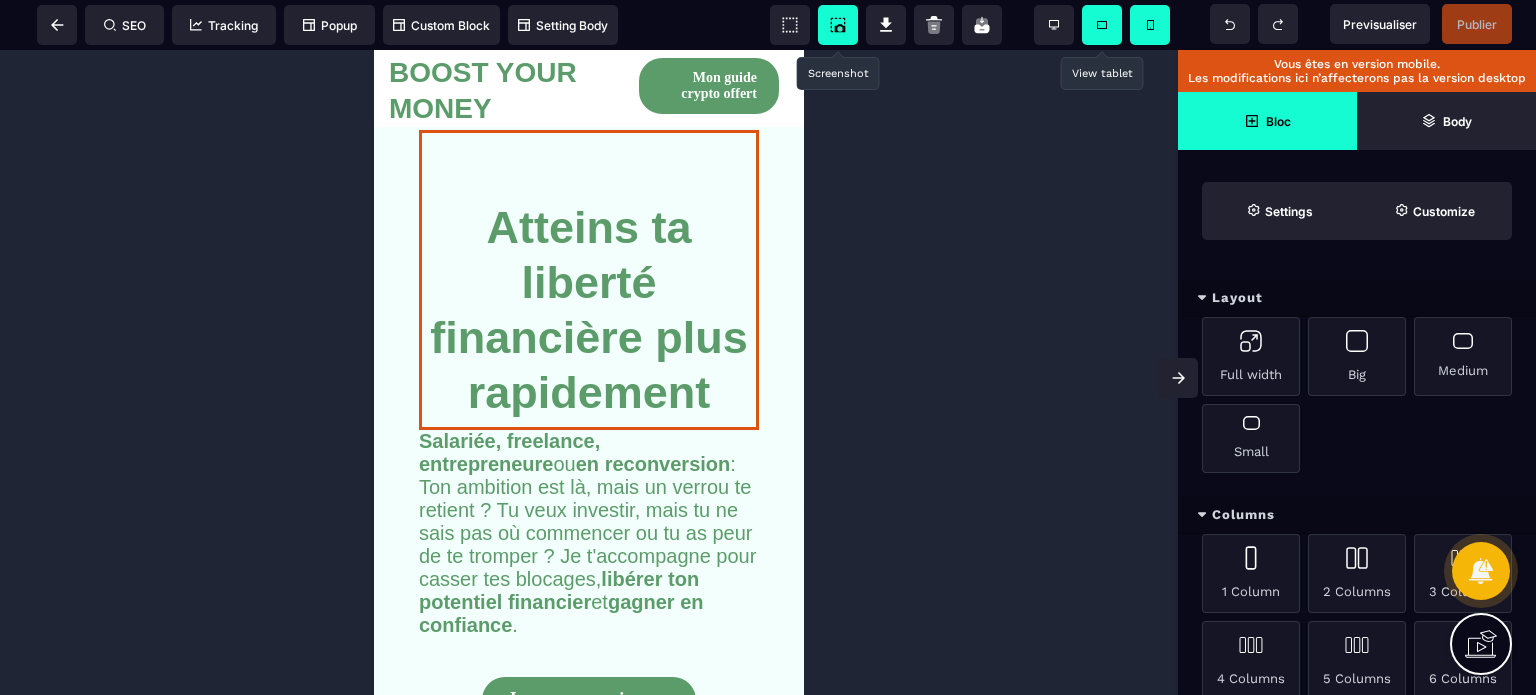 select 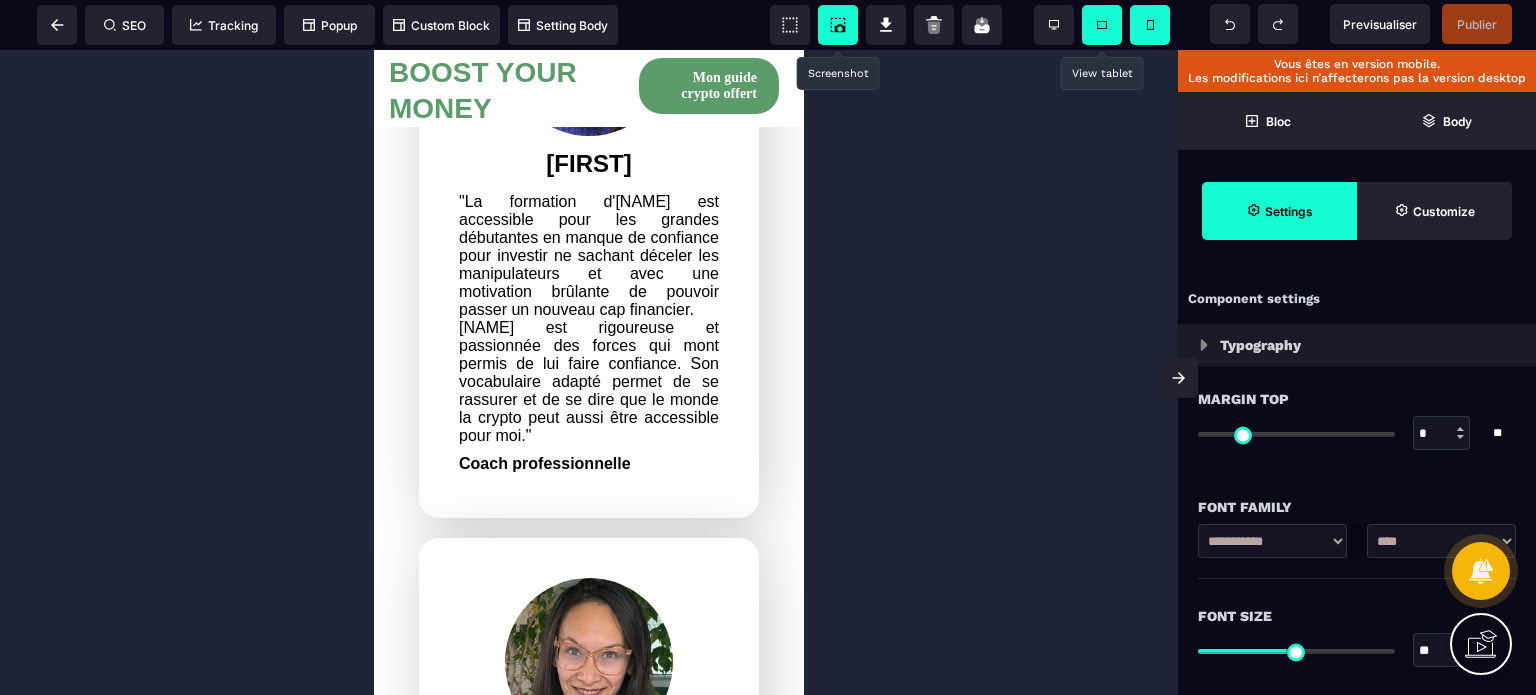 scroll, scrollTop: 13120, scrollLeft: 0, axis: vertical 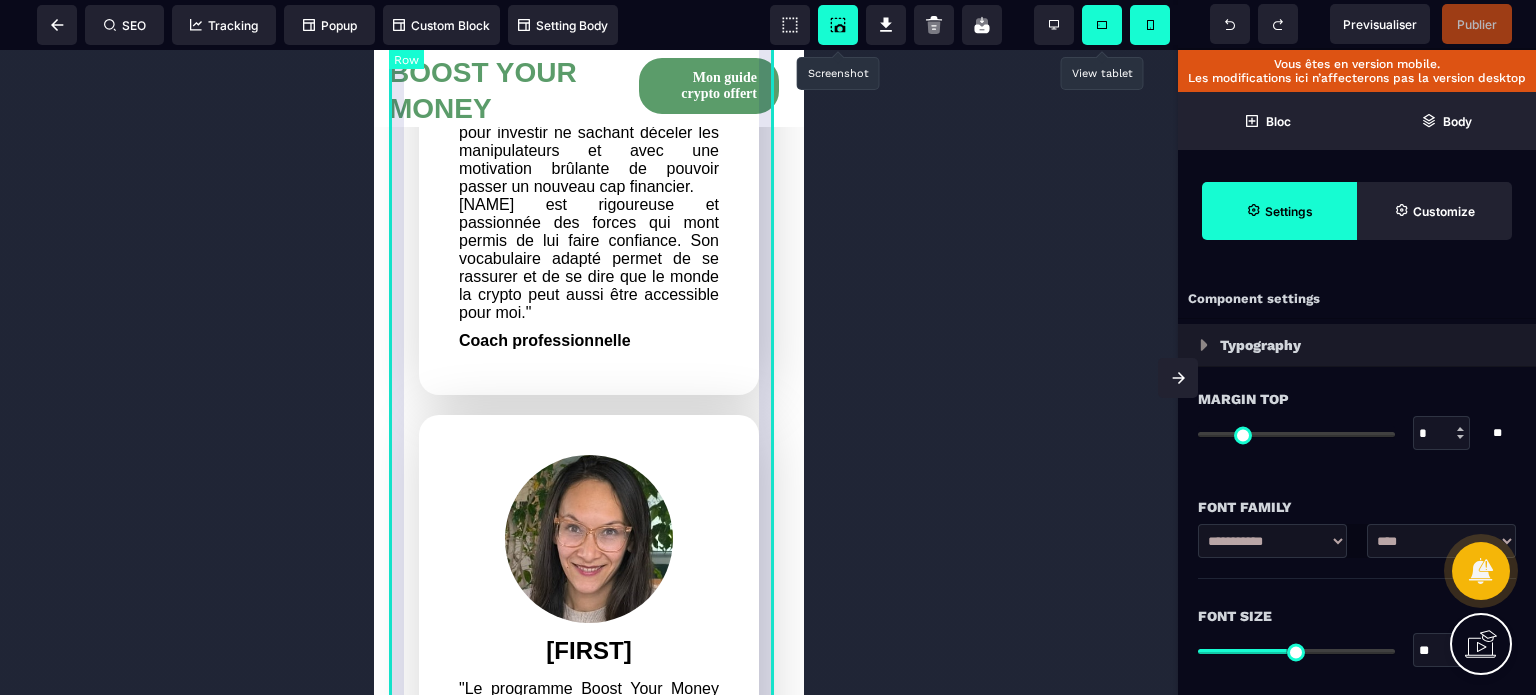 click on "Eden "Je remercie [NAME] pour son accompagnement ! Comme beaucoup je pense, c'est mon conjoint qui gérait la partie investissement et grâce à elle j'ai pu m'y mettre et surtout, comprendre comment cela fonctionnait ! Elle explique très bien, de manière ludique mais concrète, rassure, donne tous ses meilleurs conseils et nous motive à passer à l'action ! Je sais que sans elle je n'aurais jamais passé le pas alors que c'est capital aujourd'hui, donc encore merci pour tout ! Franchement, si vous voulez investir, n'hésitez pas, vous pouvez lui faire entièrement confiance !"
Photographe et Coach en Personal Branding Sitraka "[NAME] a su vulgariser la crypto en notions simples. La crypto était un sujet nébuleux pour moi et après 2 sessions de coaching, j'étais assez informée pour faire mes premiers investissements. [NAME] nous a également partagé d'autres alternatives d'investissement à fort taux de rendement (...)  Consultante en stratégie d'entreprise [NAME] Créatrice UGC & coach" at bounding box center (589, -1957) 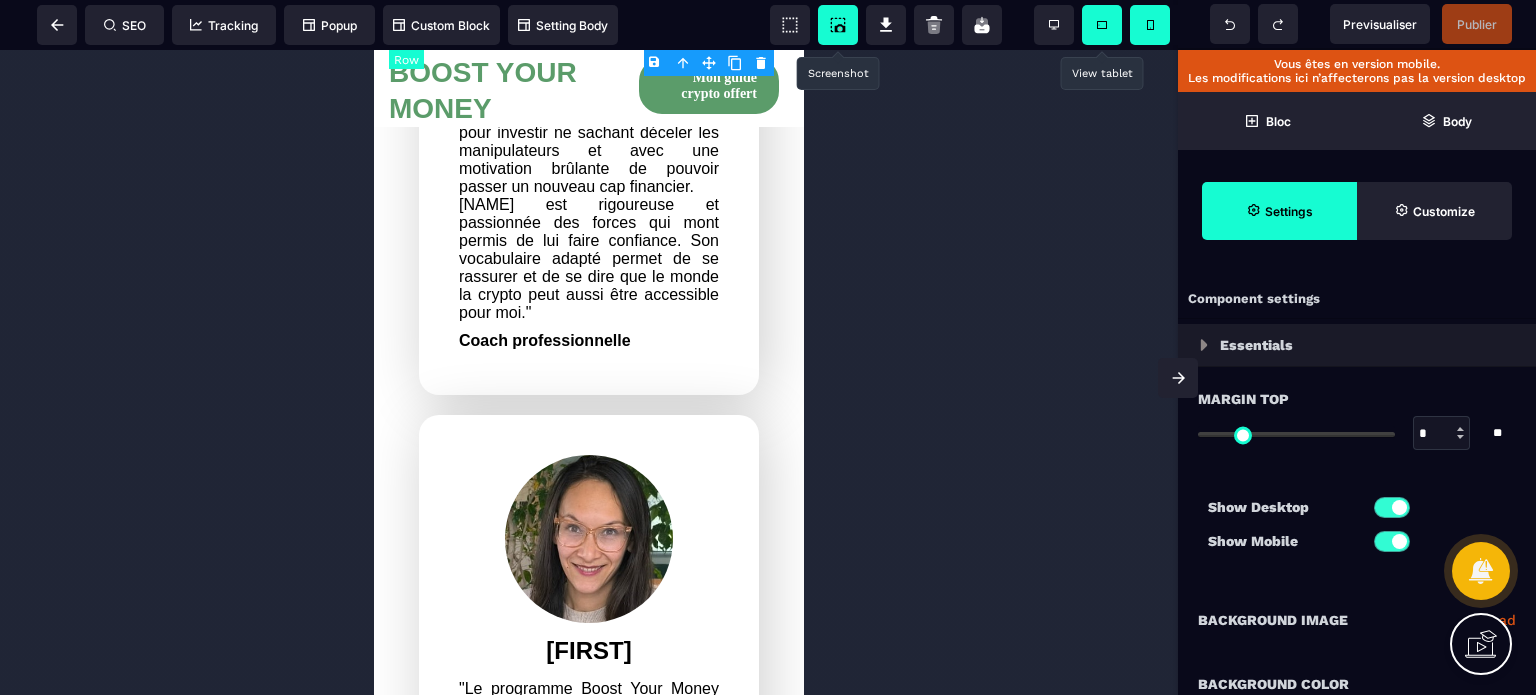 type on "*" 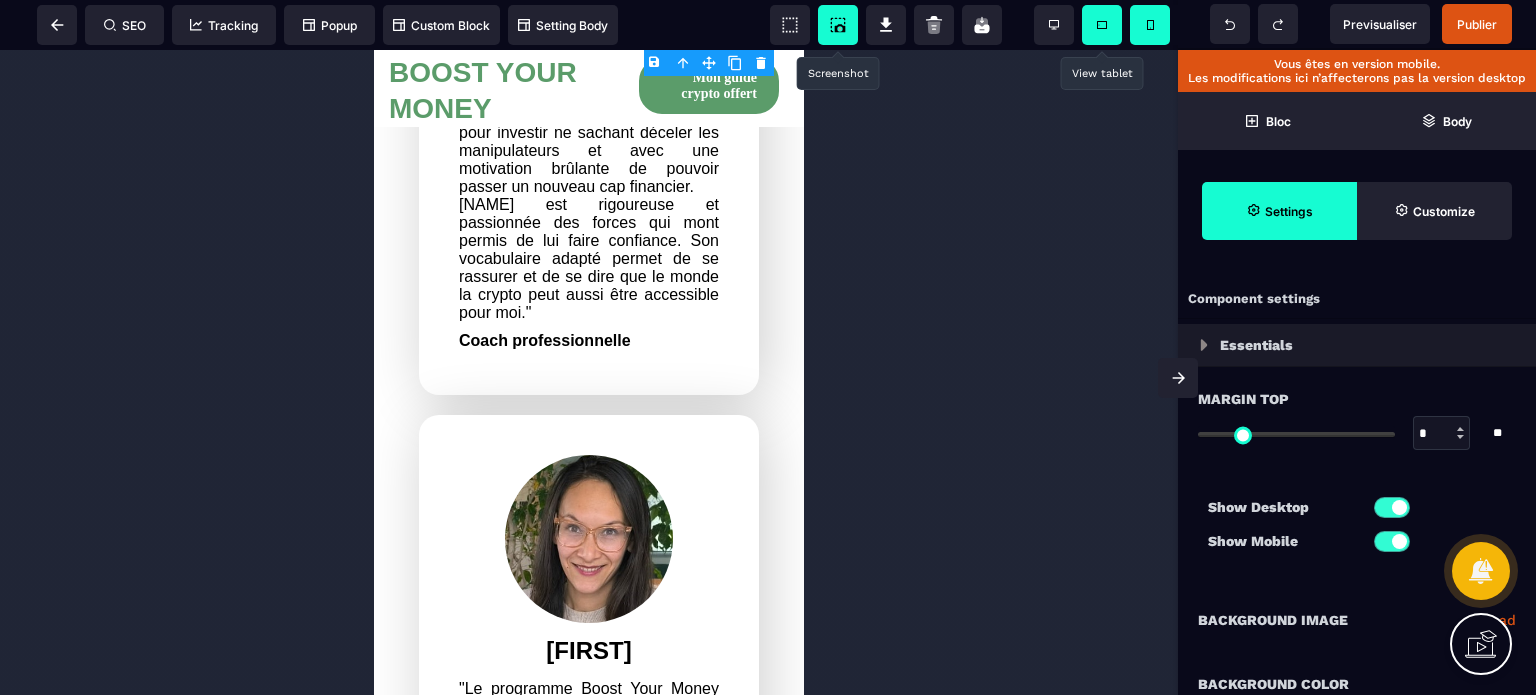 click on "Show Desktop
Show Mobile" at bounding box center (1357, 529) 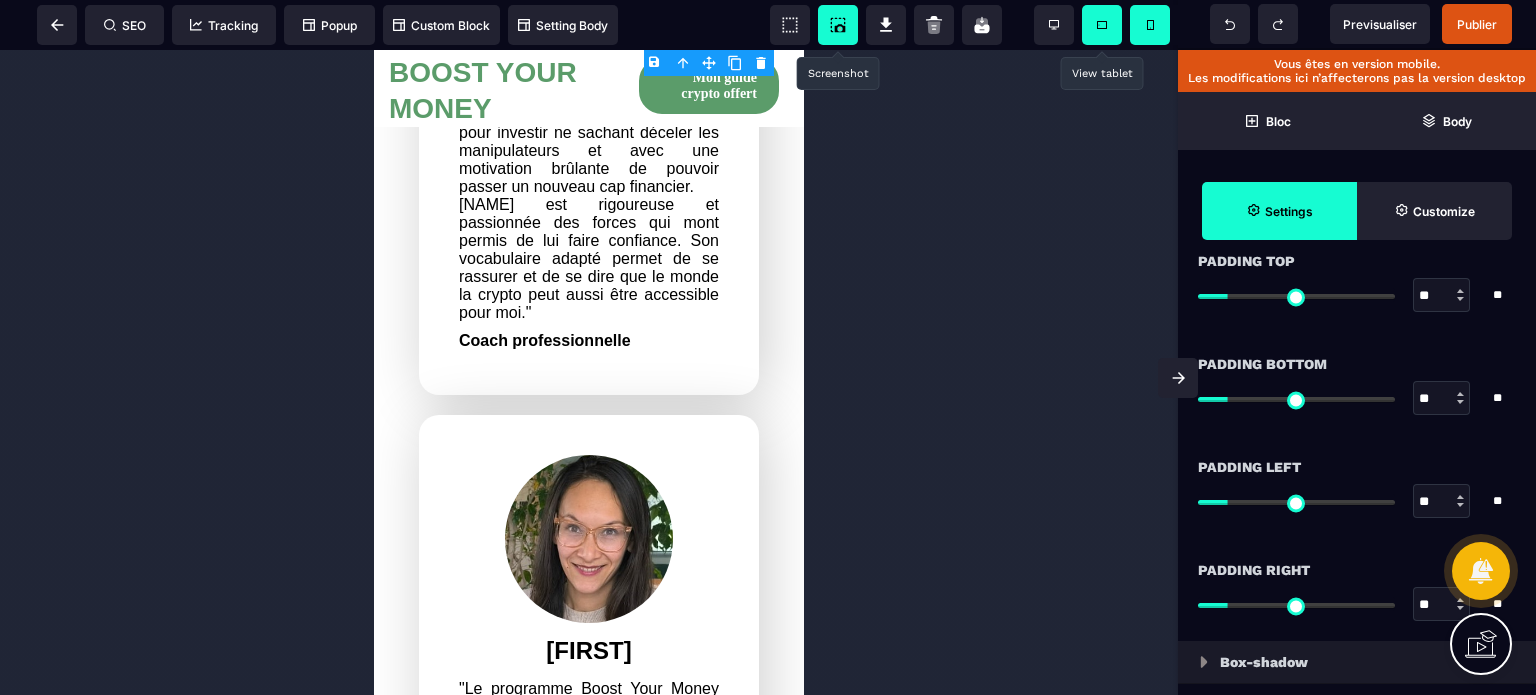 scroll, scrollTop: 1960, scrollLeft: 0, axis: vertical 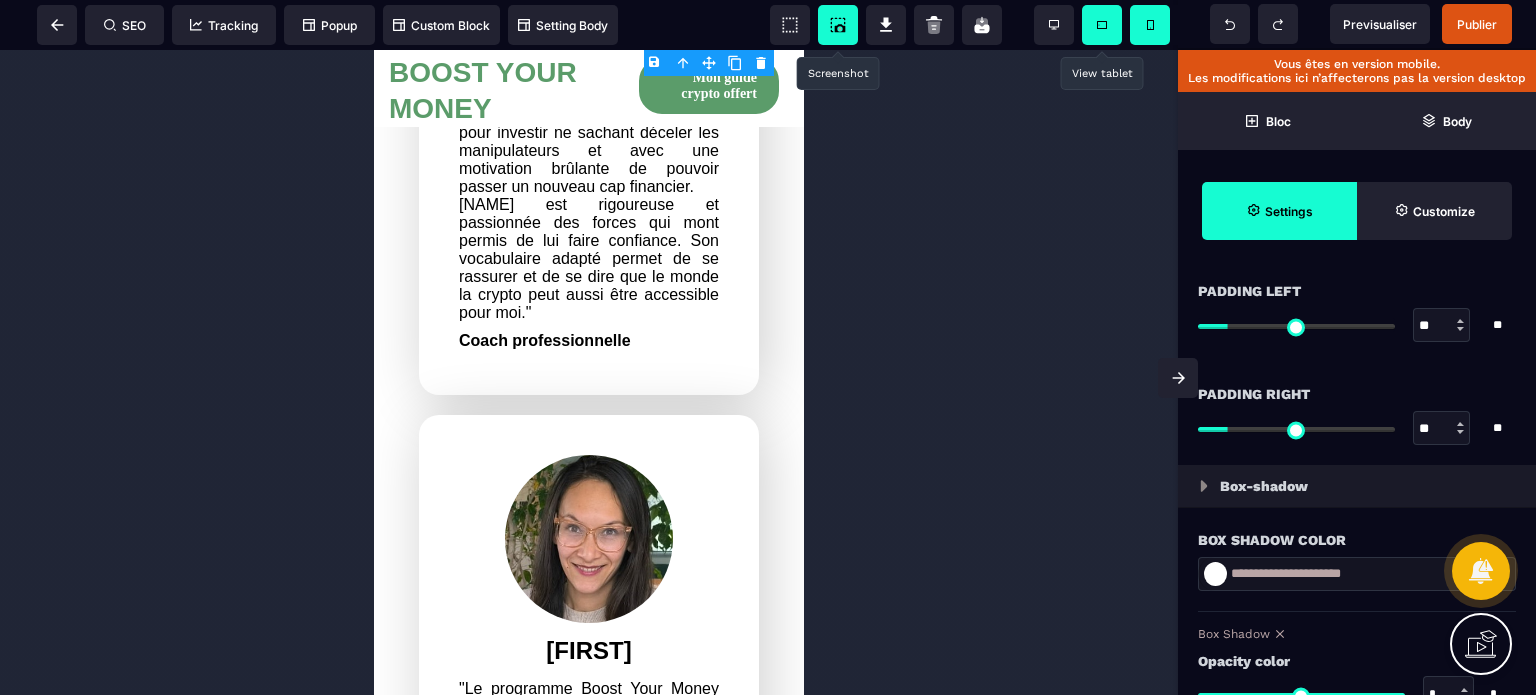 type on "*" 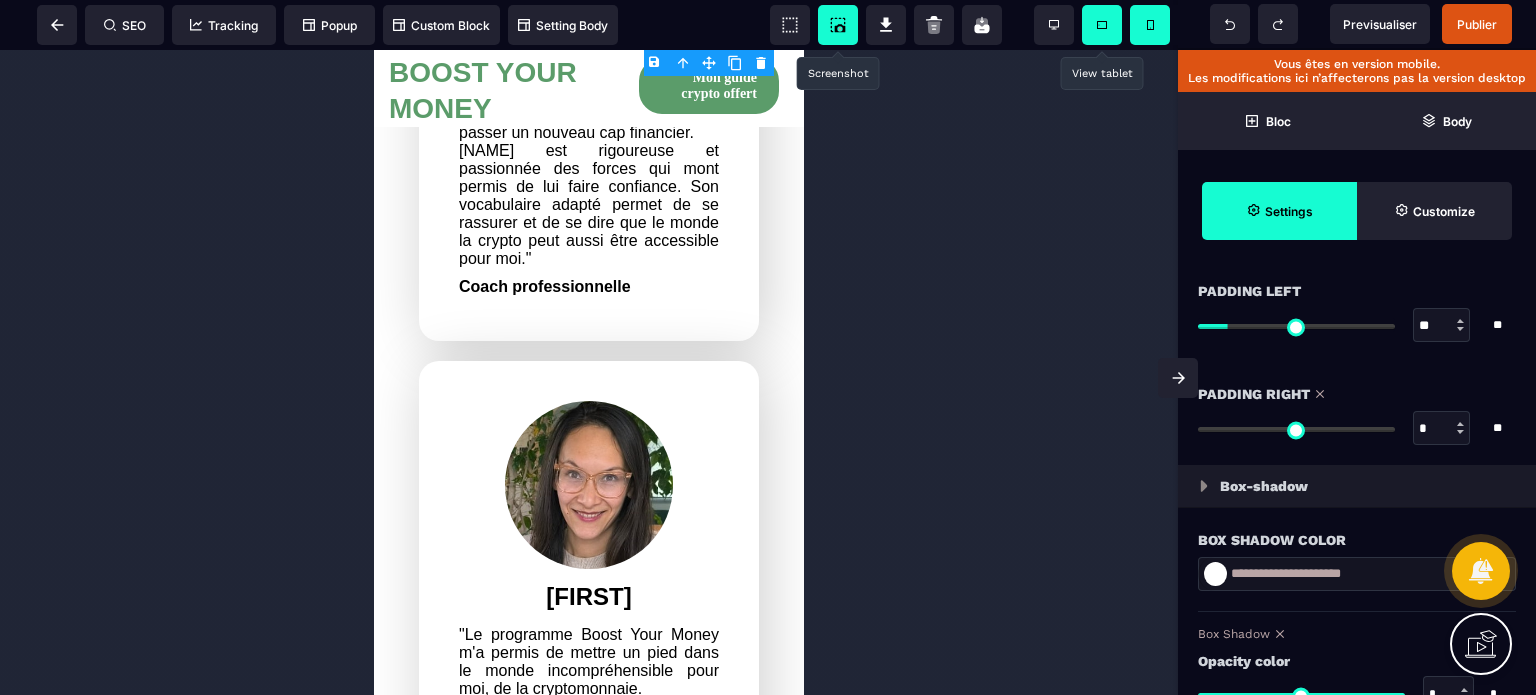 drag, startPoint x: 1236, startPoint y: 429, endPoint x: 1106, endPoint y: 431, distance: 130.01538 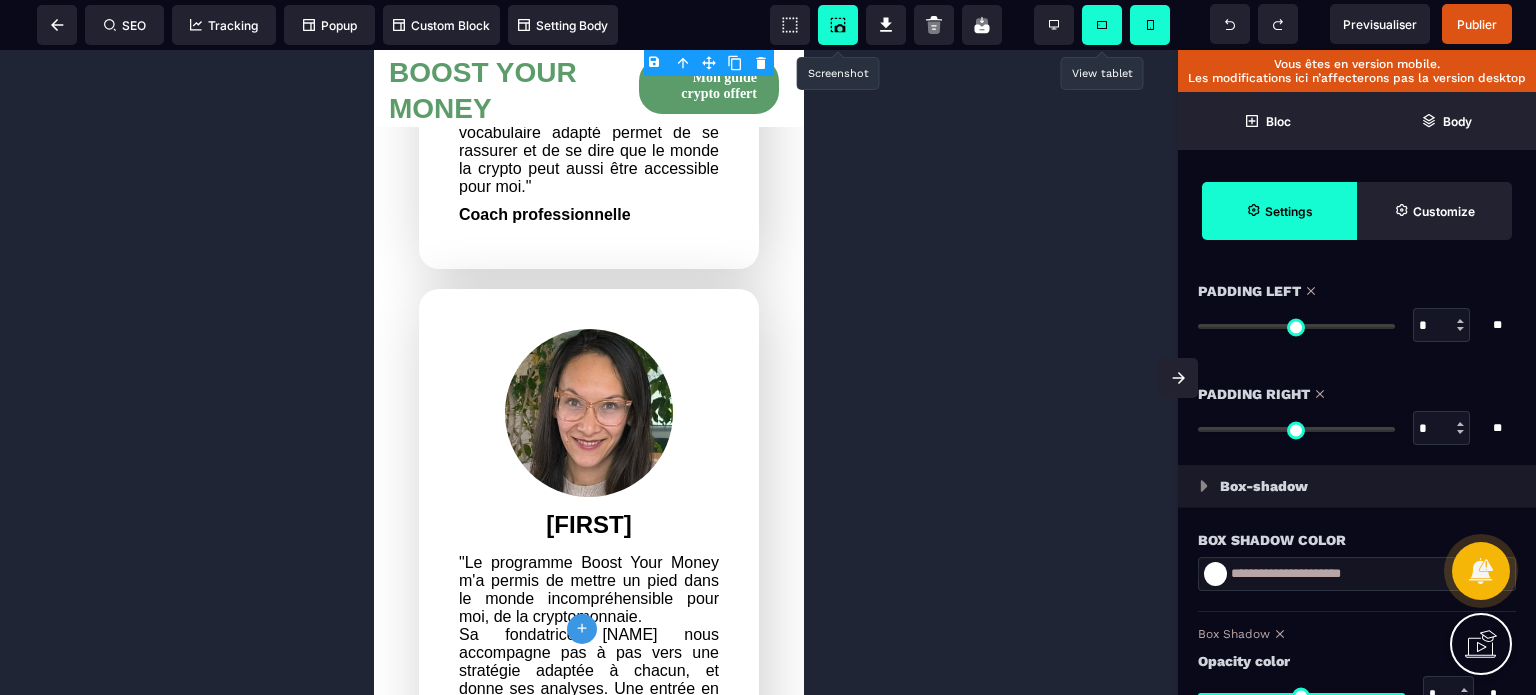 drag, startPoint x: 1236, startPoint y: 322, endPoint x: 1014, endPoint y: 368, distance: 226.71568 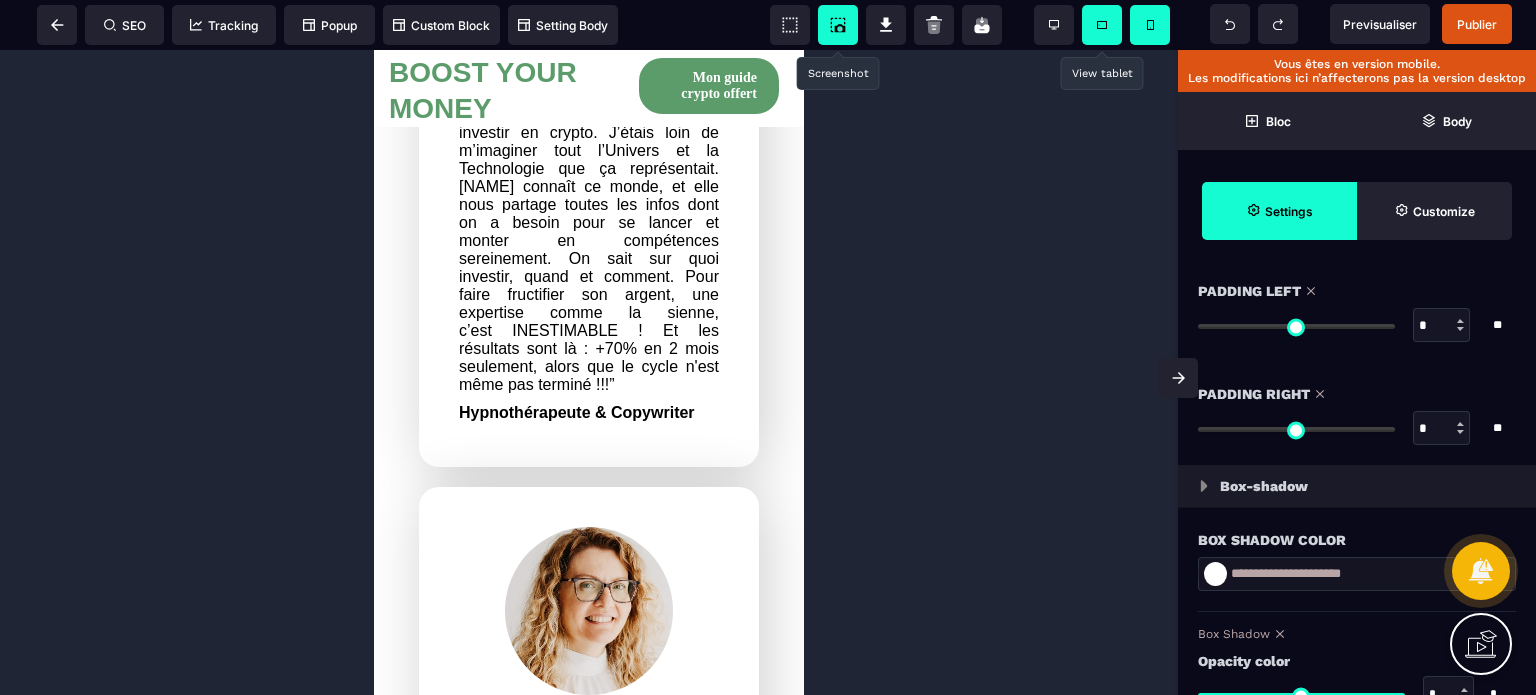 scroll, scrollTop: 7901, scrollLeft: 0, axis: vertical 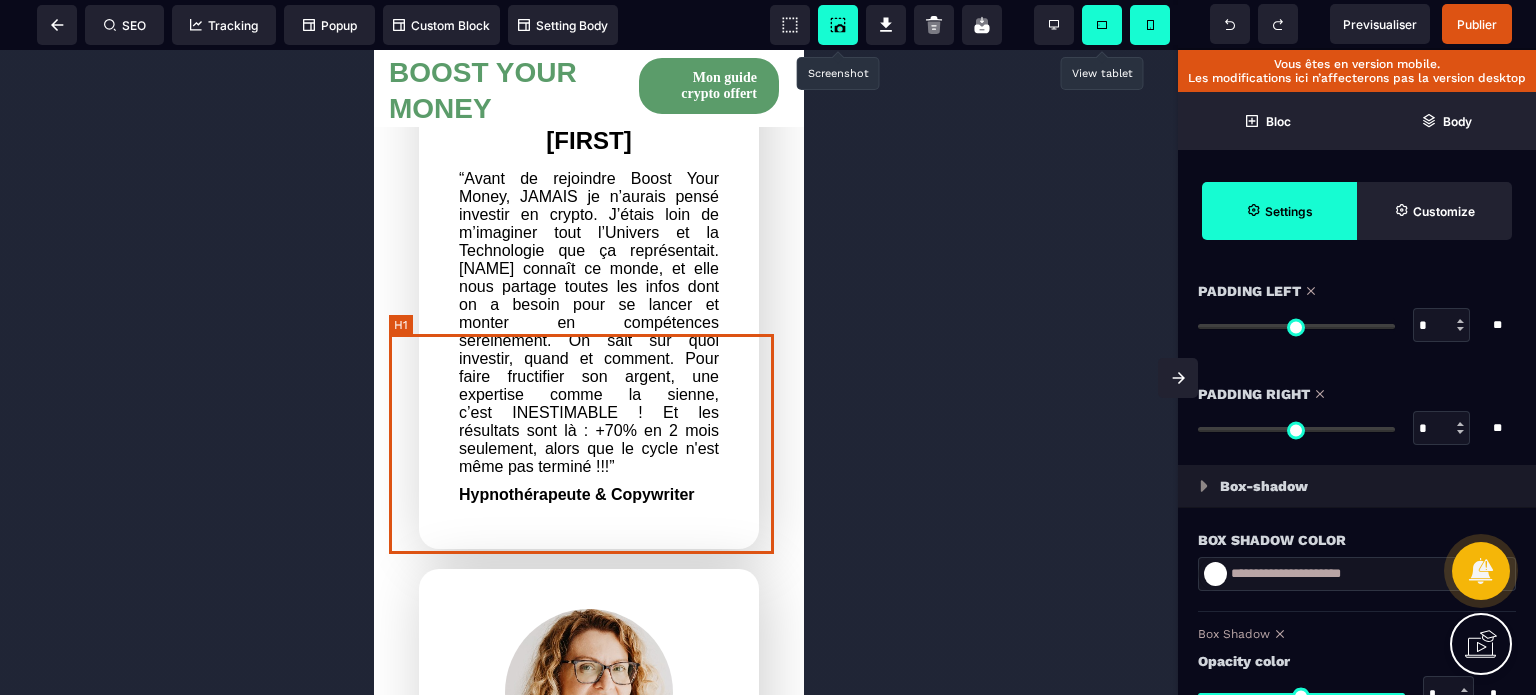 click on "Témoignages - Elles l’ont fait et toi aussi tu peux le faire !" at bounding box center [589, -265] 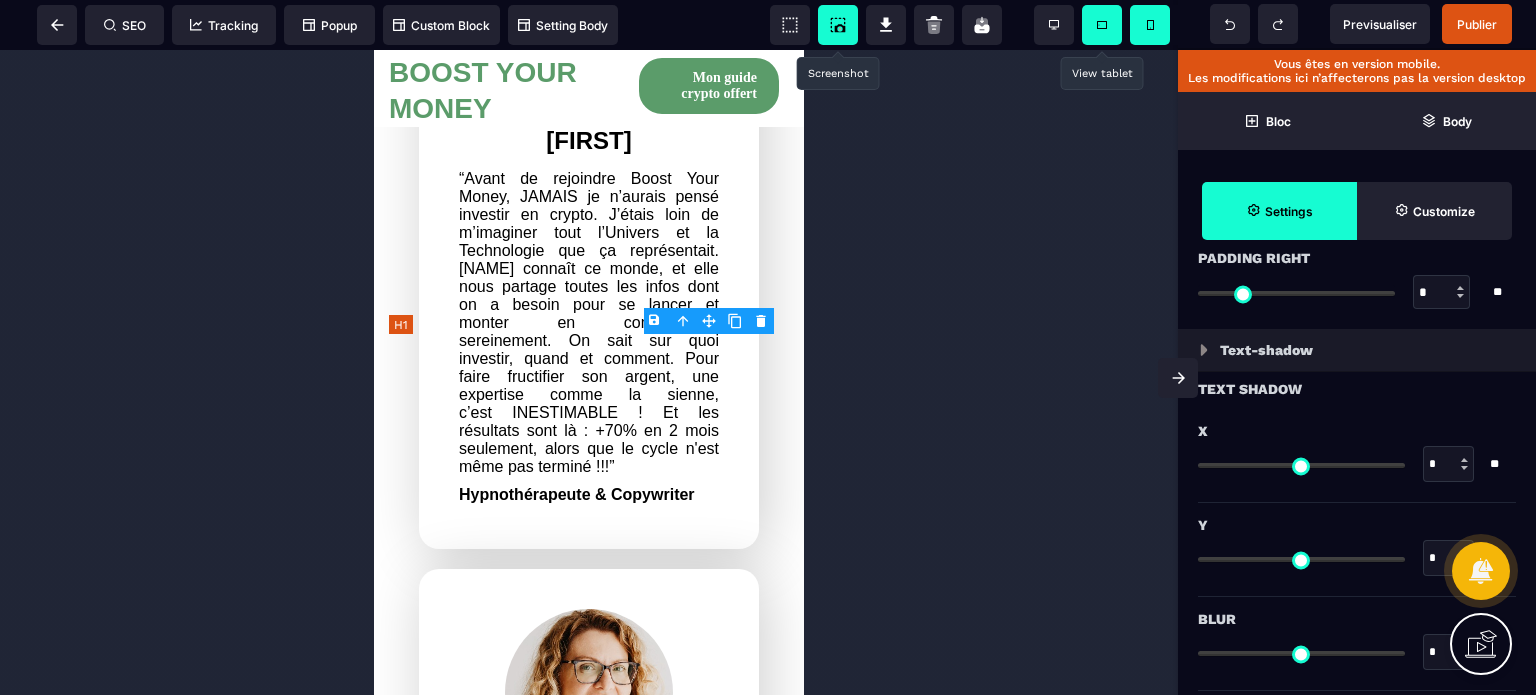 type on "*" 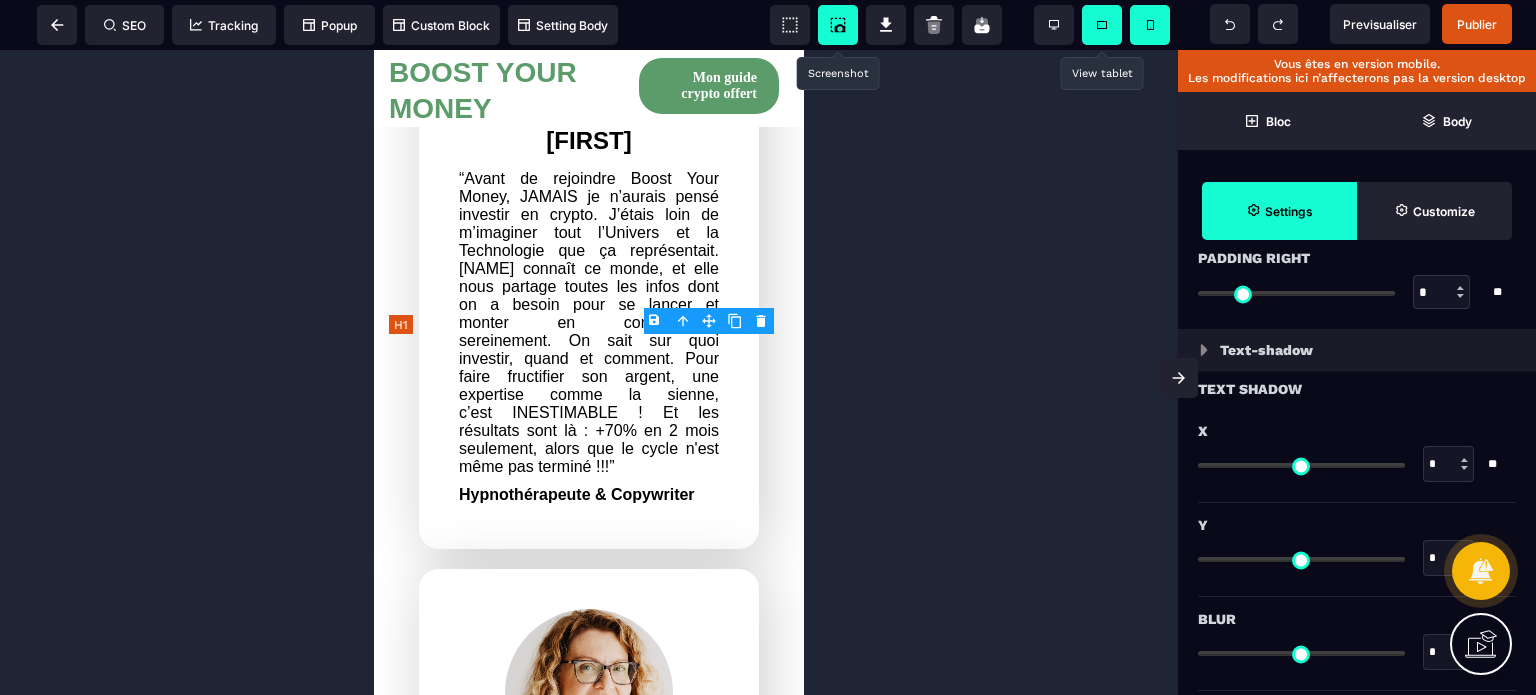 scroll, scrollTop: 0, scrollLeft: 0, axis: both 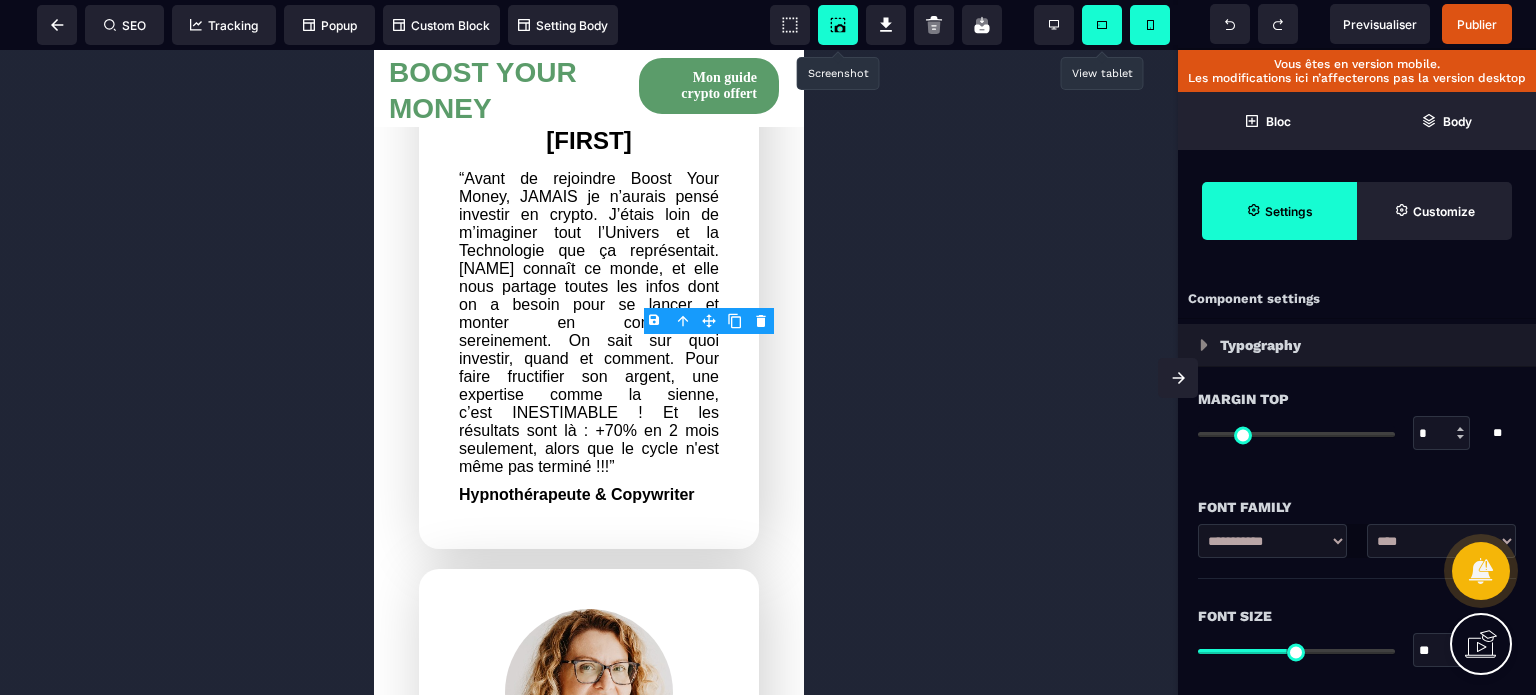 drag, startPoint x: 1427, startPoint y: 651, endPoint x: 1404, endPoint y: 655, distance: 23.345236 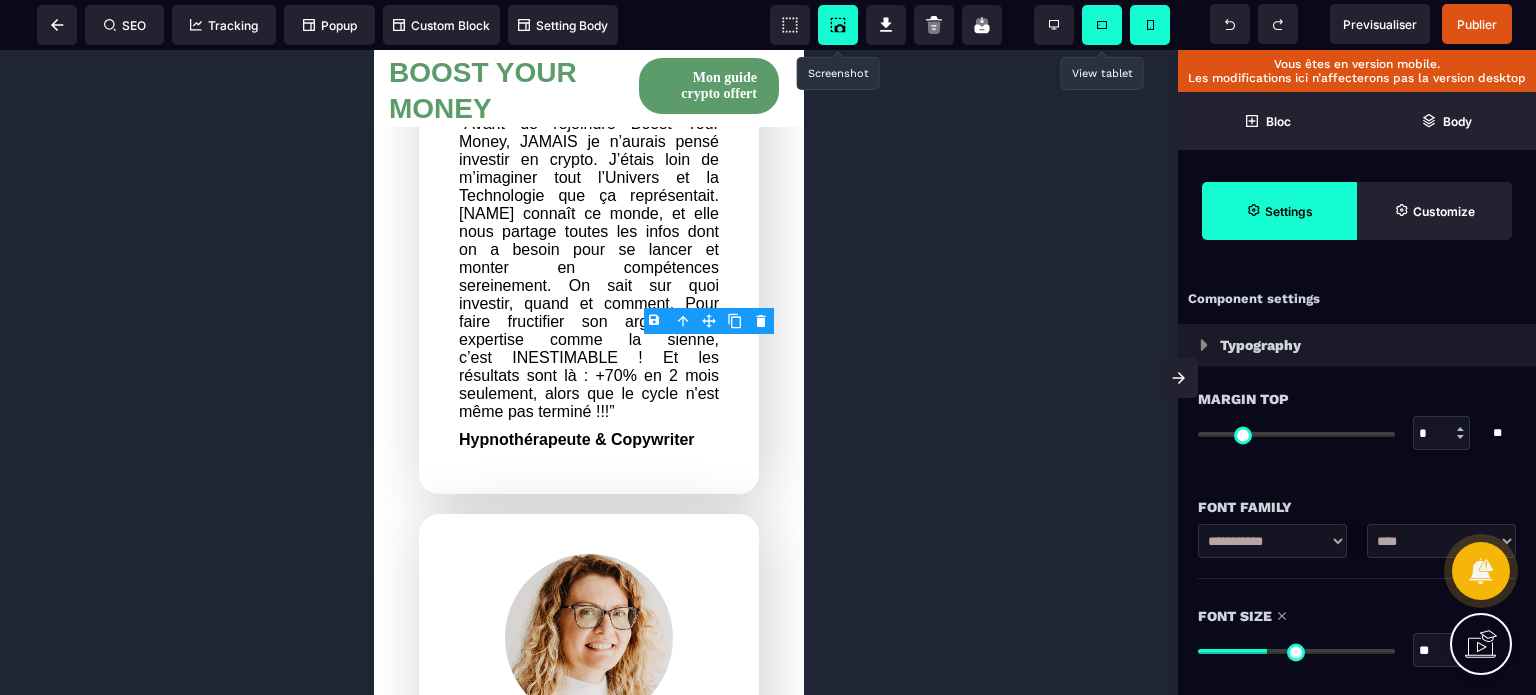 click on "Font Size" at bounding box center [1357, 616] 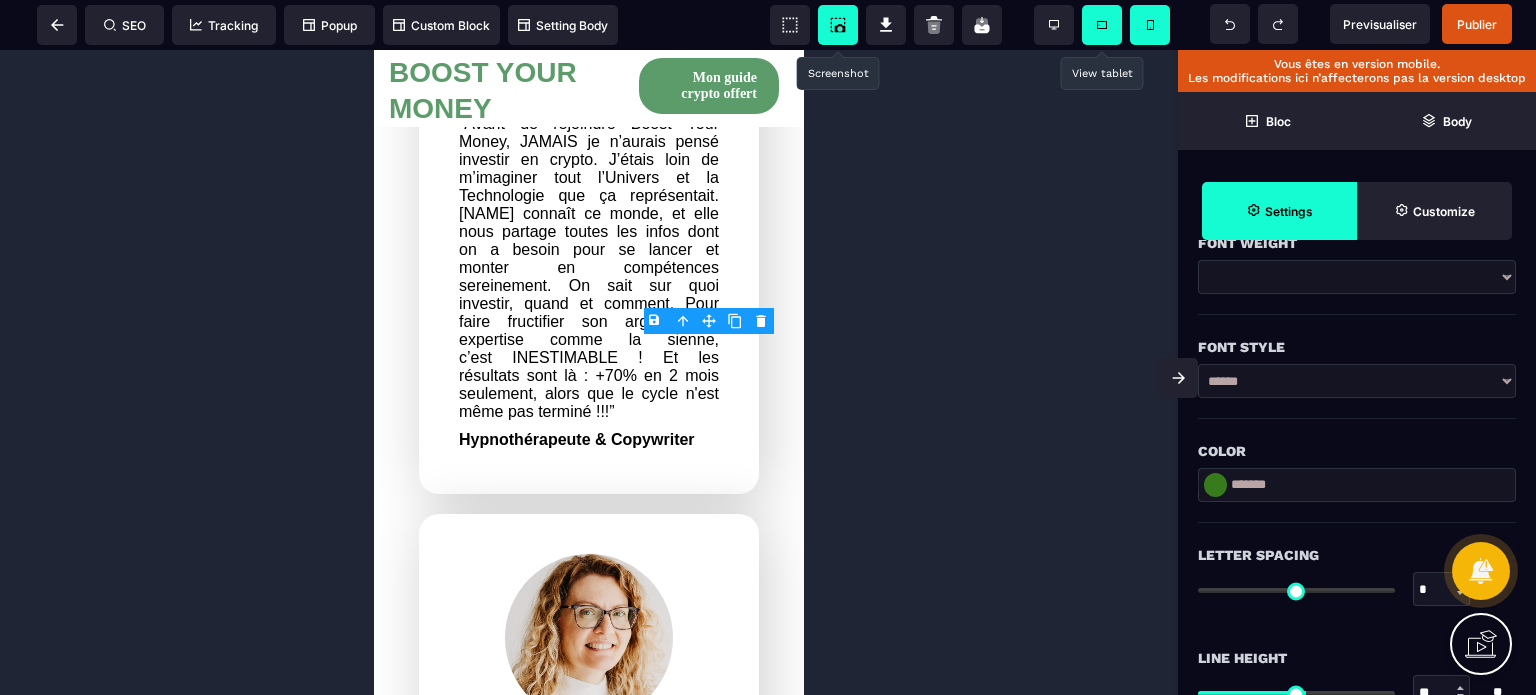 click on "**********" at bounding box center (1357, 1075) 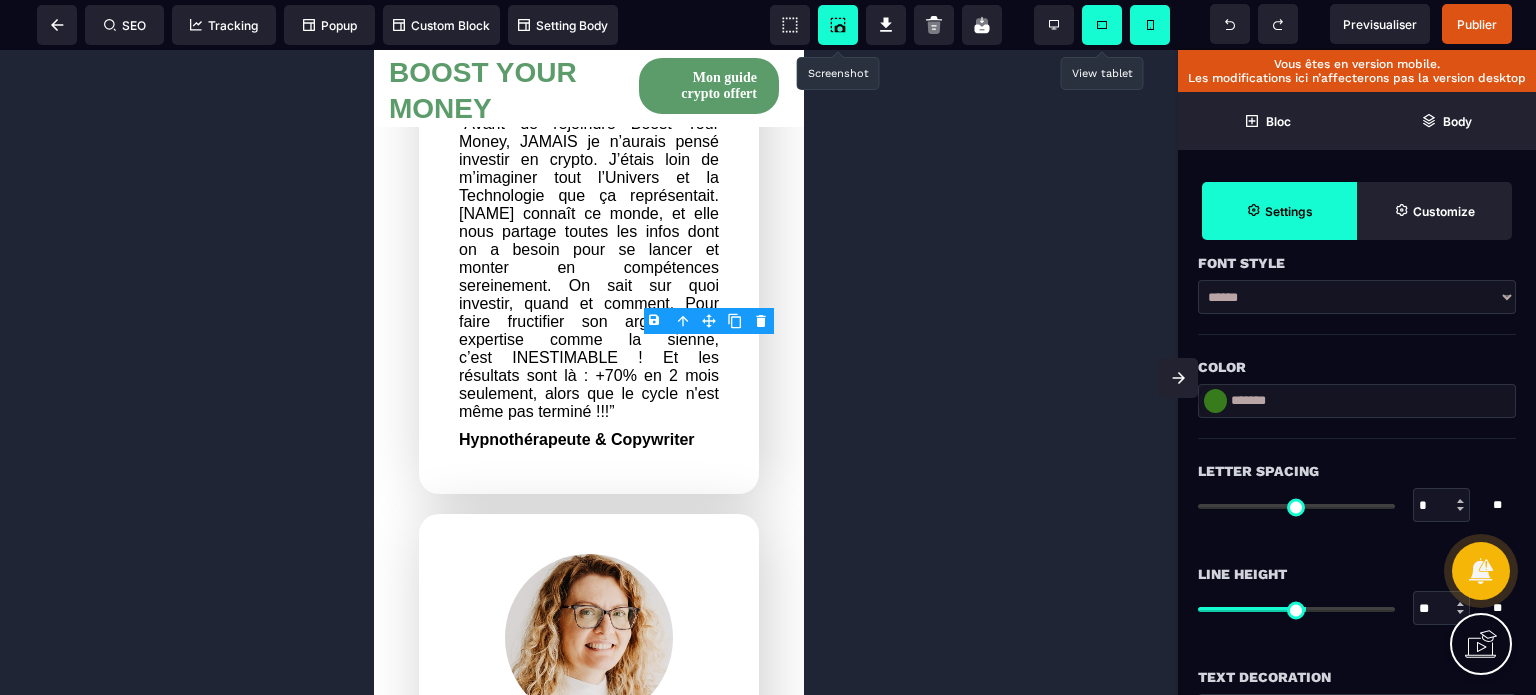 scroll, scrollTop: 600, scrollLeft: 0, axis: vertical 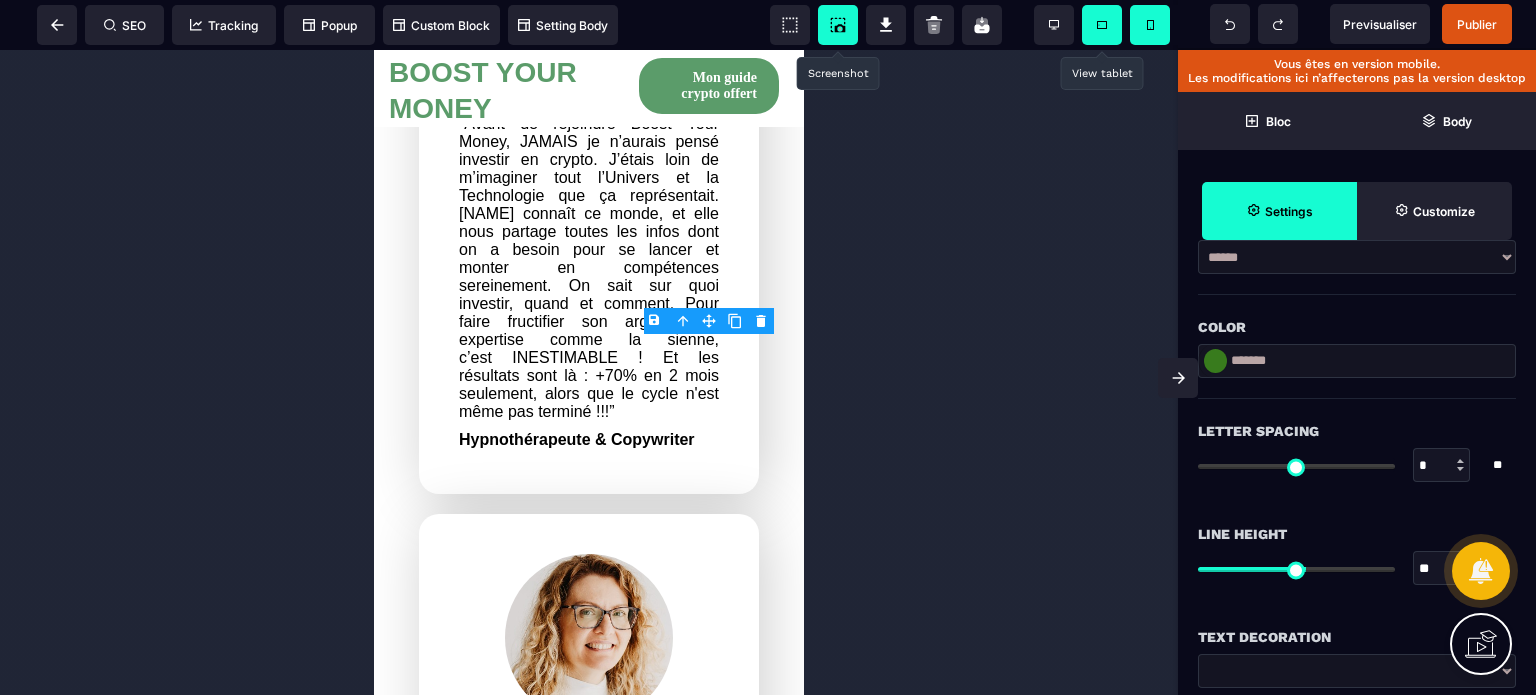 drag, startPoint x: 1438, startPoint y: 569, endPoint x: 1402, endPoint y: 581, distance: 37.94733 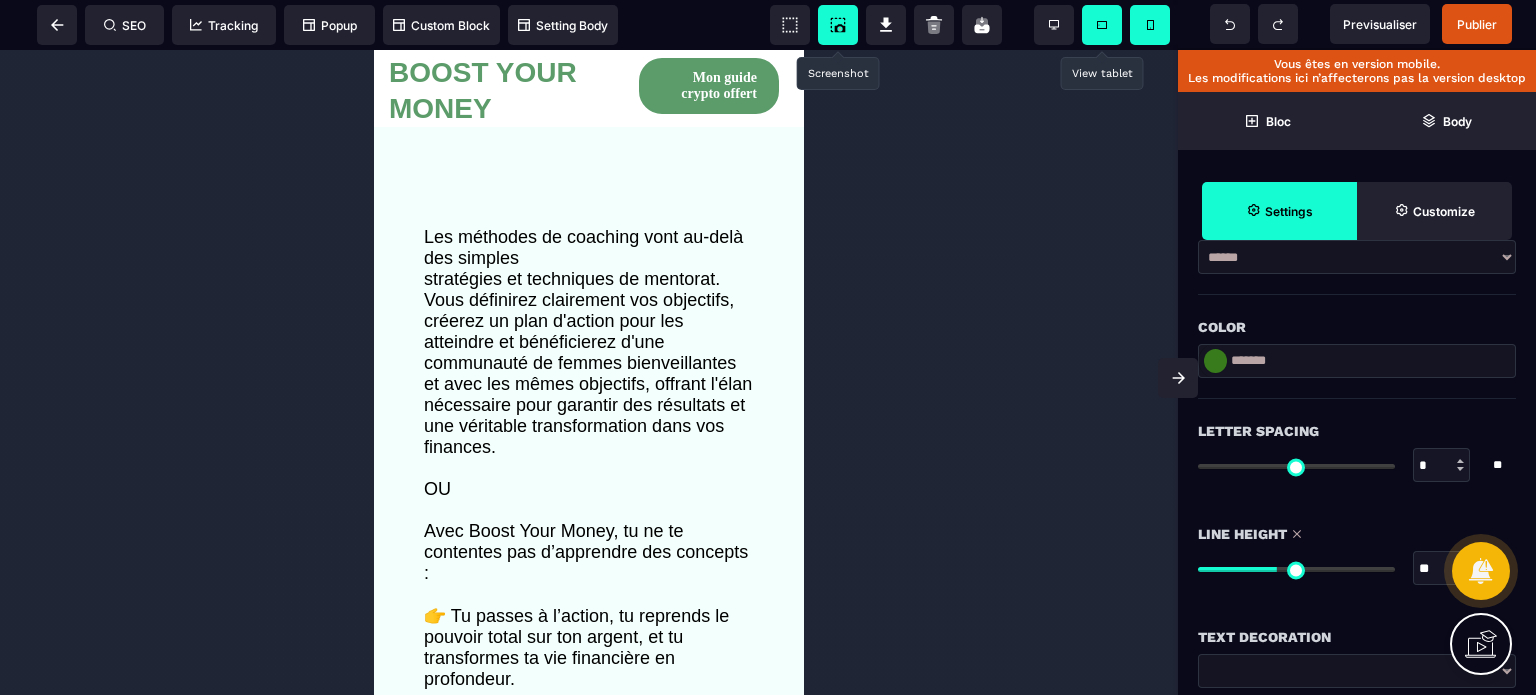 scroll, scrollTop: 5878, scrollLeft: 0, axis: vertical 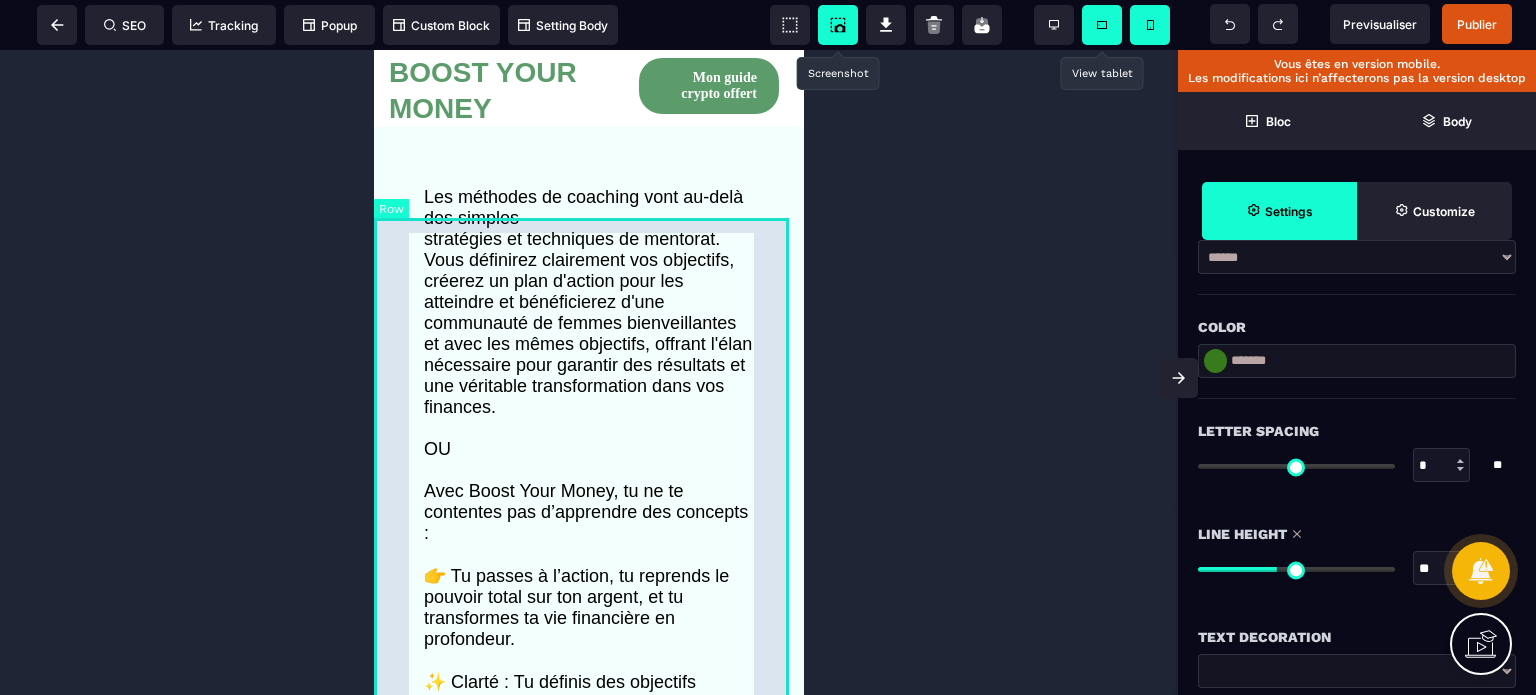 click on "Des résultats concrets et durables... et transformateurs
Les méthodes de coaching vont au-delà des simples  stratégies et techniques de mentorat. Vous définirez clairement vos objectifs, créerez un plan d'action pour les atteindre et bénéficierez d'une communauté de femmes bienveillantes et avec les mêmes objectifs, offrant l'élan nécessaire pour garantir des résultats et une véritable transformation dans vos finances. OU Avec Boost Your Money, tu ne te contentes pas d’apprendre des concepts : 👉 Tu passes à l’action, tu reprends le pouvoir total sur ton argent, et tu transformes ta vie financière en profondeur. ✨ Clarté : Tu définis des objectifs ambitieux mais réalistes, et tu suis une feuille de route claire, concrète et personnalisée. 🔐 Sécurité : Tu évites les pièges et les arnaques grâce à une veille stratégique continue et à des conseils adaptés à ta situation. Parce que les femmes aussi ont le droit de rêver grand. Et surtout… de réussir. OU" at bounding box center [589, 745] 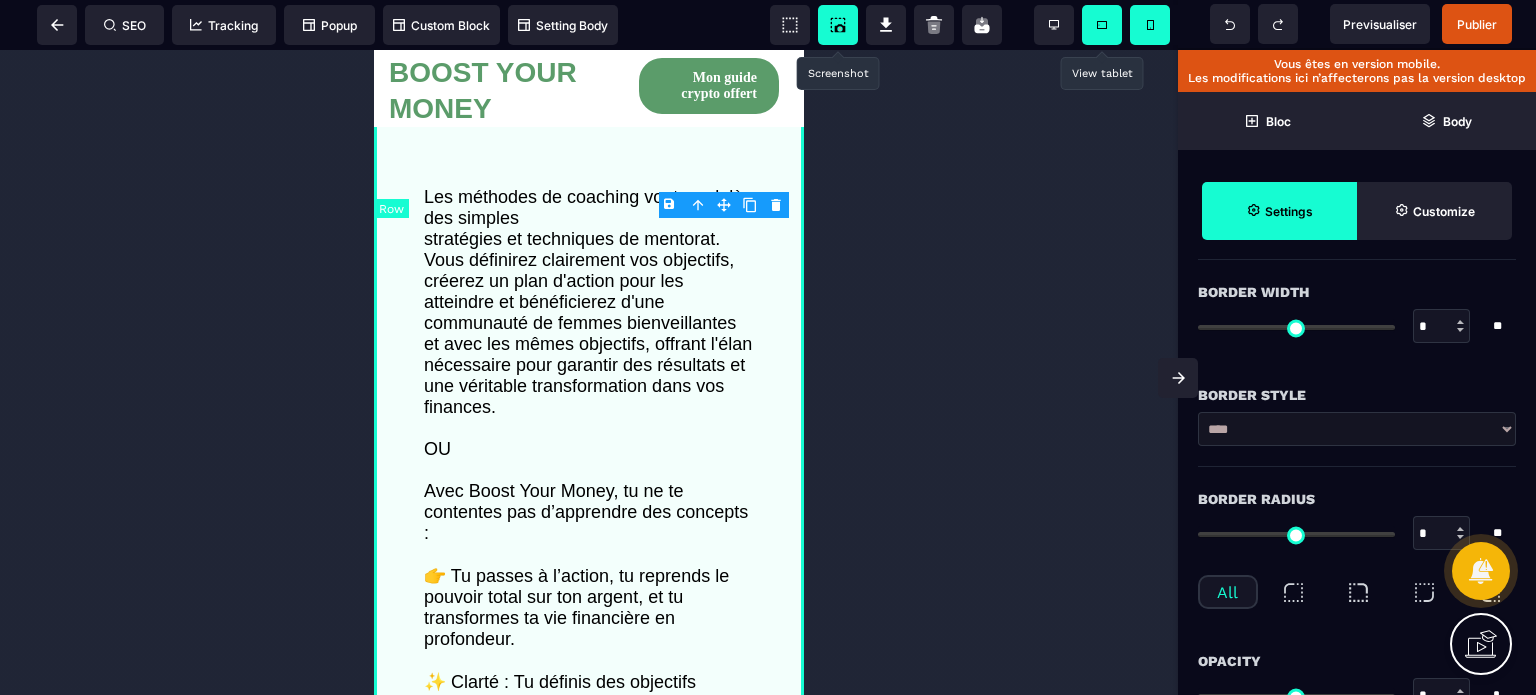 type on "*" 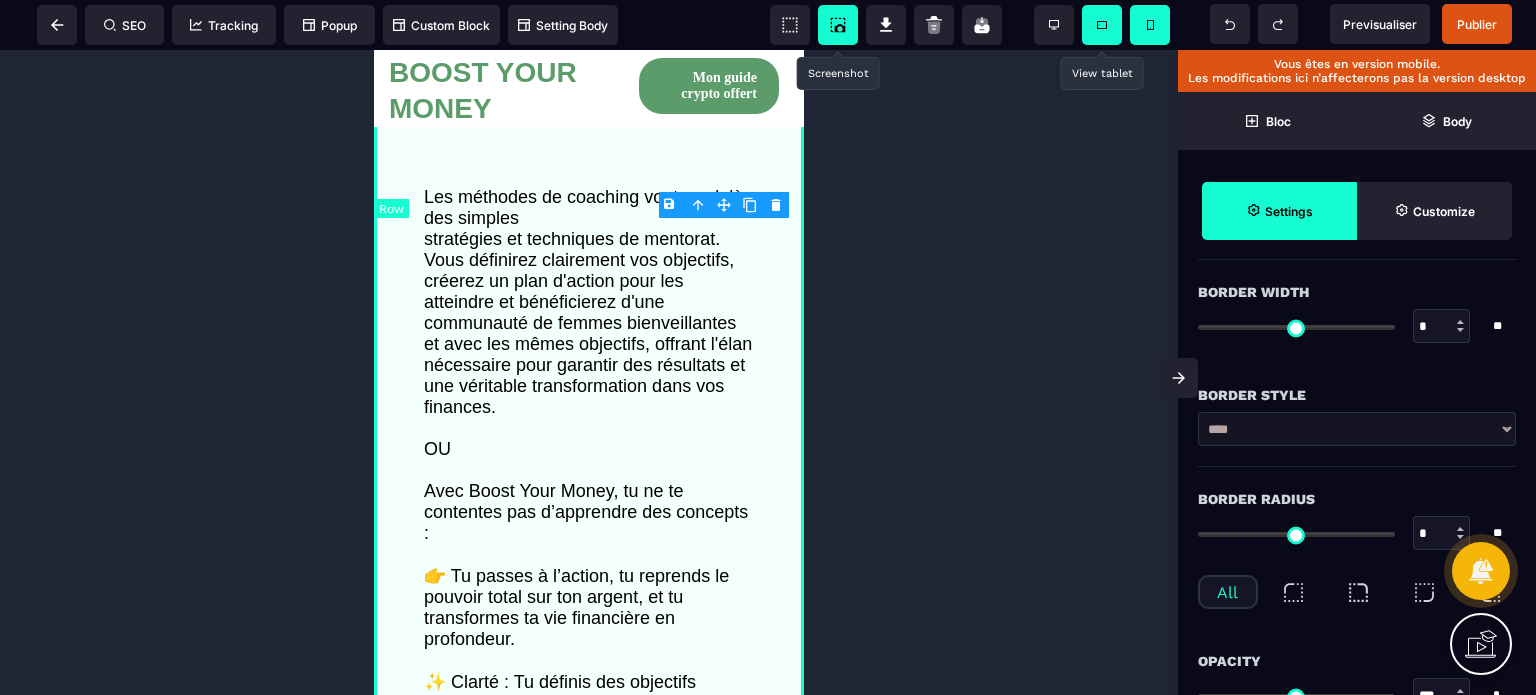 type on "****" 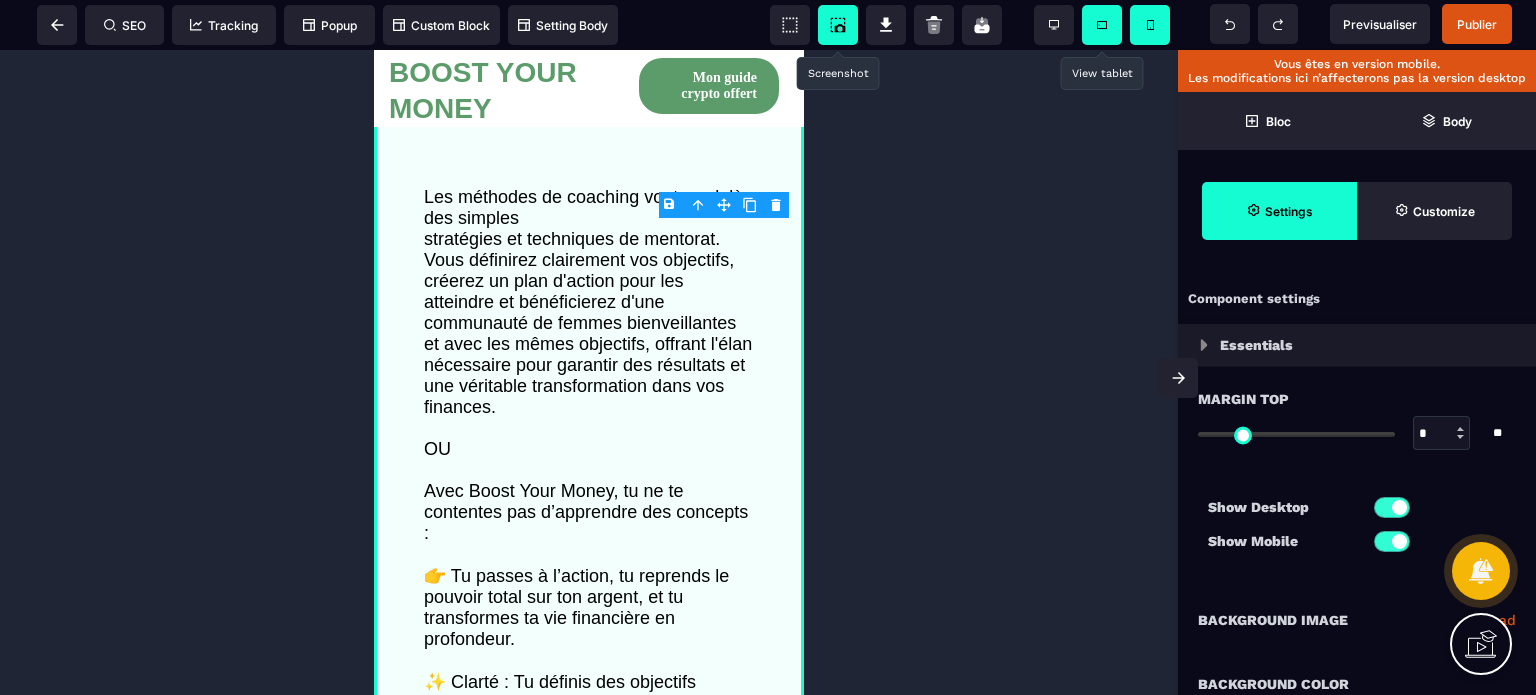 click on "Show Desktop
Show Mobile" at bounding box center [1357, 529] 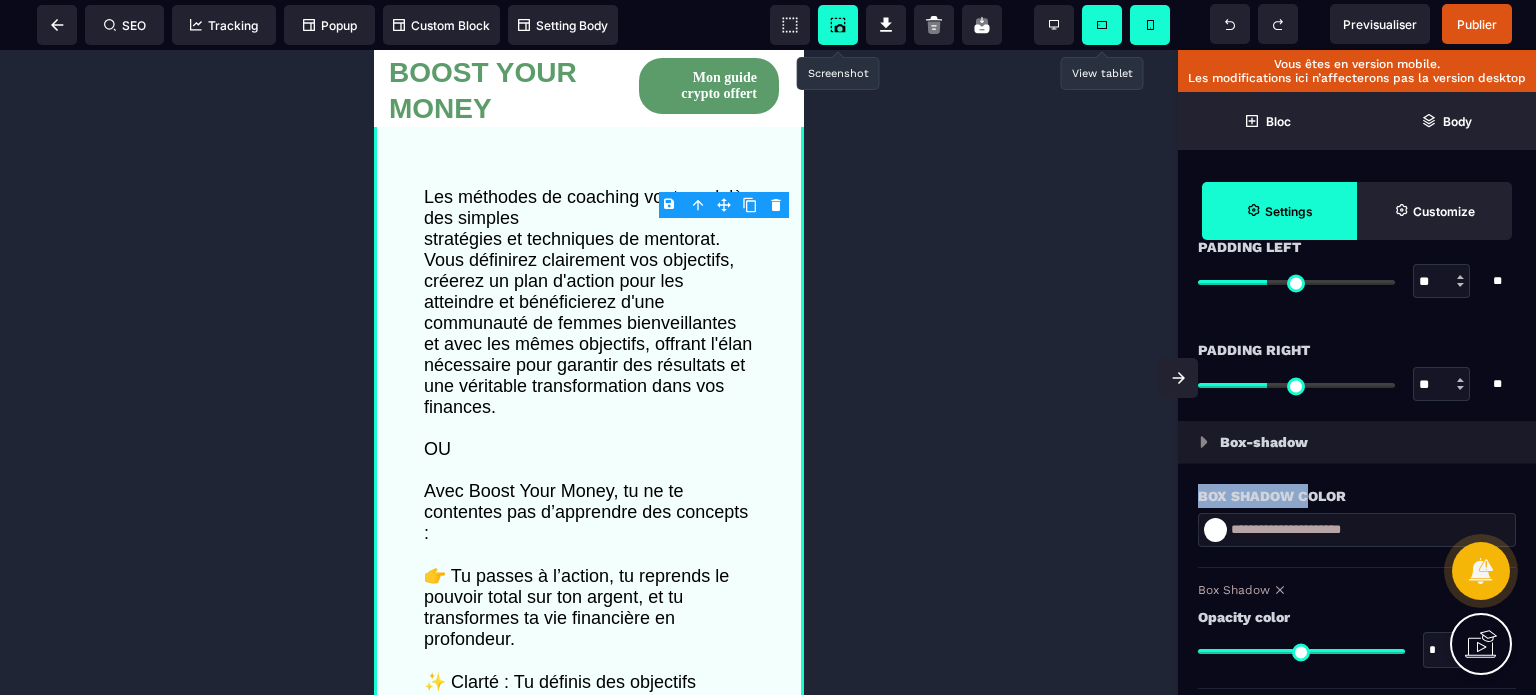 click on "Essentials
Margin Top
*
*
**
All
Show Desktop
Show Mobile" at bounding box center (1357, -239) 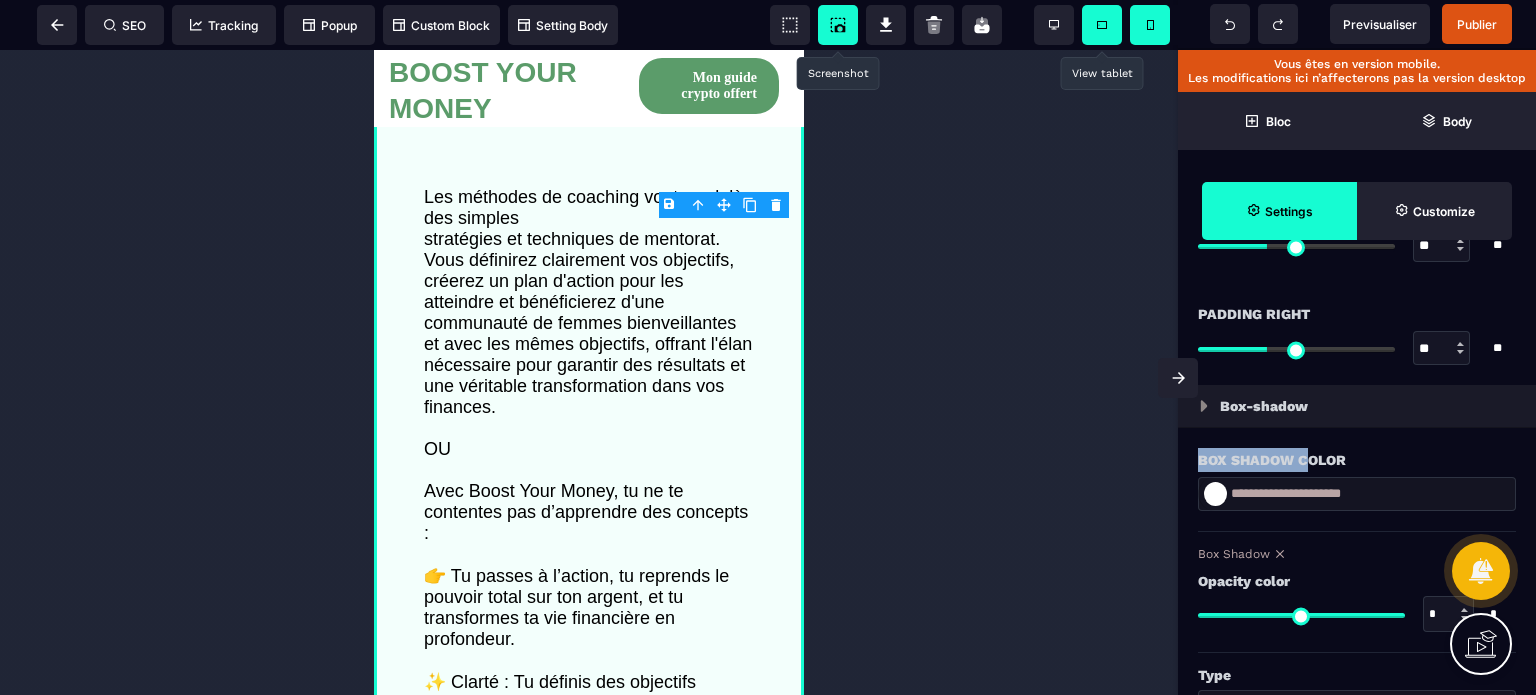 scroll, scrollTop: 1880, scrollLeft: 0, axis: vertical 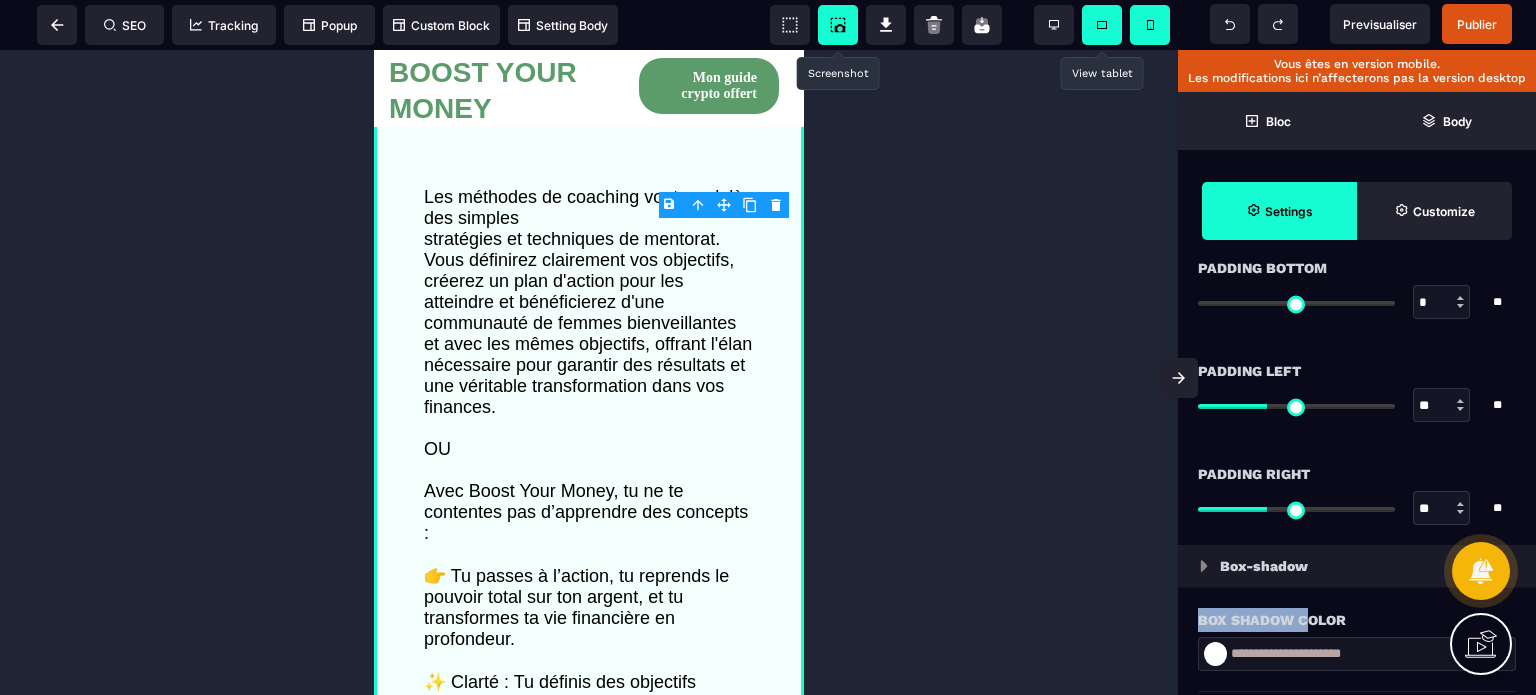 type on "**" 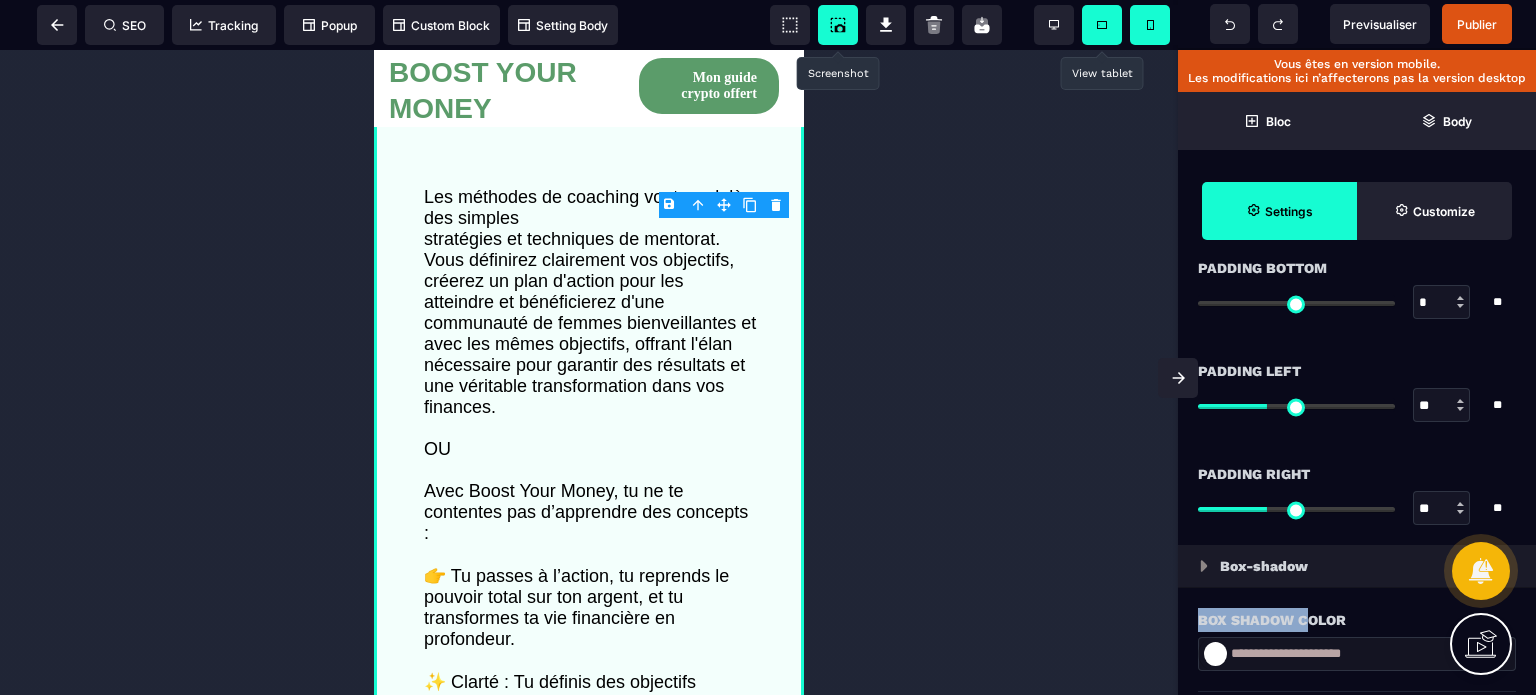 type on "*" 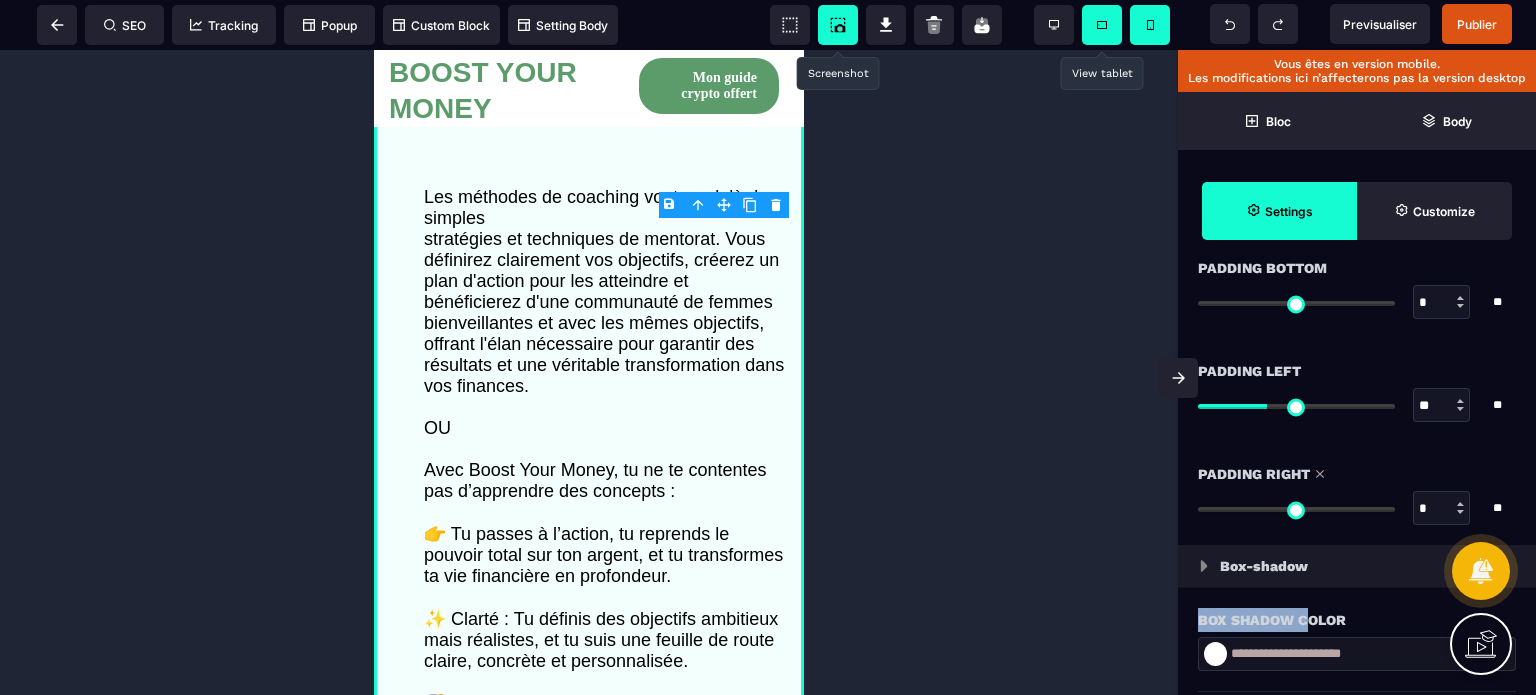 drag, startPoint x: 1263, startPoint y: 500, endPoint x: 1126, endPoint y: 493, distance: 137.17871 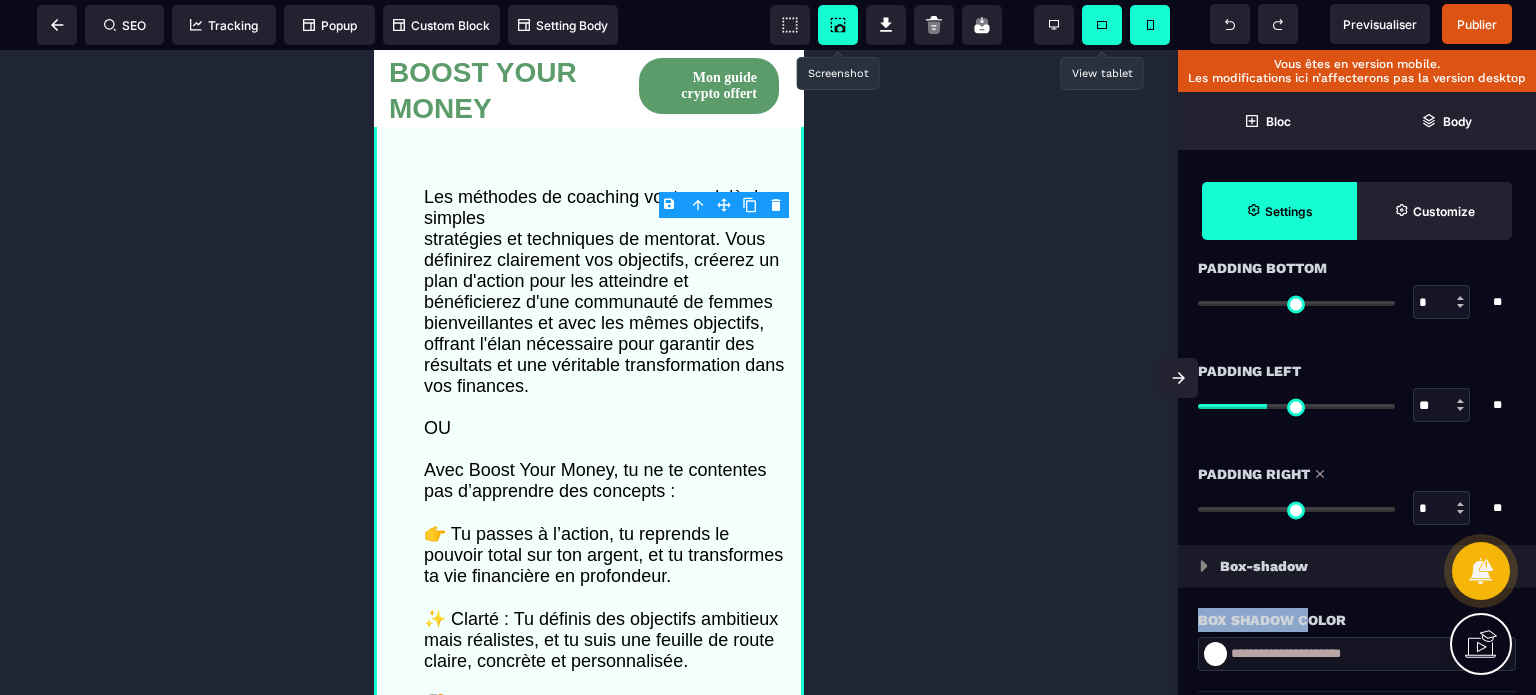 type on "*" 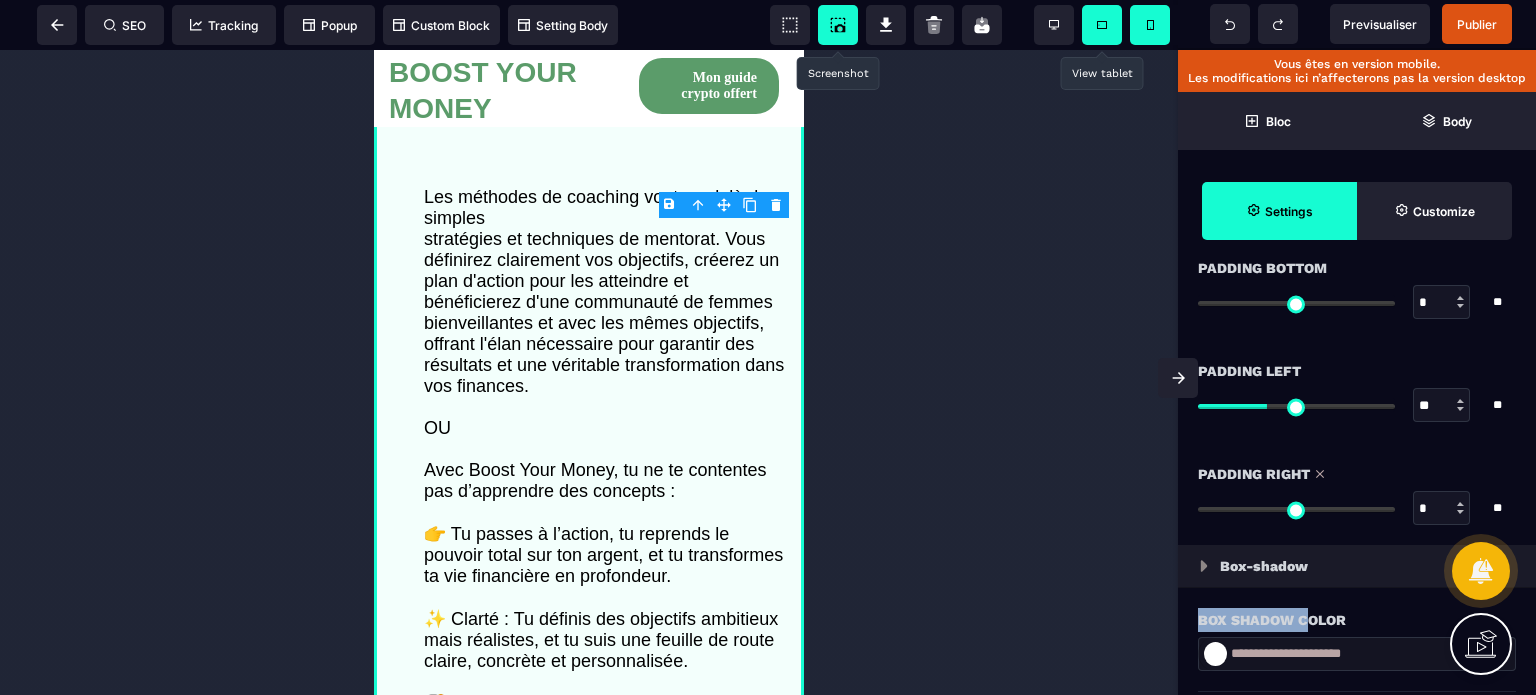 type on "*" 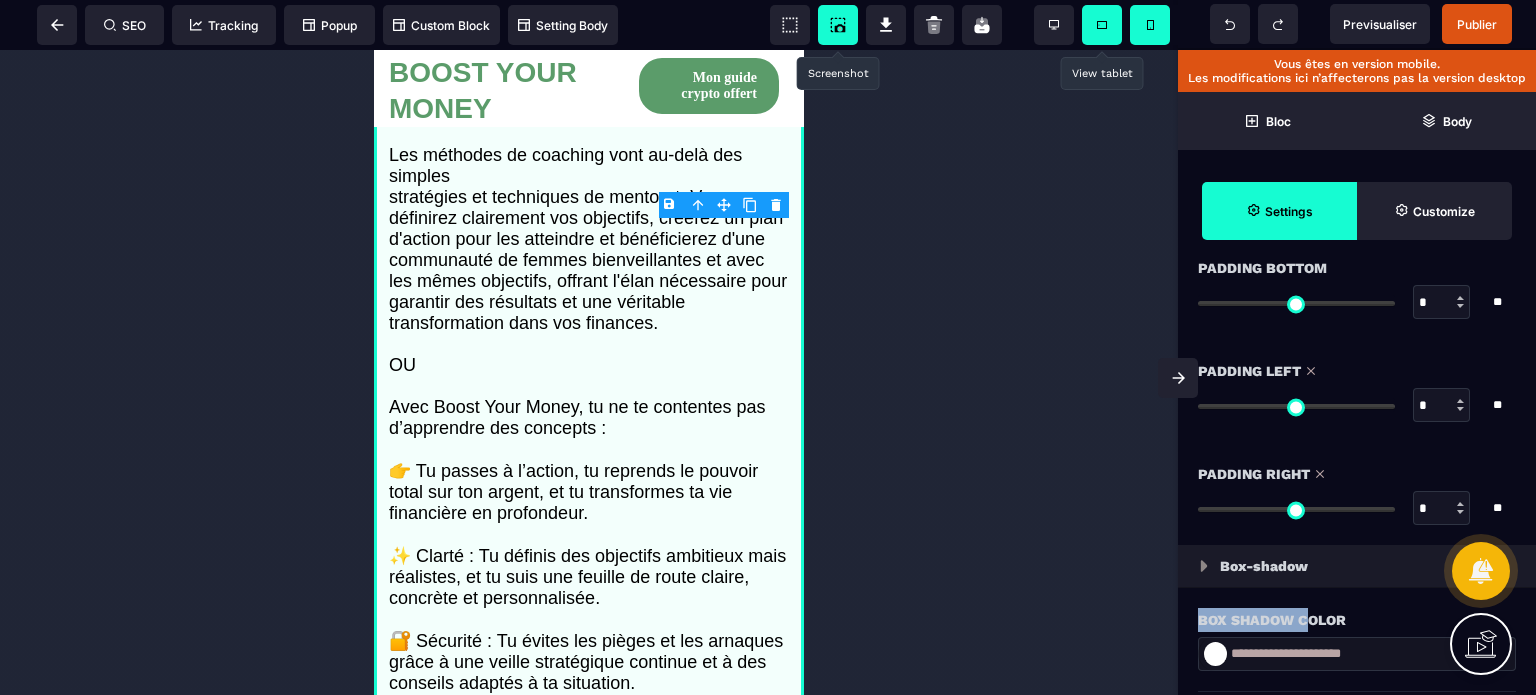 drag, startPoint x: 1273, startPoint y: 405, endPoint x: 1020, endPoint y: 475, distance: 262.50525 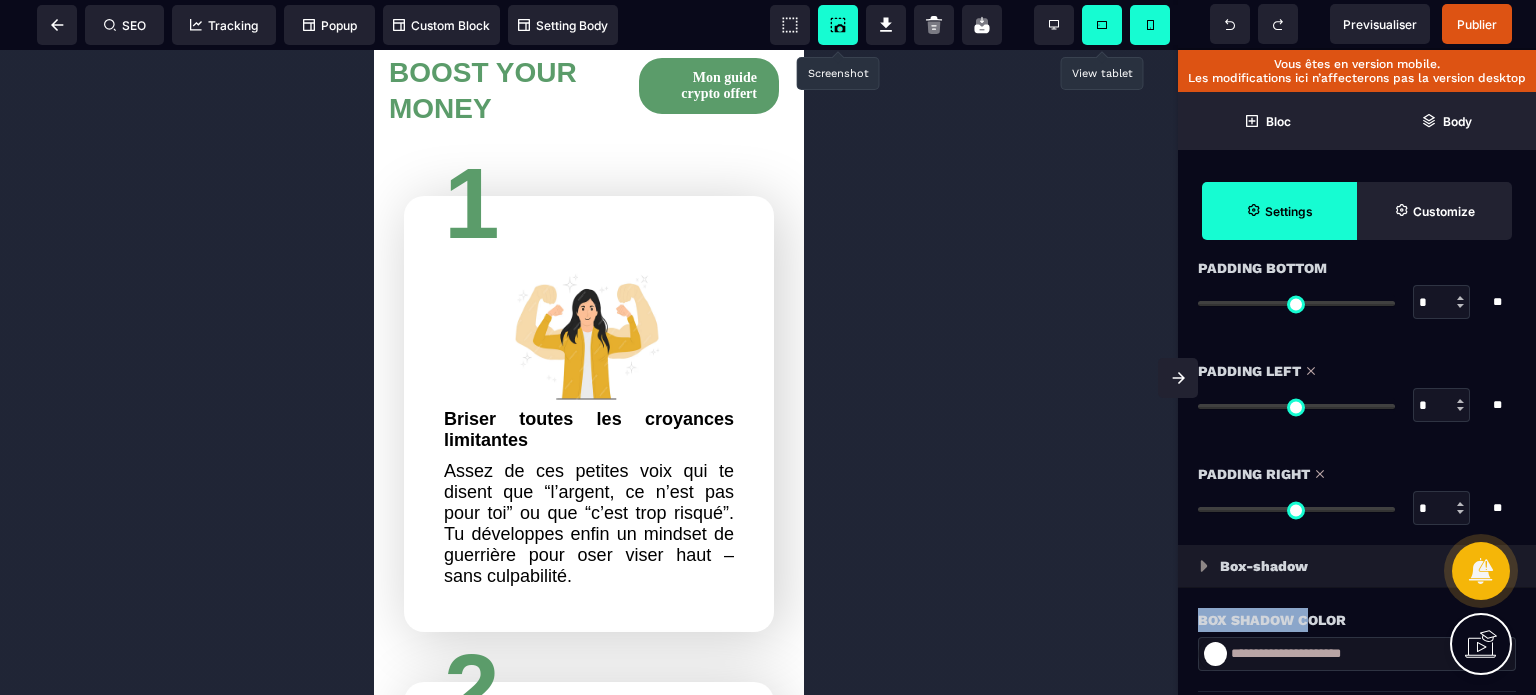 scroll, scrollTop: 2425, scrollLeft: 0, axis: vertical 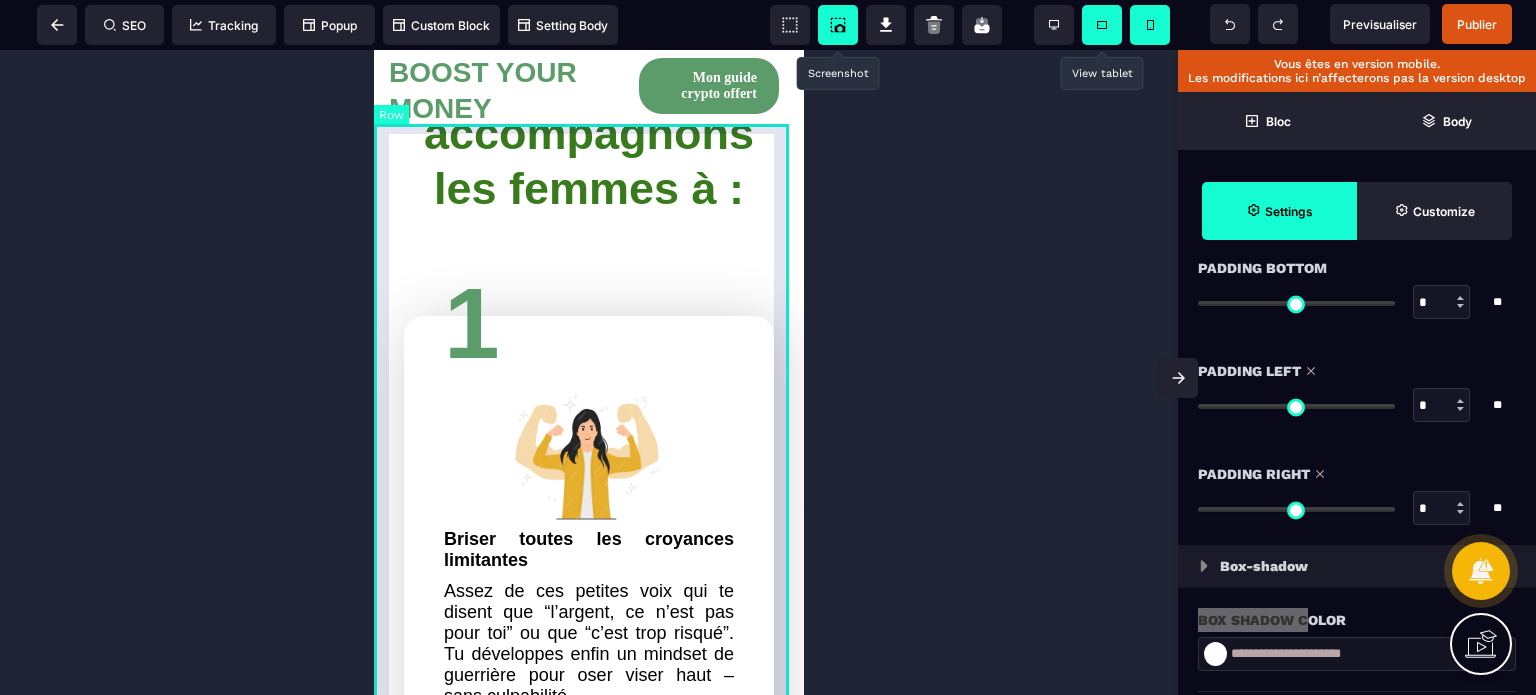 click on "Avec Boost Your Money, nous accompagnons les femmes à : 1 Briser toutes les croyances limitantes Assez de ces petites voix qui te disent que “l’argent, ce n’est pas pour toi” ou que “c’est trop risqué”. Tu développes enfin un mindset de guerrière pour oser viser haut – sans culpabilité. 2 Reprendre le contrôle total de ton argent Fini la confusion, les blocages, et le stress des fins de mois. Tu sais exactement comment gérer, faire fructifier et booster tes finances au quotidien. 3 Transformer tes projets de vie en réalité Un projet de reconversion ? Un tour du monde ? Une maison au soleil ? Grâce à une méthode claire et accessible, tu construis ta nouvelle vie avec un plan d'action clair et efficace, même si tu pars de zéro. 4 À devenir 100% libres et indépendantes Tu n’attends plus personne. Tu investis en toute confiance, tu fais fructifier ton argent, et tu poses chaque jour une brique vers ta liberté. Et surtout… tu n’as plus jamais peur de l’avenir. 5 6" at bounding box center [589, 1616] 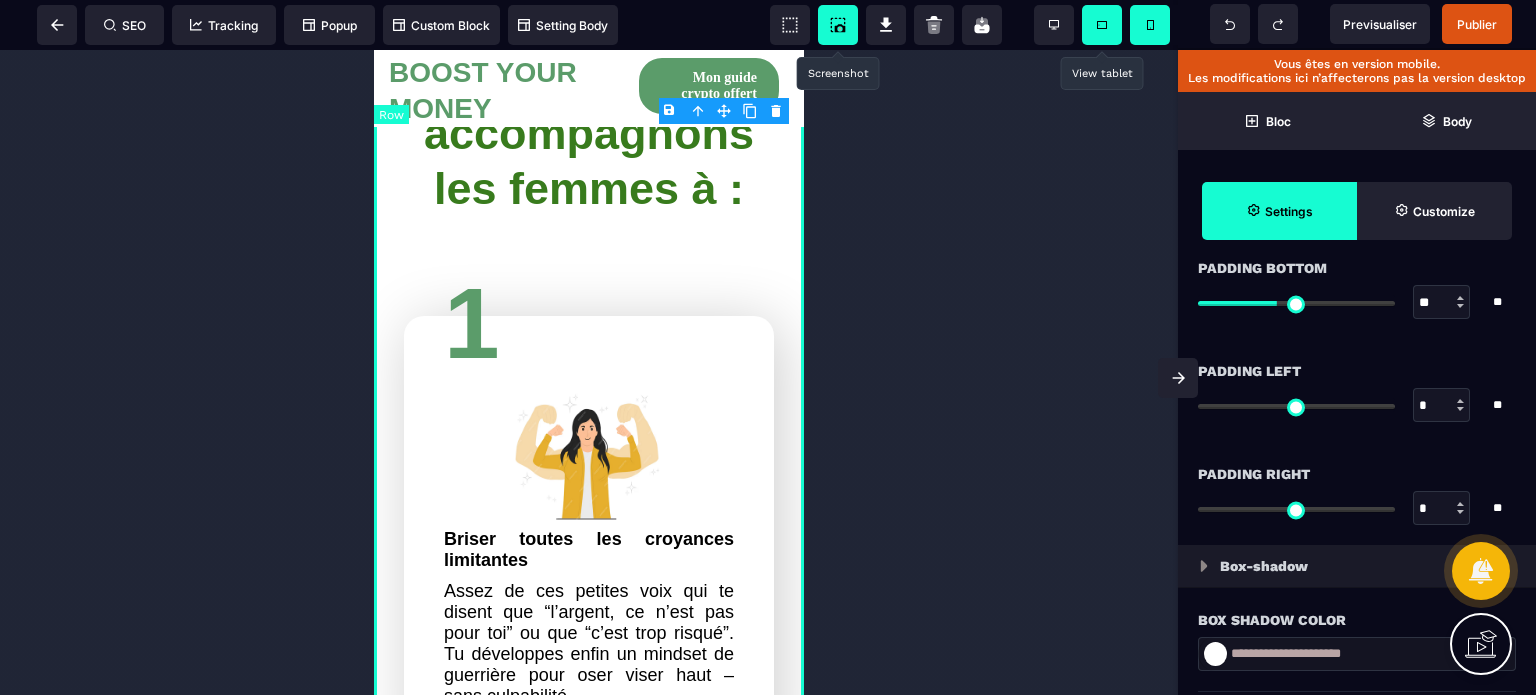 type on "*" 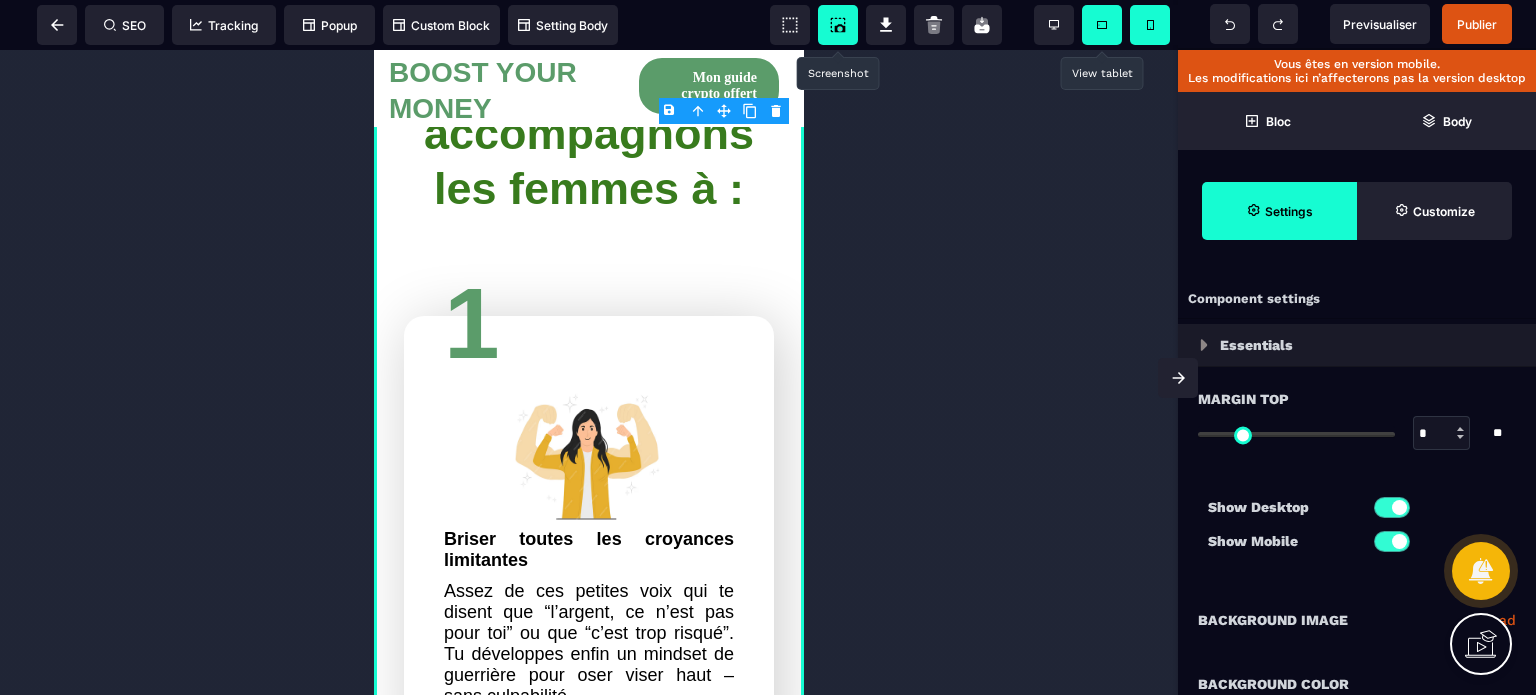 click on "**********" at bounding box center [1357, 620] 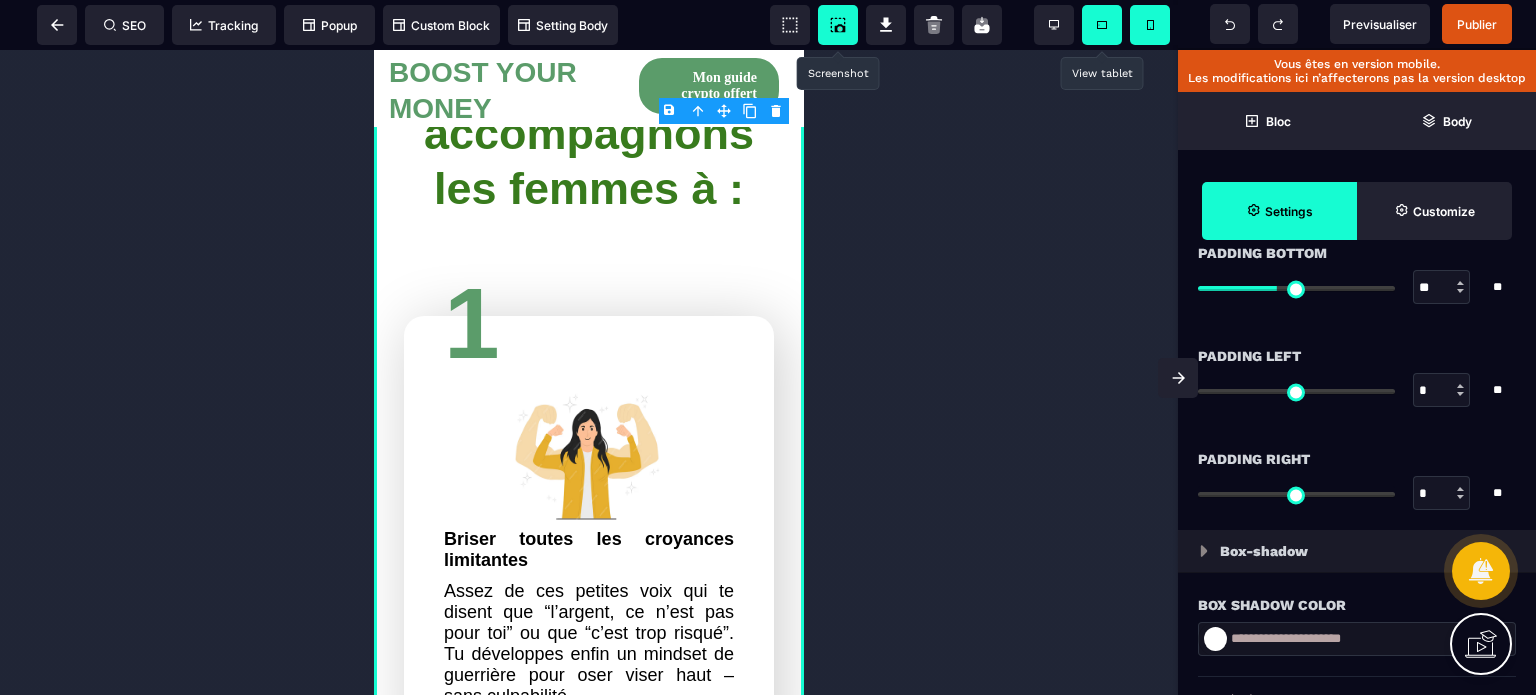 scroll, scrollTop: 1880, scrollLeft: 0, axis: vertical 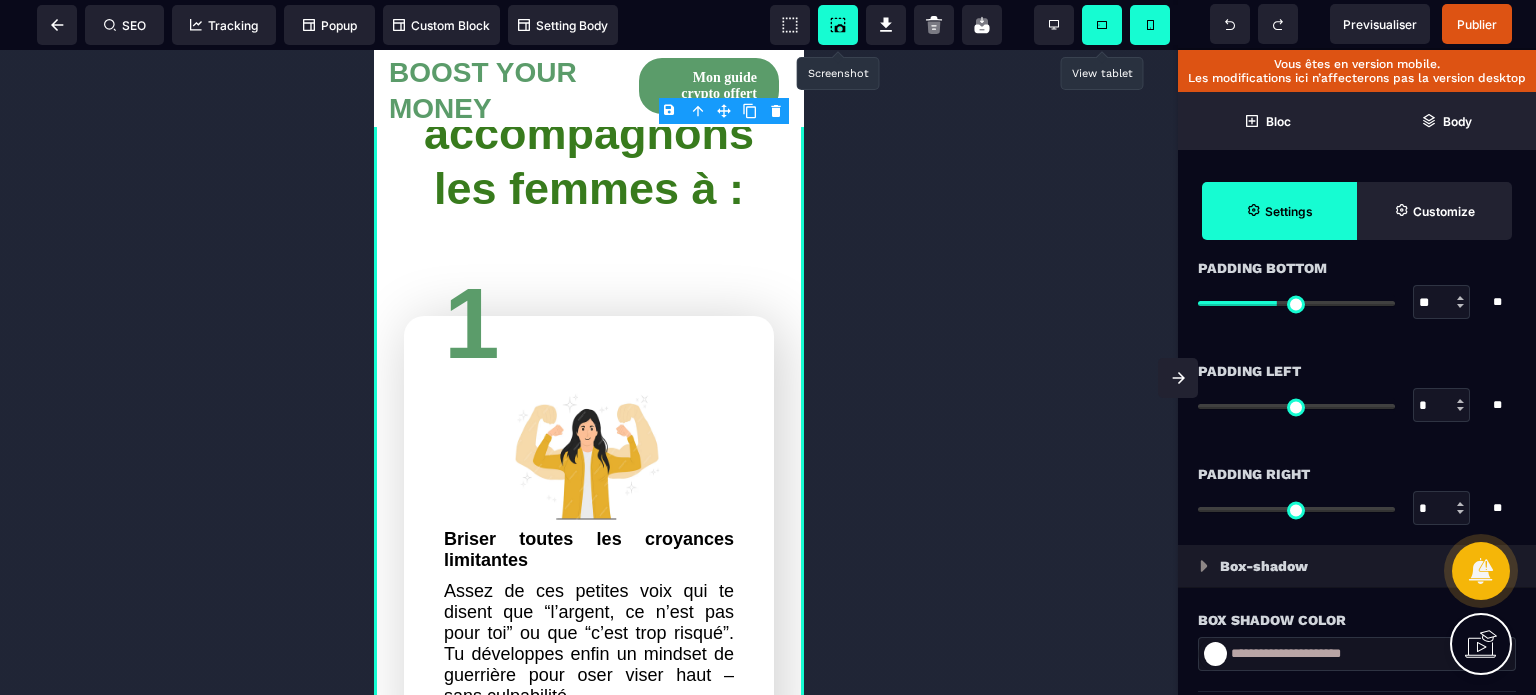 type on "**" 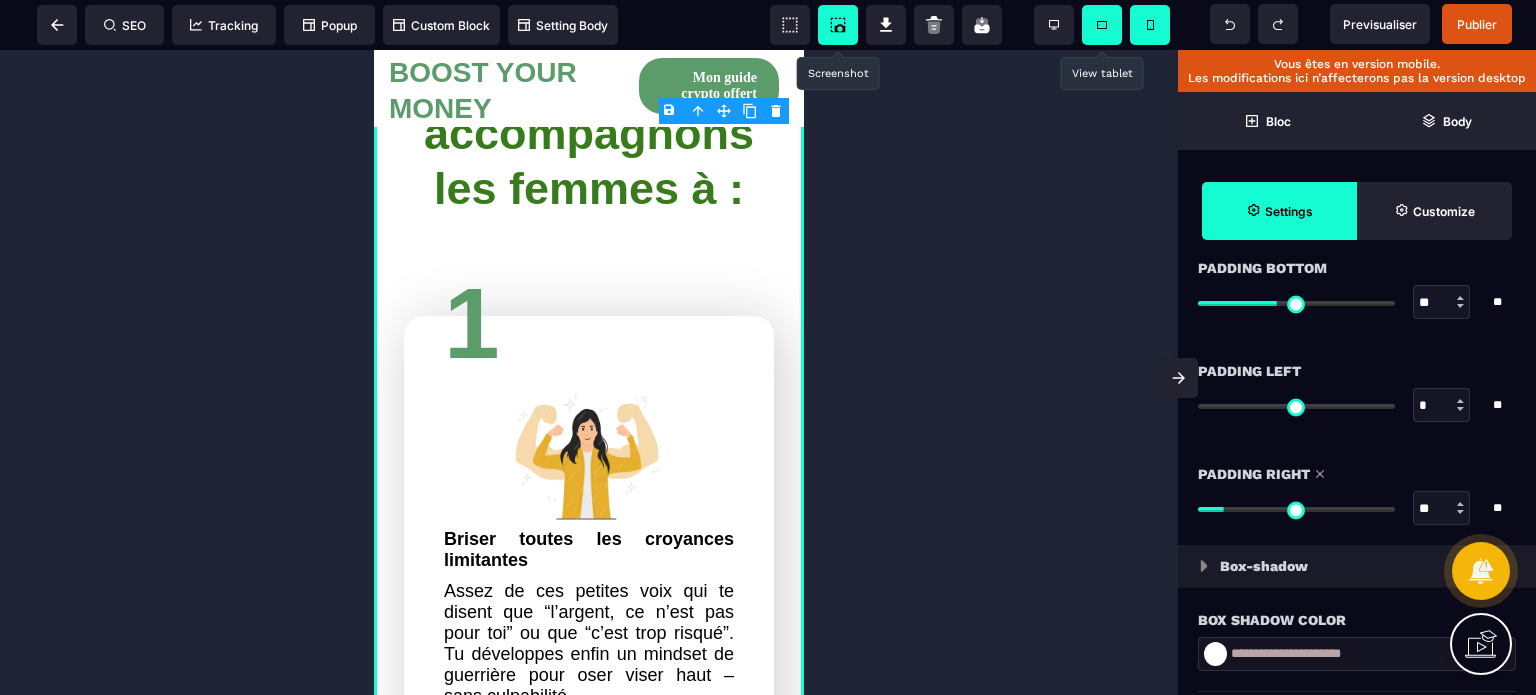 type on "**" 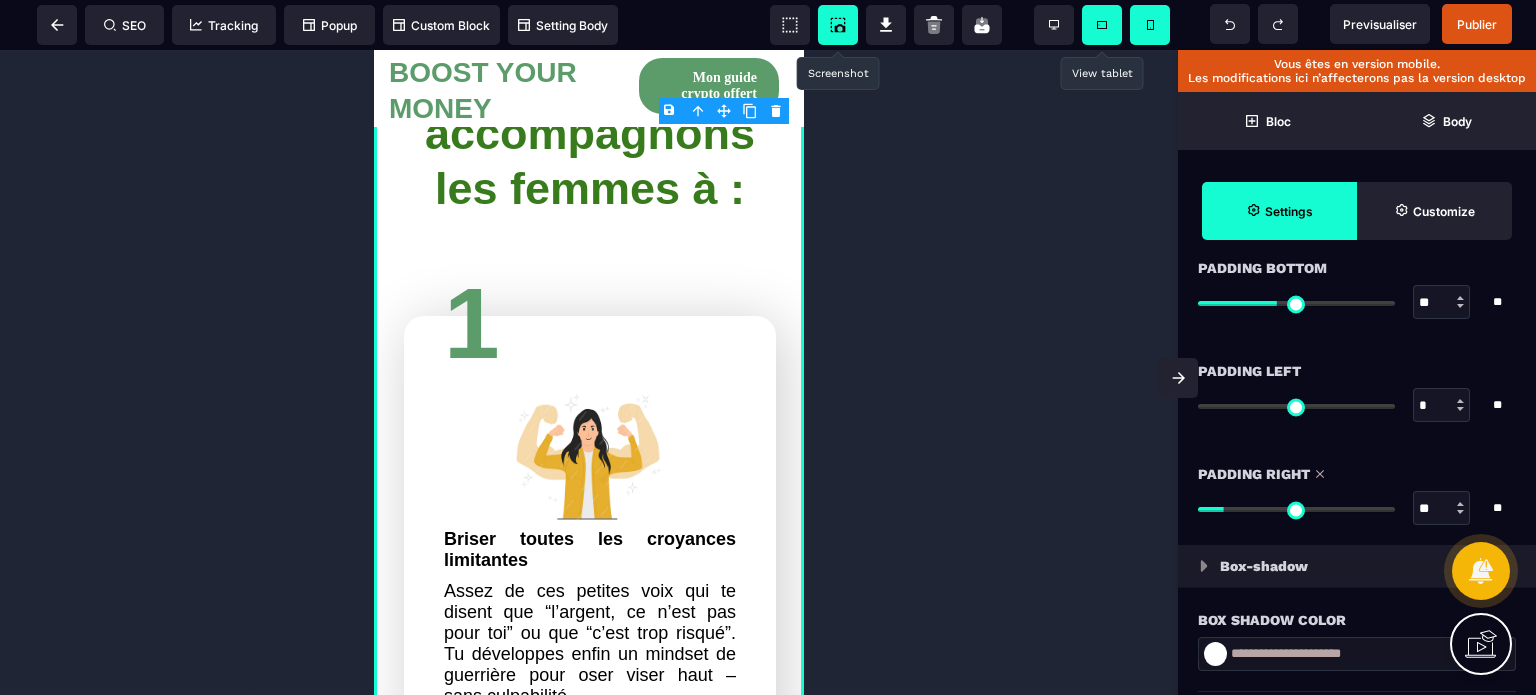 type on "*" 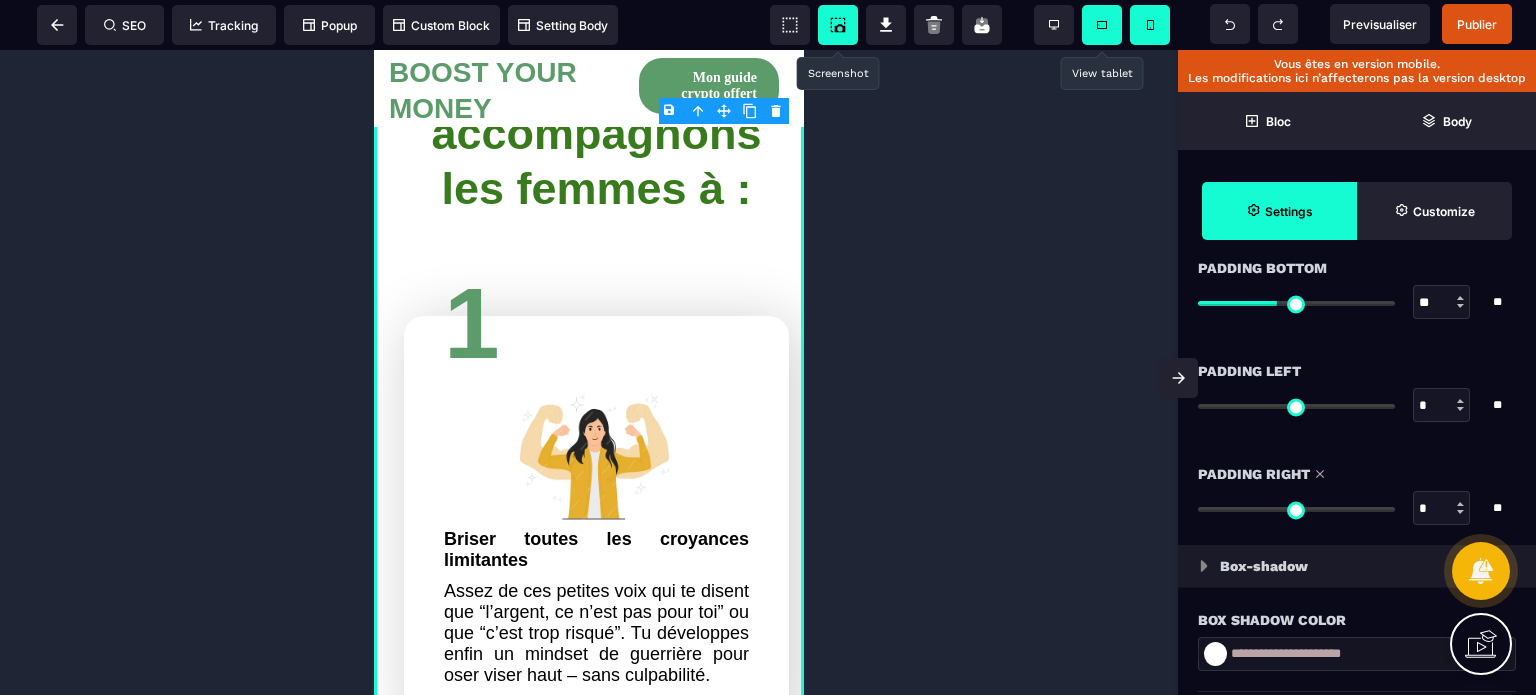 drag, startPoint x: 1207, startPoint y: 507, endPoint x: 1159, endPoint y: 507, distance: 48 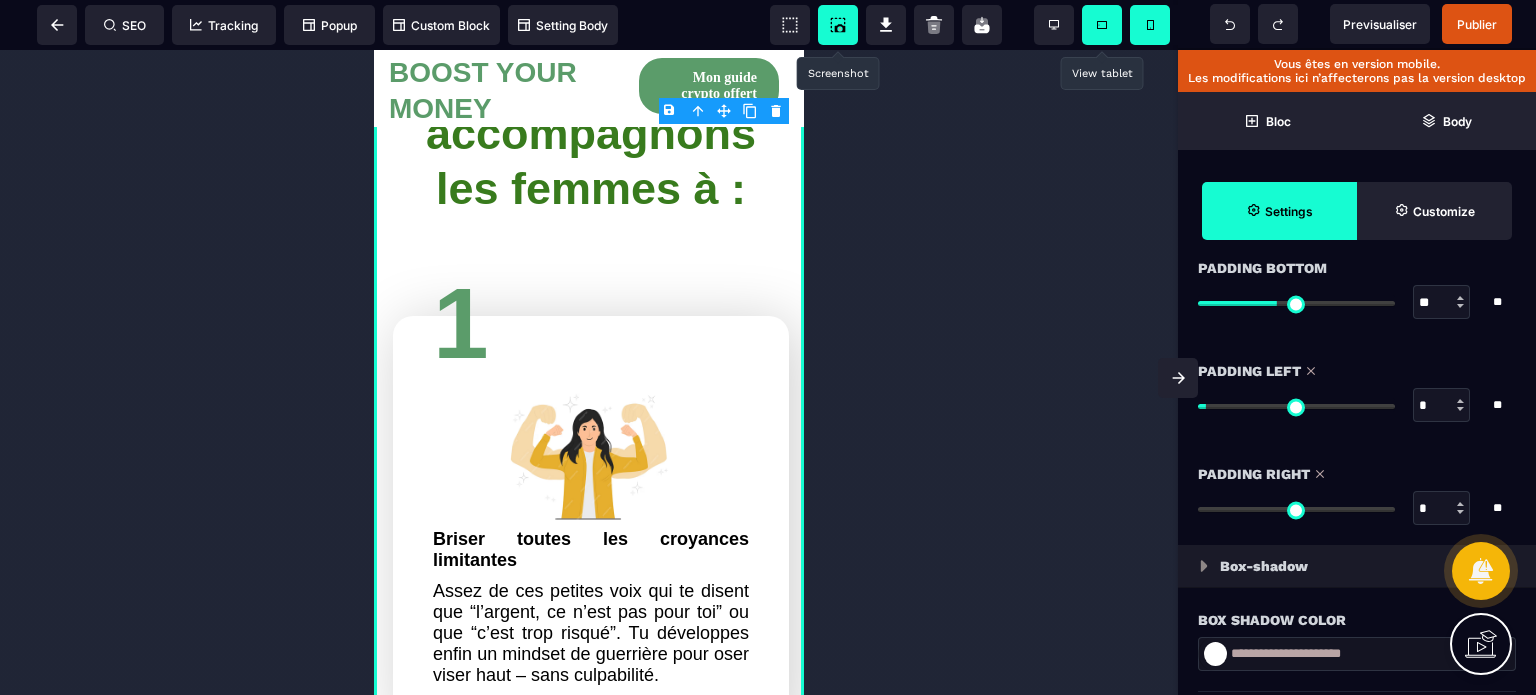 type on "*" 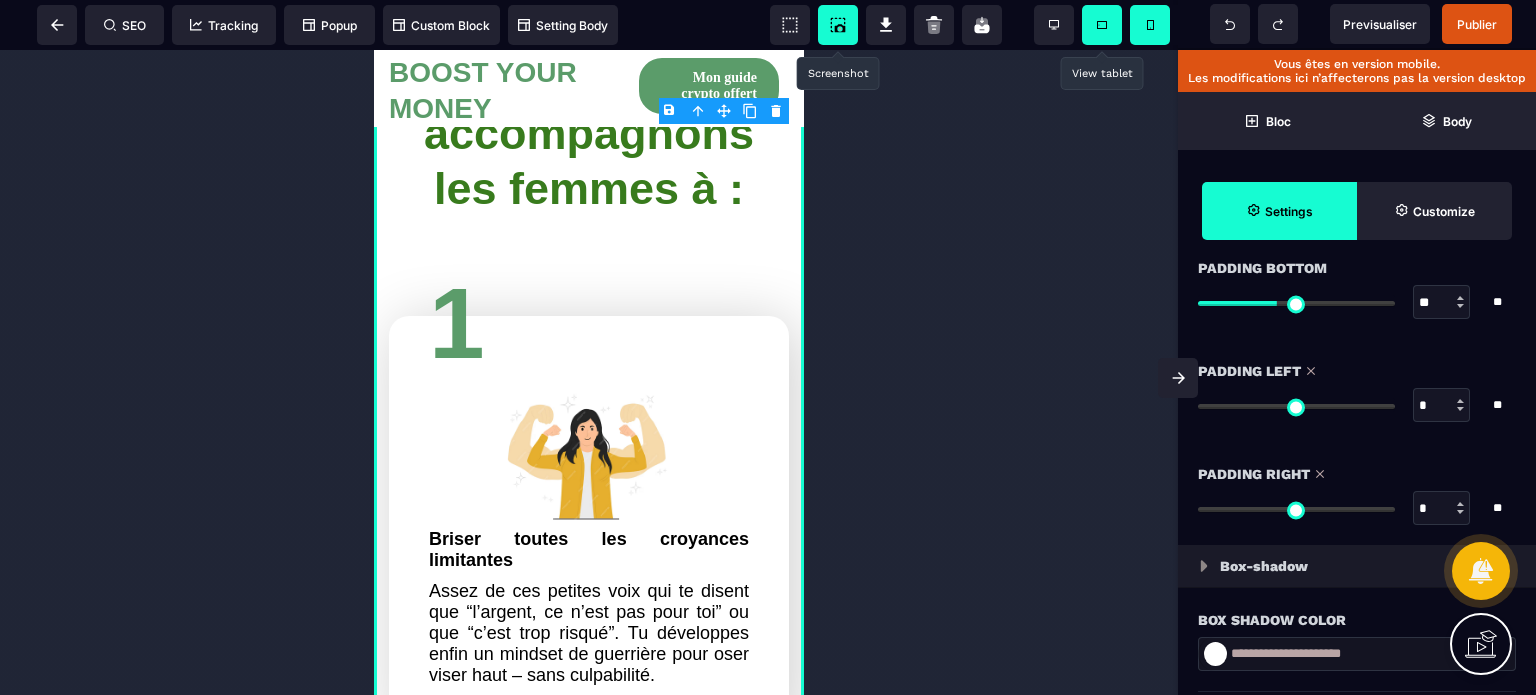 drag, startPoint x: 1206, startPoint y: 405, endPoint x: 1124, endPoint y: 412, distance: 82.29824 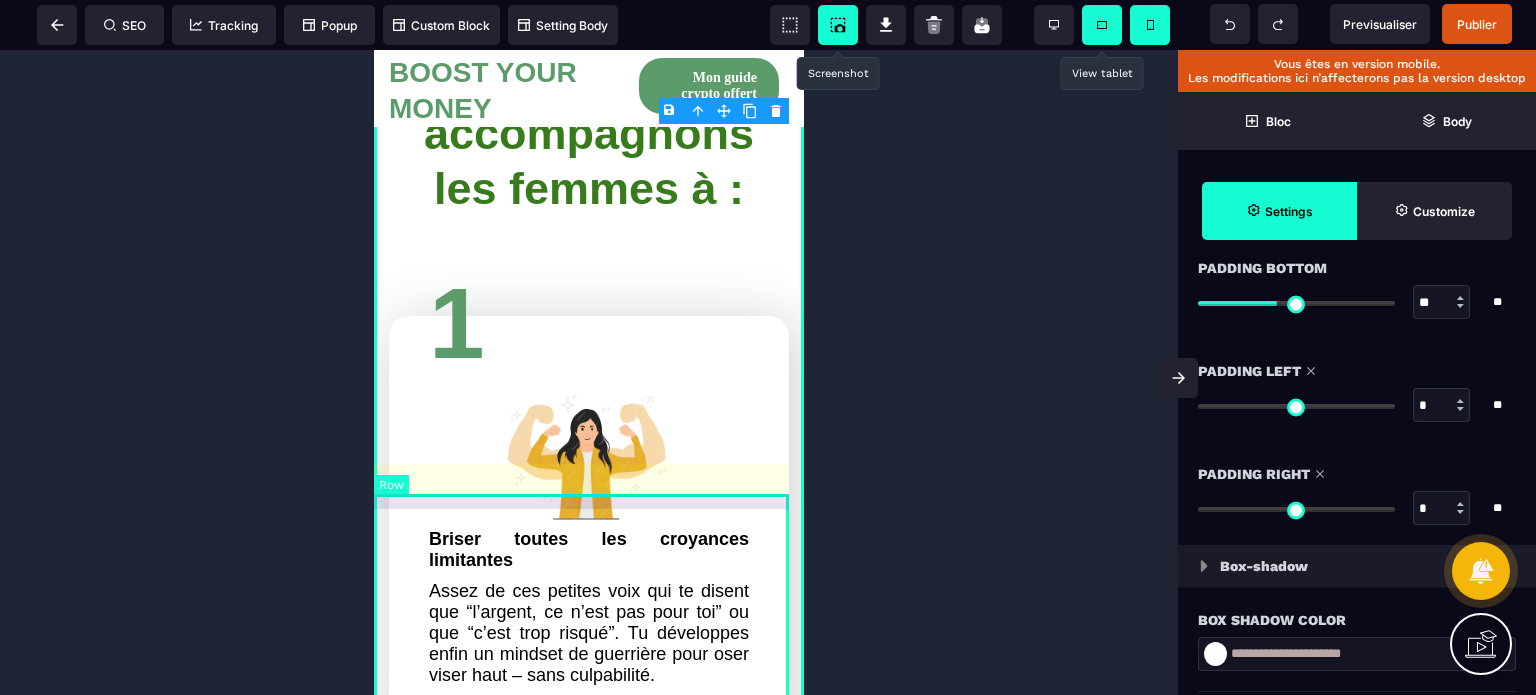 click on "1 Briser toutes les croyances limitantes Assez de ces petites voix qui te disent que “l’argent, ce n’est pas pour toi” ou que “c’est trop risqué”. Tu développes enfin un mindset de guerrière pour oser viser haut – sans culpabilité. 2 Reprendre le contrôle total de ton argent Fini la confusion, les blocages, et le stress des fins de mois. Tu sais exactement comment gérer, faire fructifier et booster tes finances au quotidien. 3 Transformer tes projets de vie en réalité Un projet de reconversion ? Un tour du monde ? Une maison au soleil ? Grâce à une méthode claire et accessible, tu construis ta nouvelle vie avec un plan d'action clair et efficace, même si tu pars de zéro." at bounding box center [589, 999] 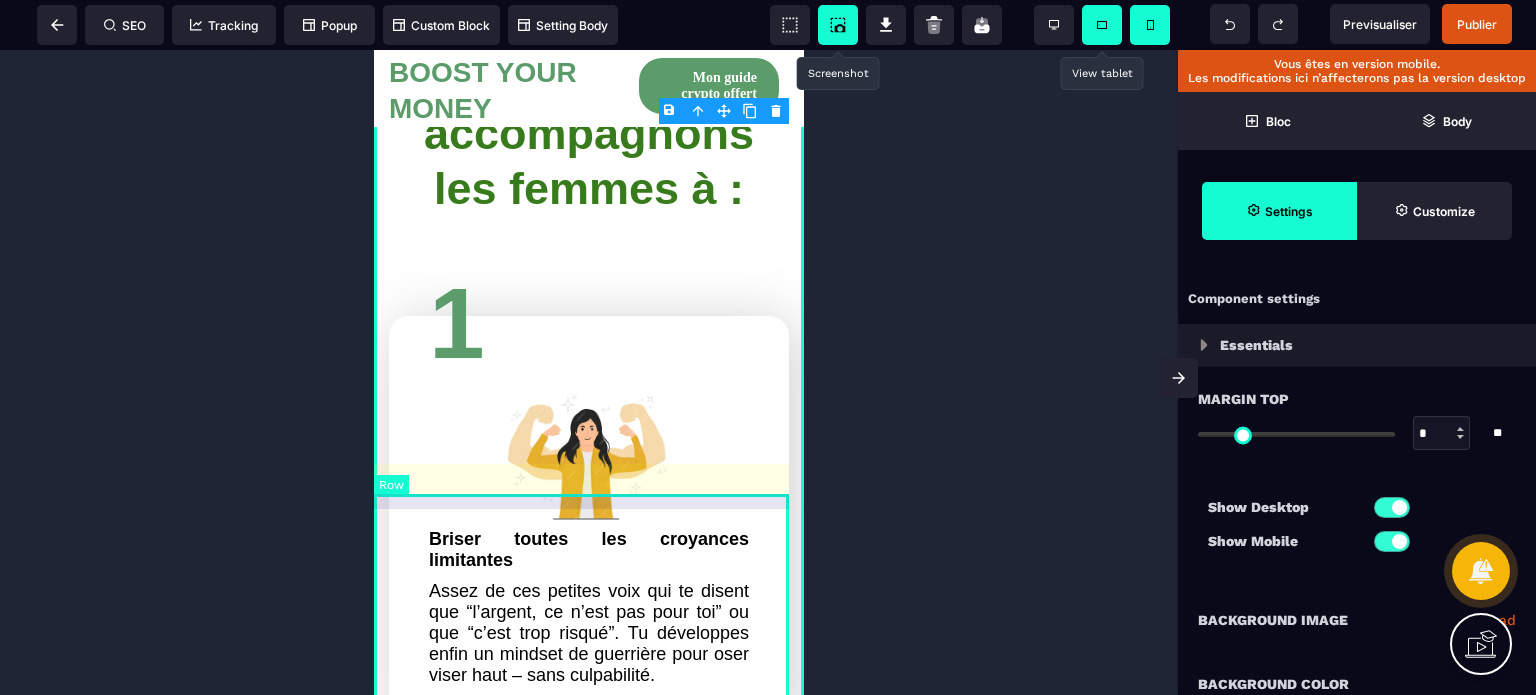 select on "*" 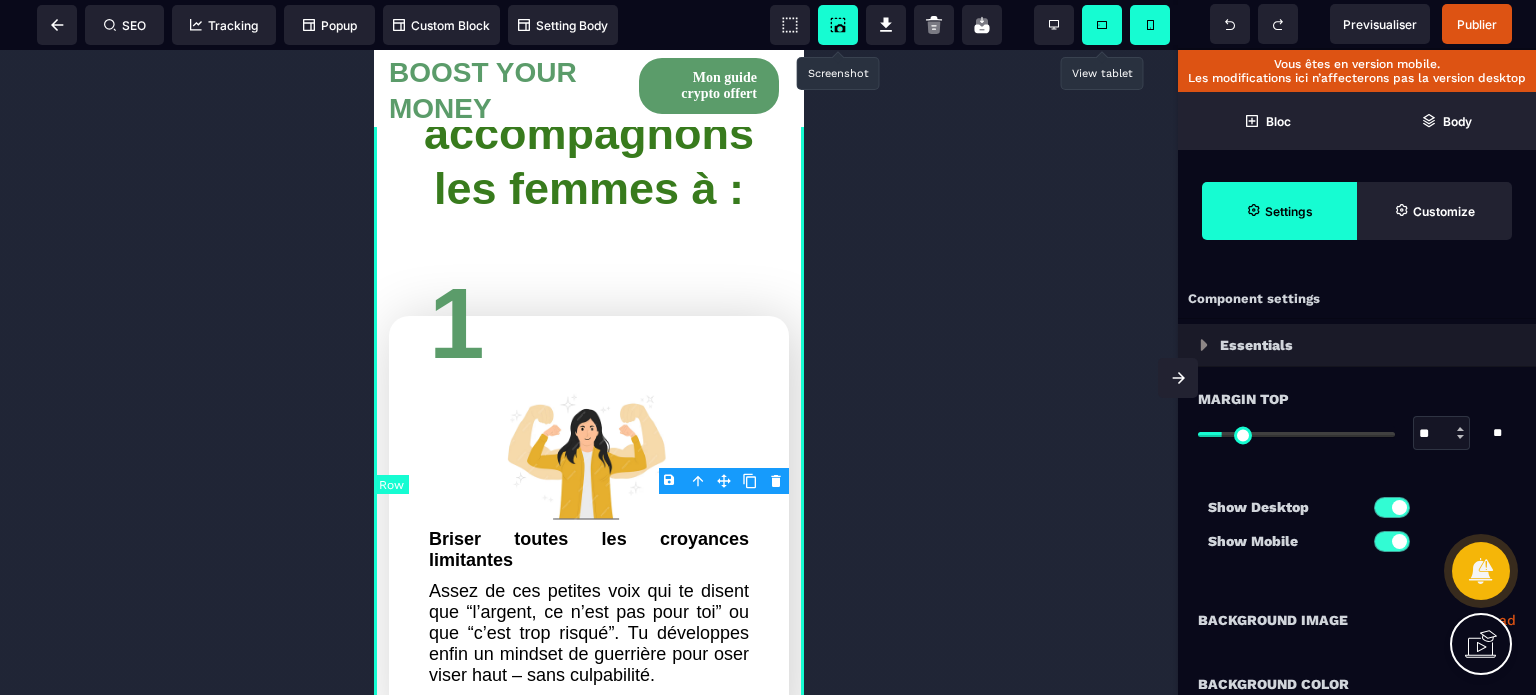 type on "***" 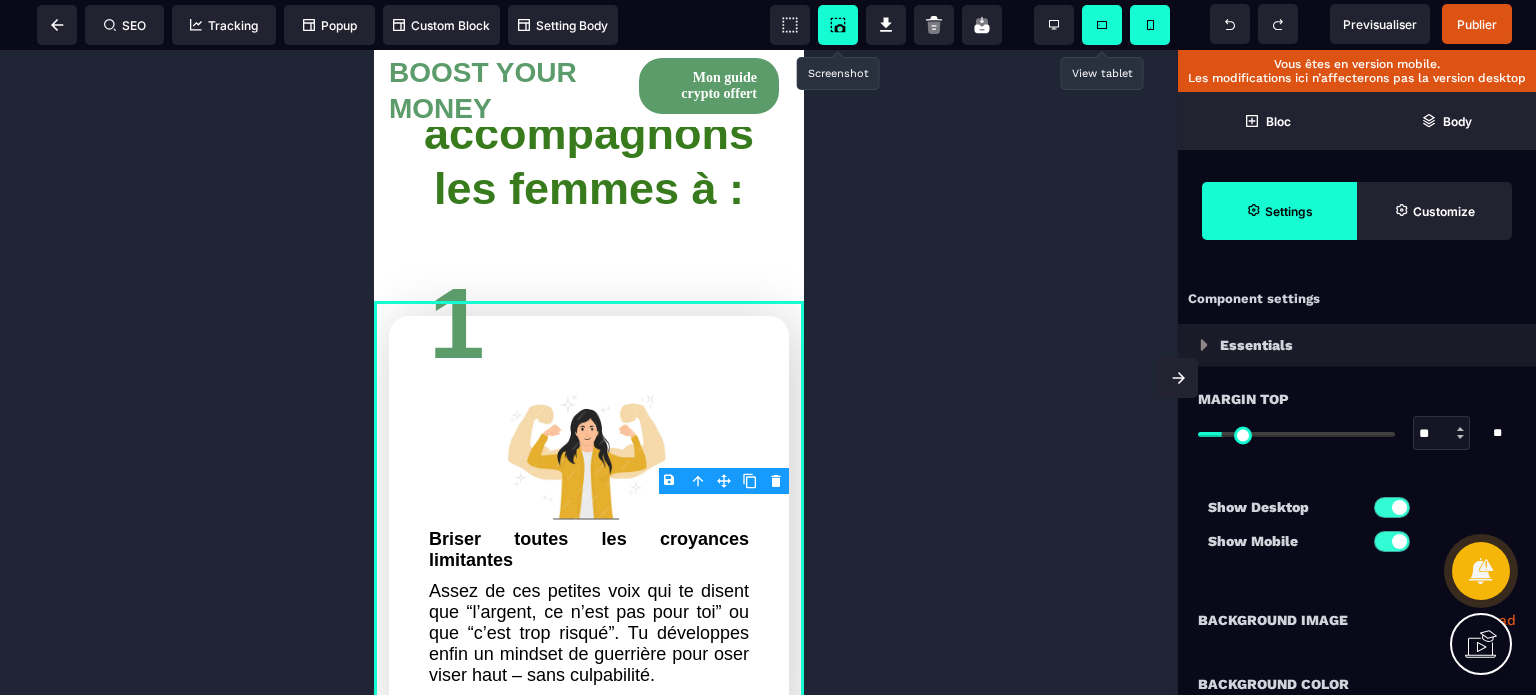 click on "Show Mobile" at bounding box center [1282, 541] 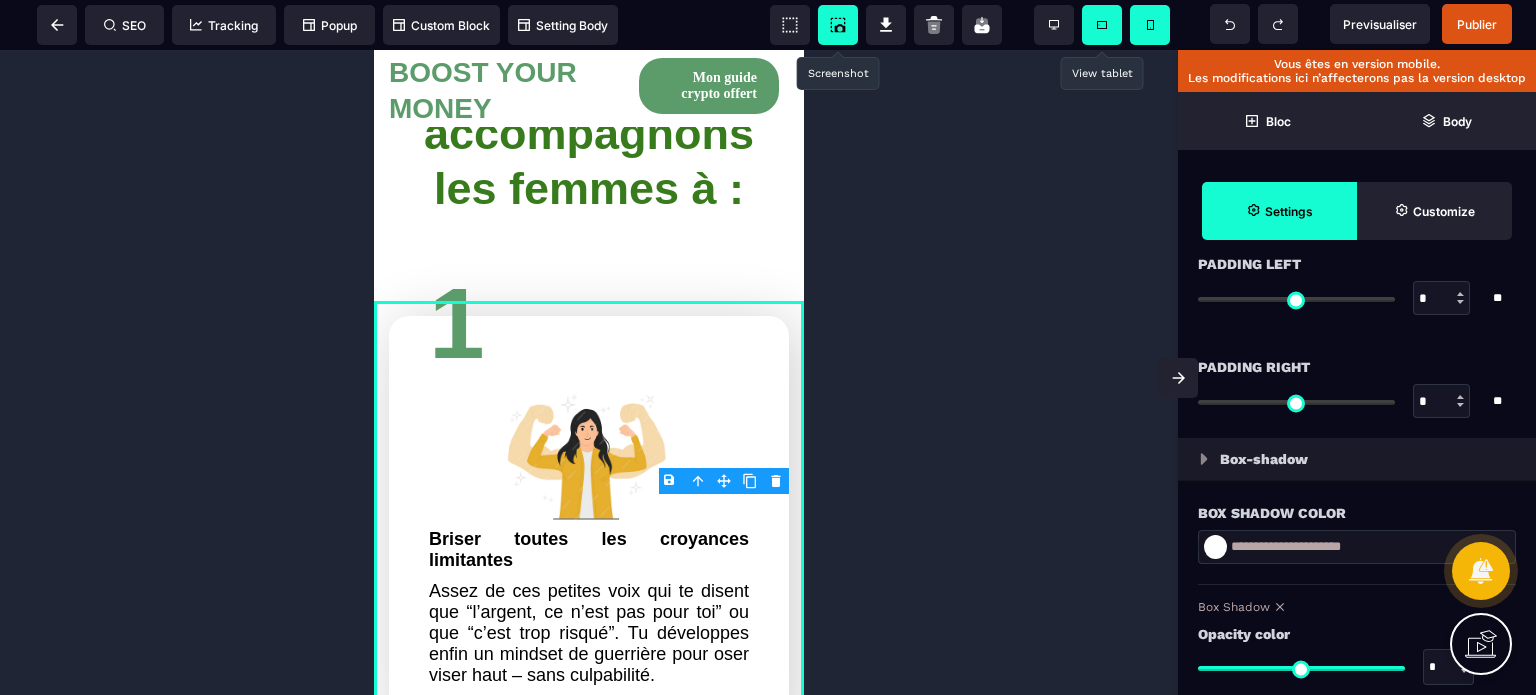 scroll, scrollTop: 2000, scrollLeft: 0, axis: vertical 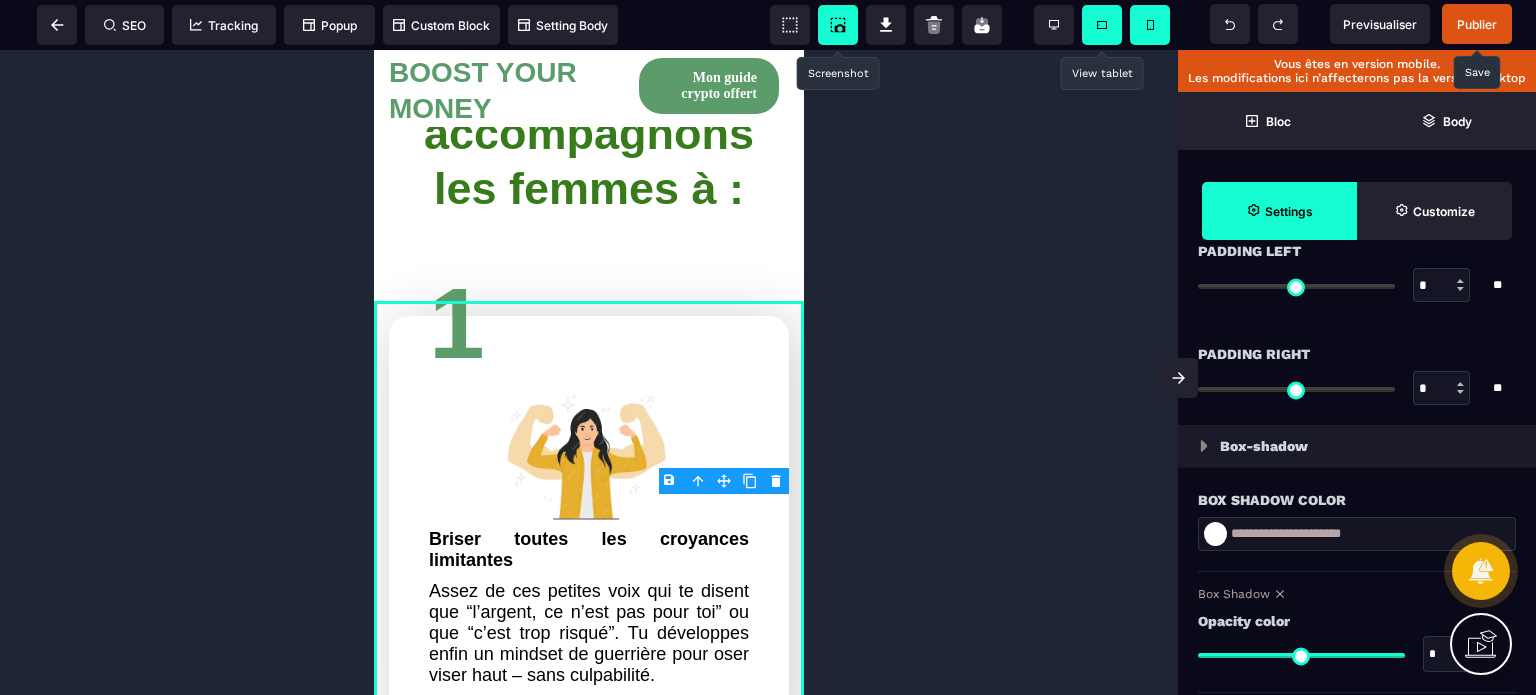 click on "Publier" at bounding box center (1477, 24) 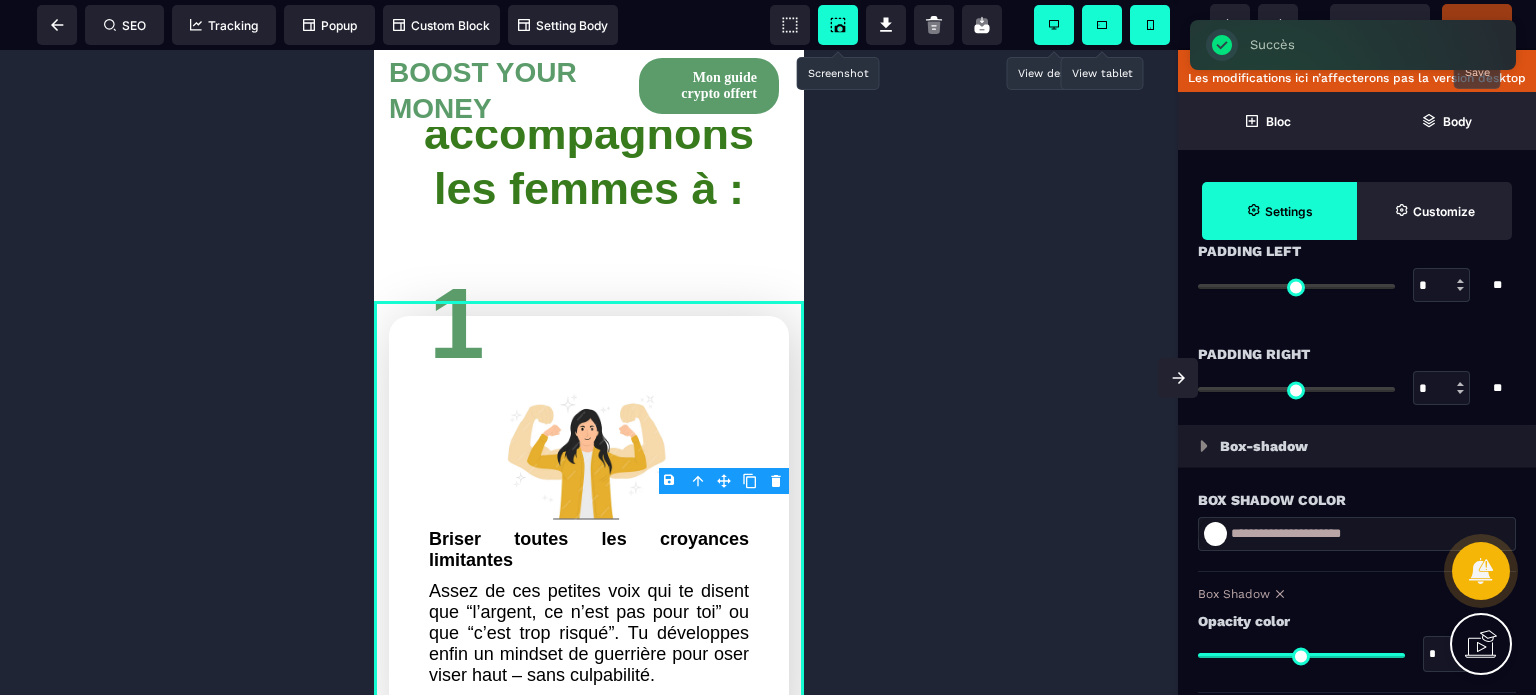 click at bounding box center [1054, 25] 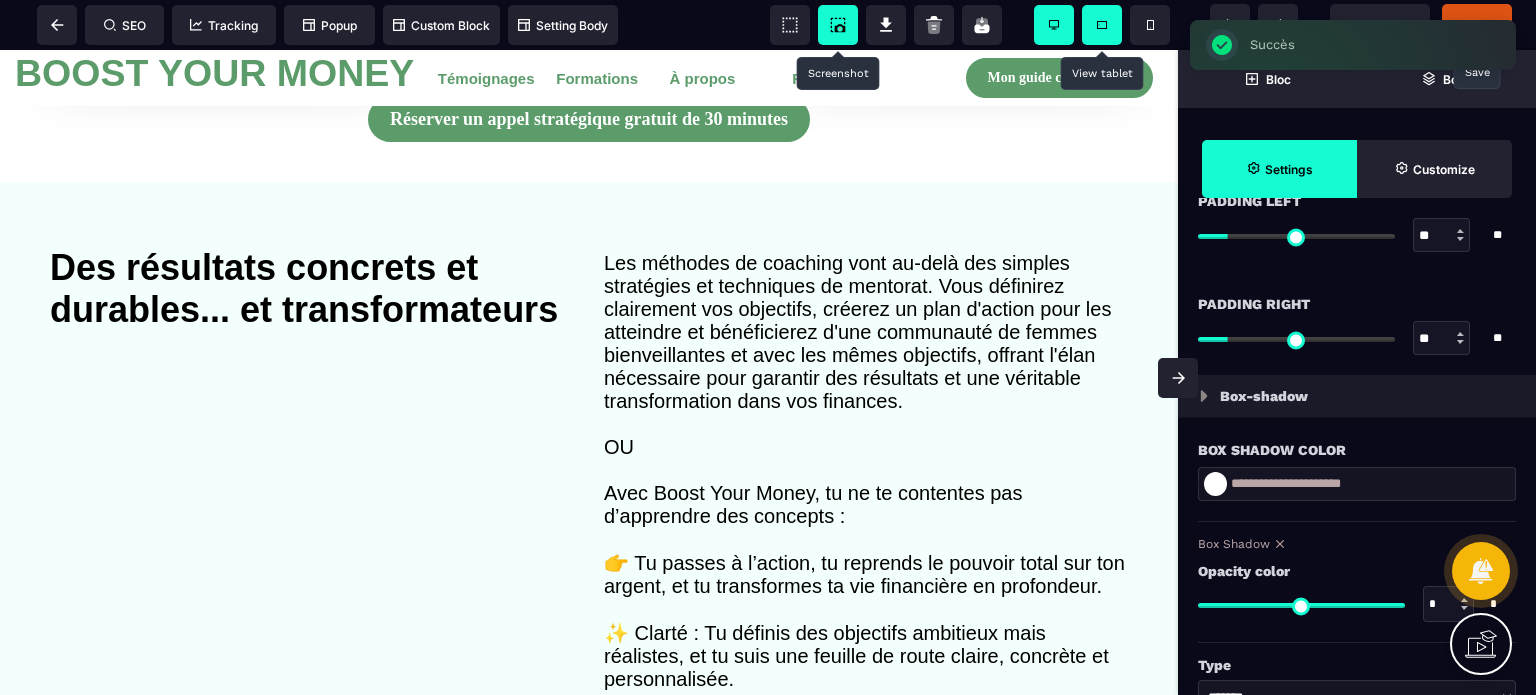 scroll, scrollTop: 1849, scrollLeft: 0, axis: vertical 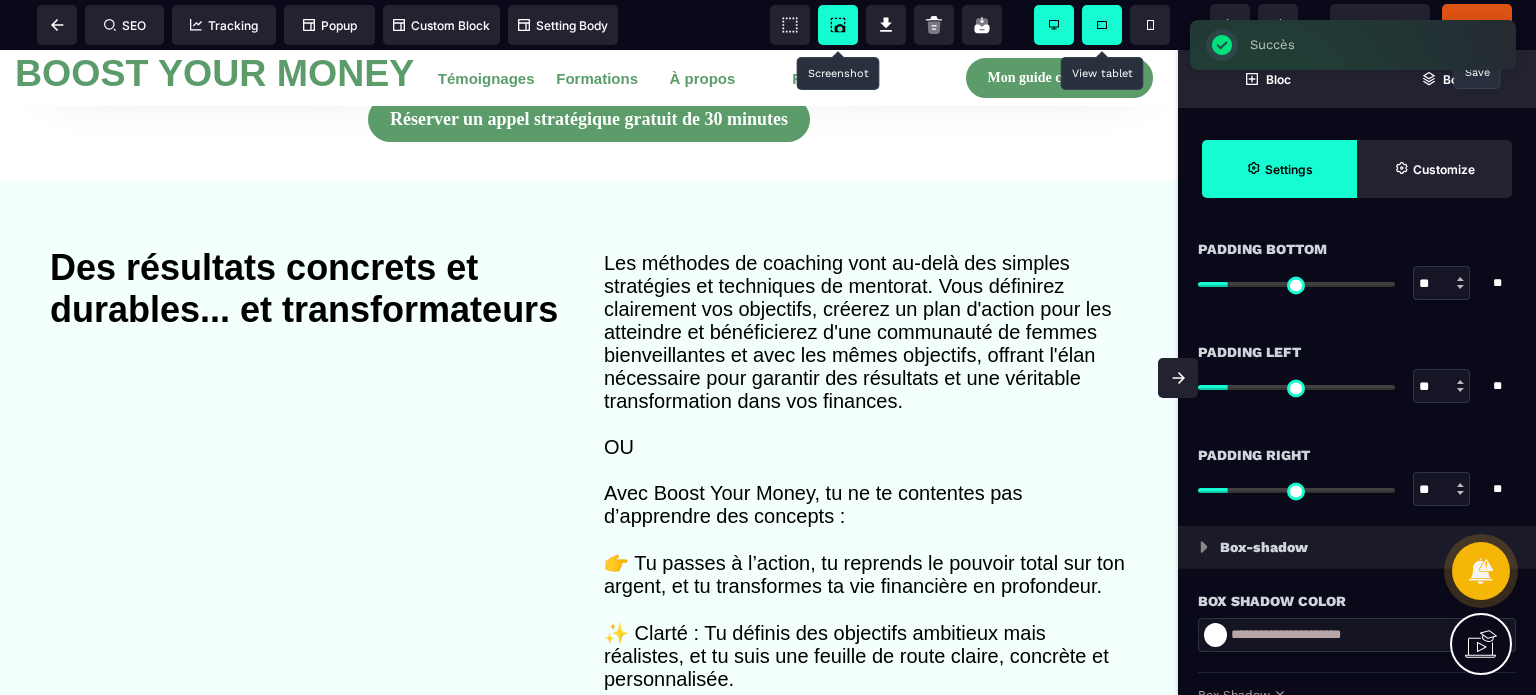 click 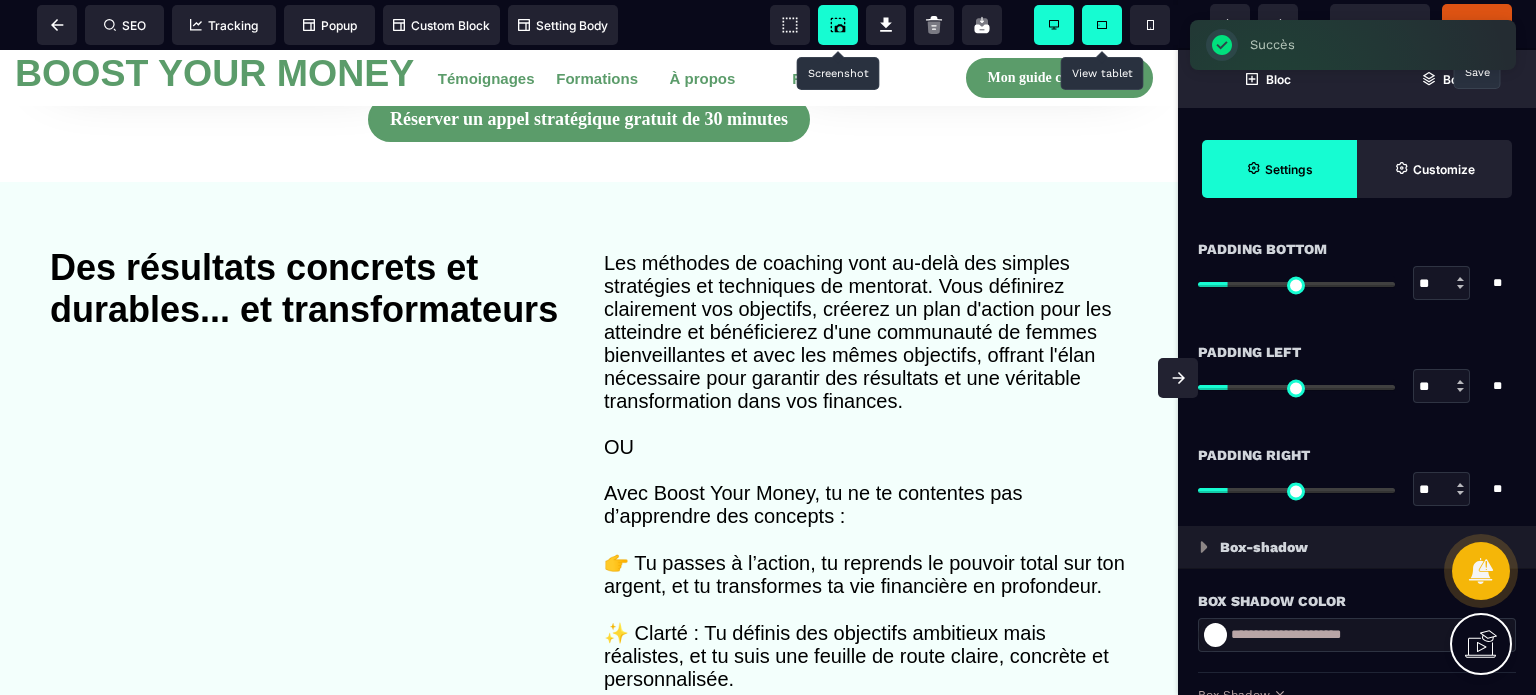 scroll, scrollTop: 0, scrollLeft: 0, axis: both 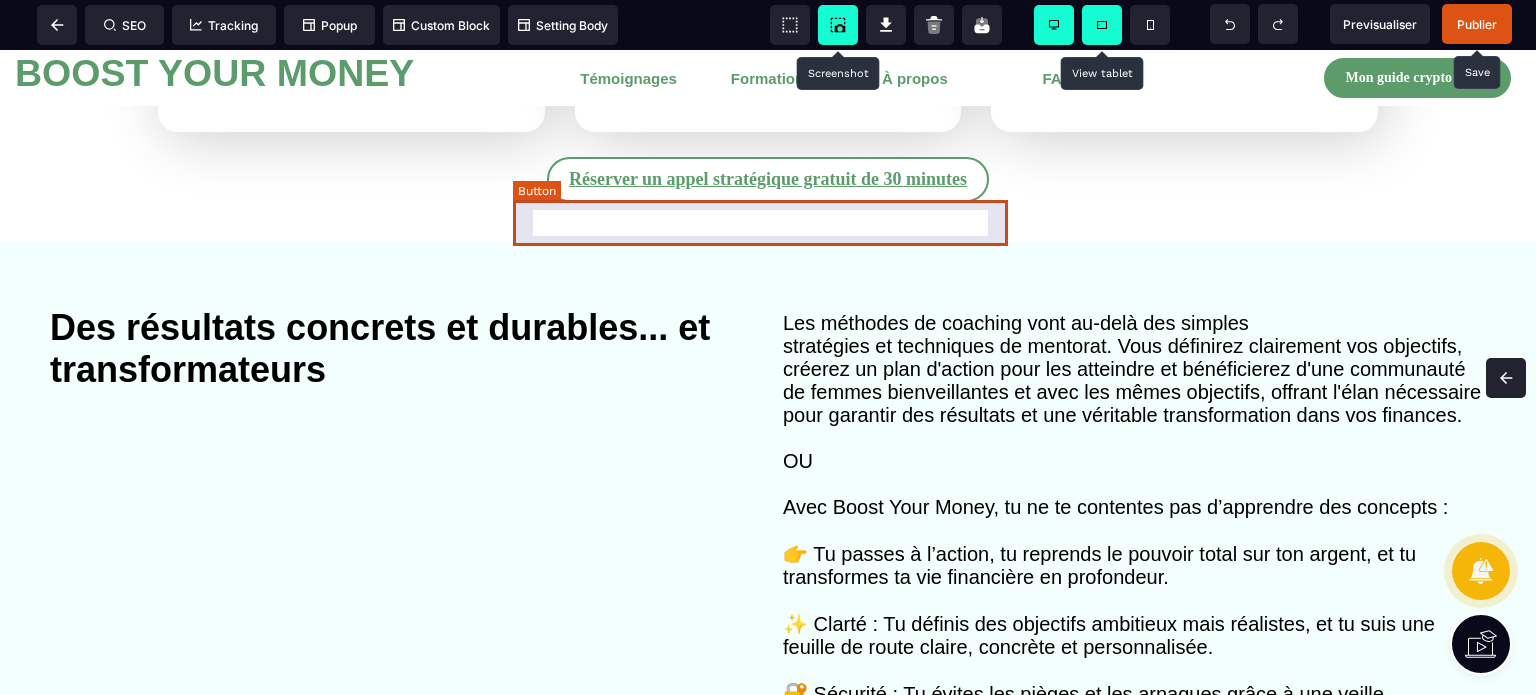 click on "Réserver un appel stratégique gratuit de 30 minutes" at bounding box center [768, 179] 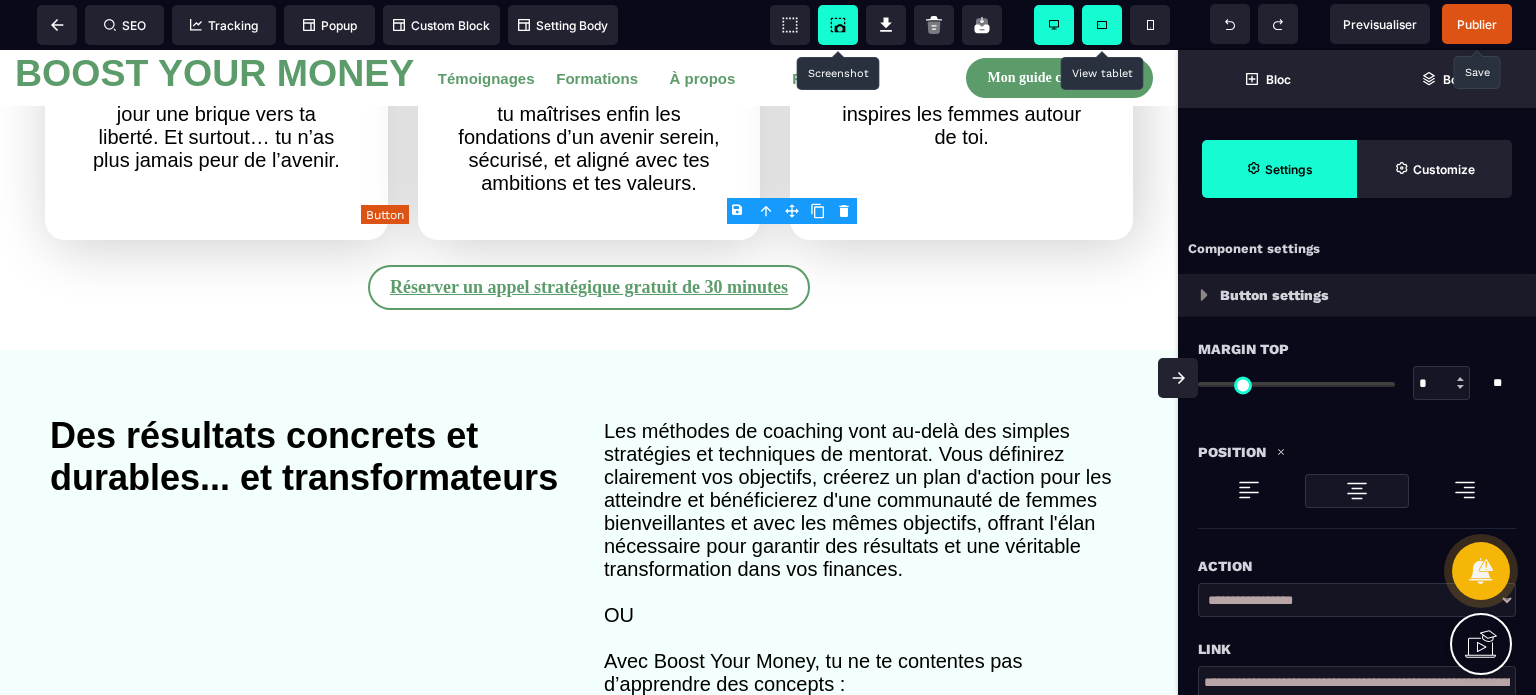 type on "***" 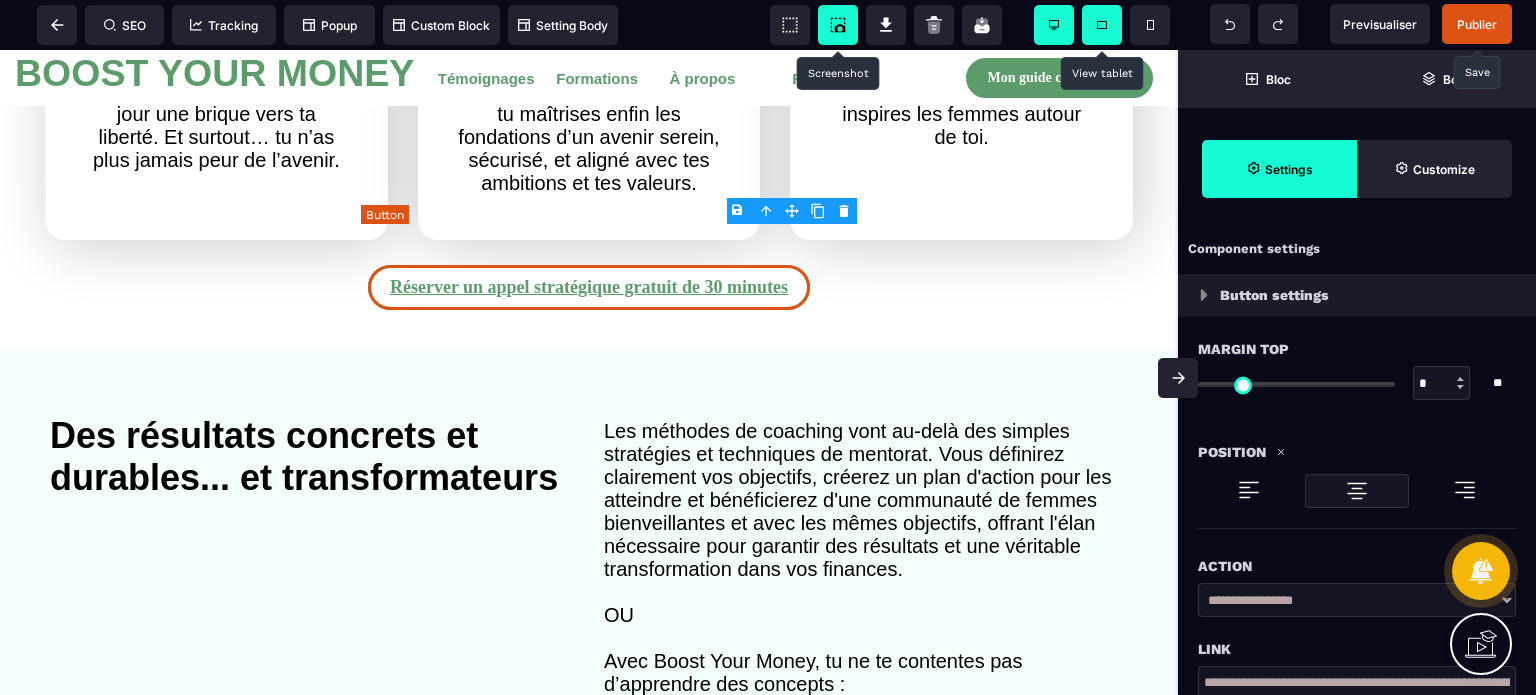 select 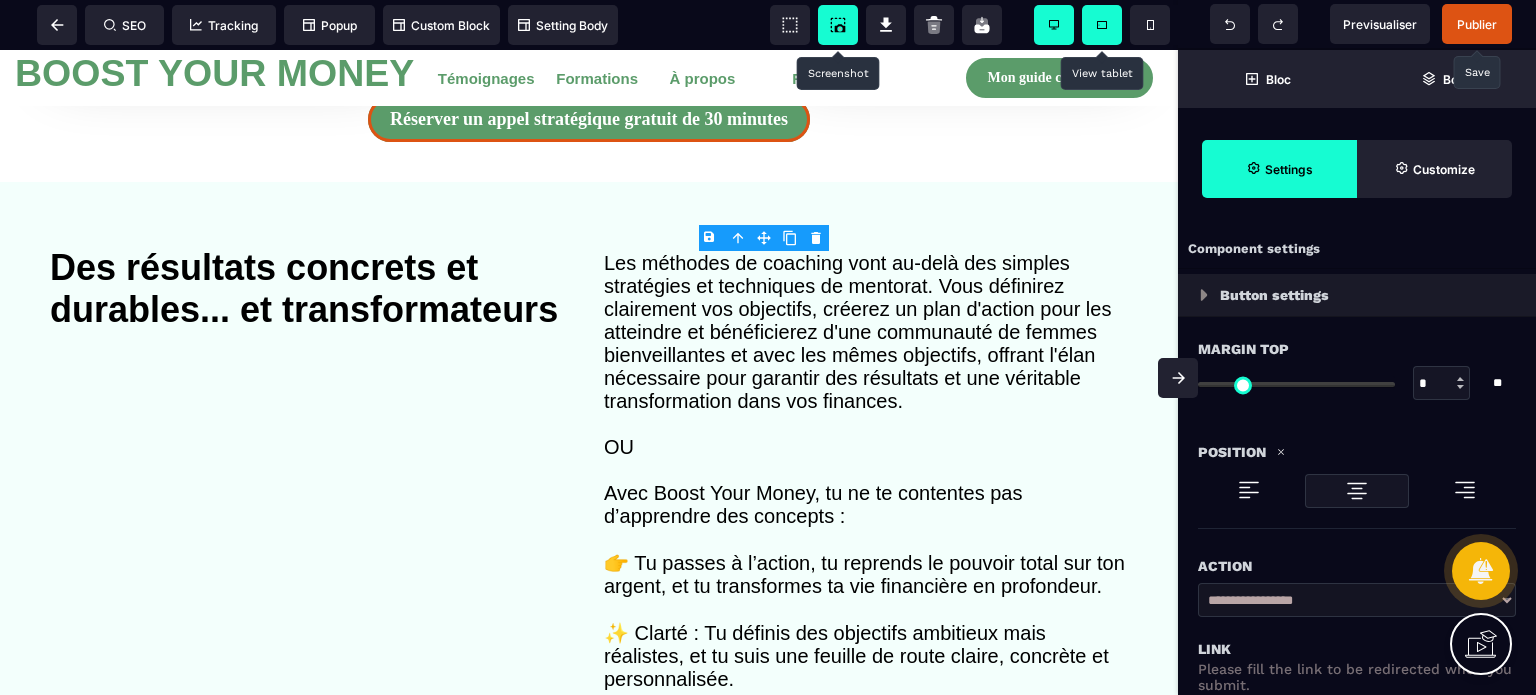 click on "Action" at bounding box center [1357, 566] 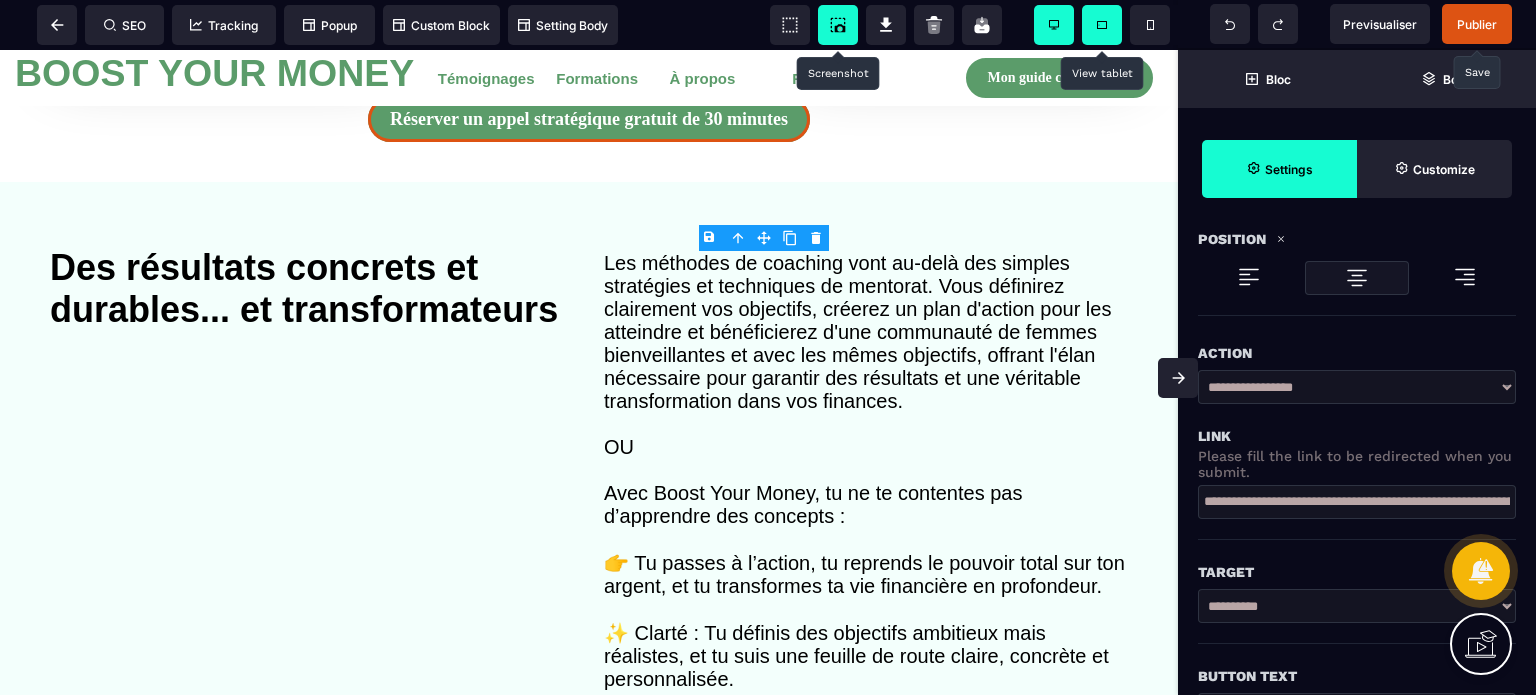 scroll, scrollTop: 280, scrollLeft: 0, axis: vertical 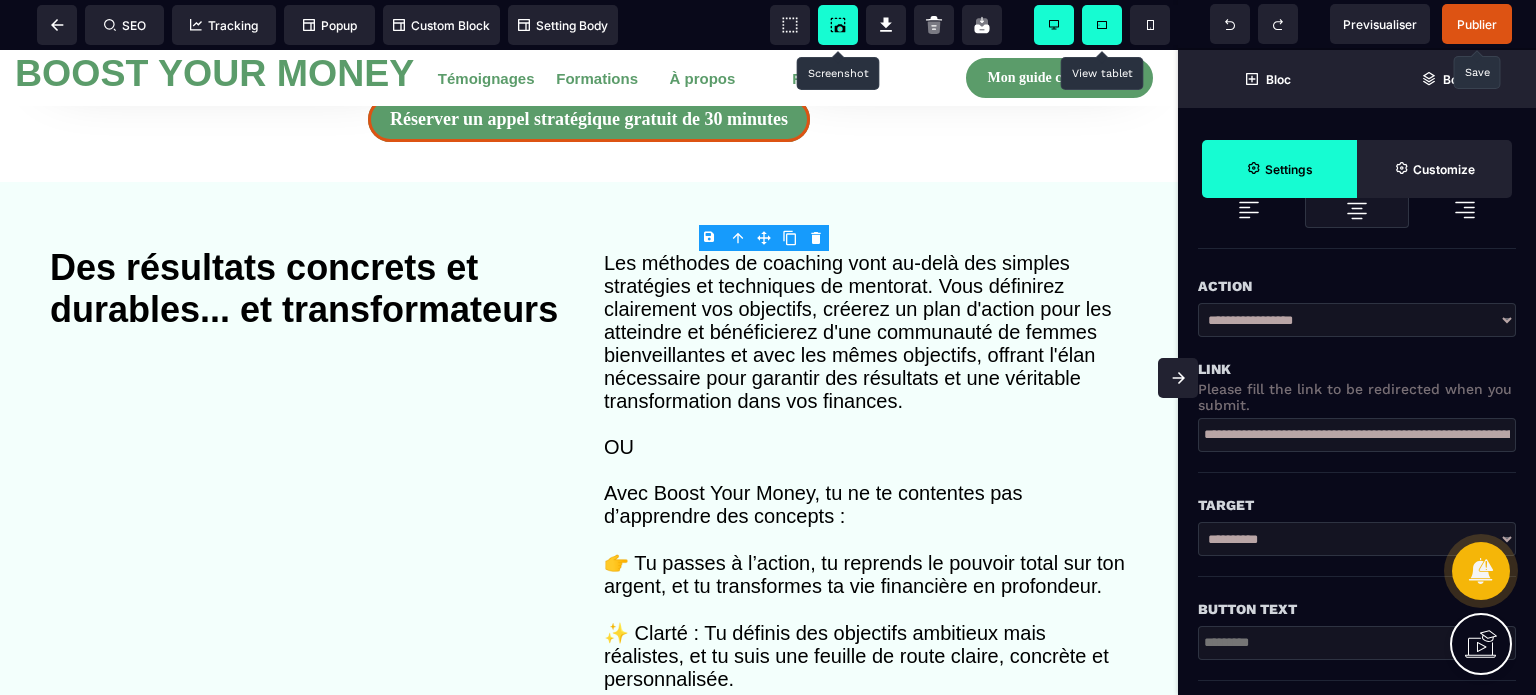click at bounding box center (1178, 378) 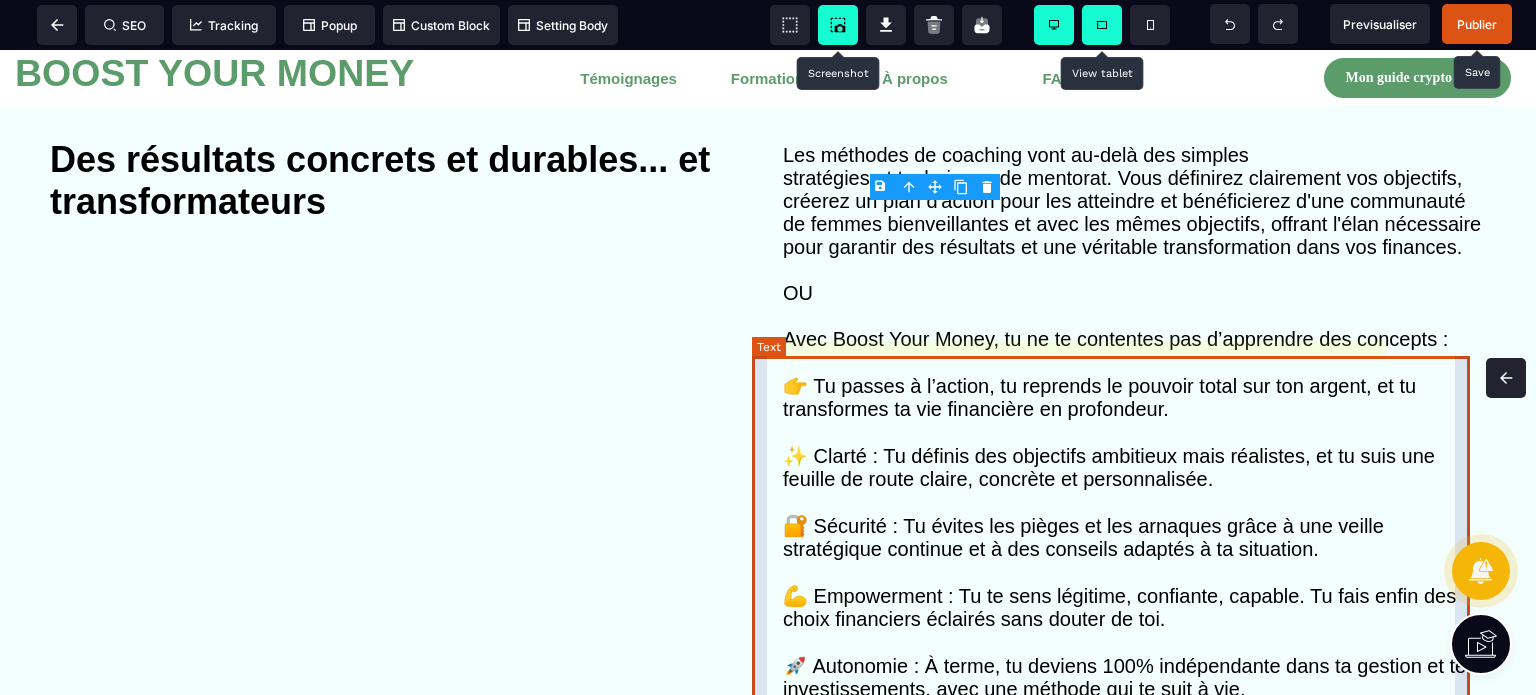 scroll, scrollTop: 0, scrollLeft: 0, axis: both 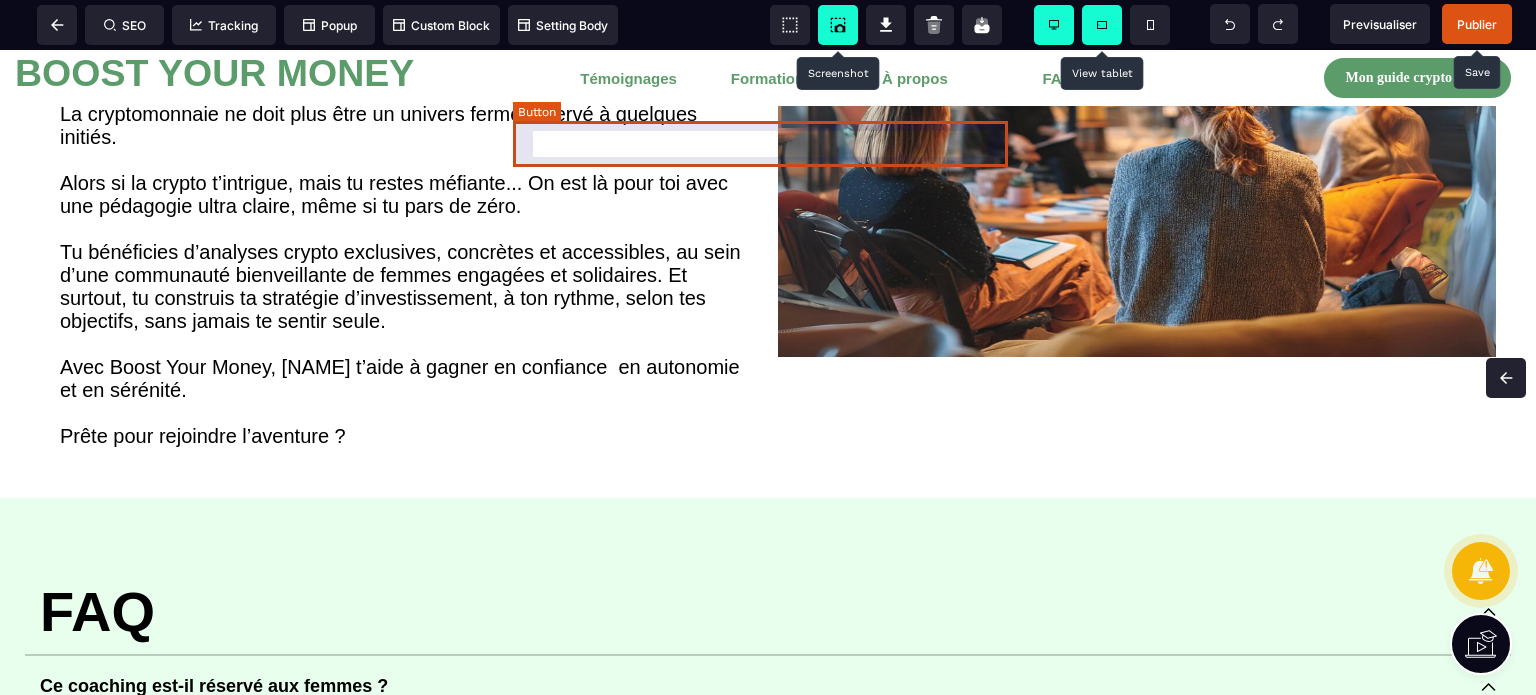 click on "Réserver un appel stratégique gratuit de 30 minutes" at bounding box center [768, -406] 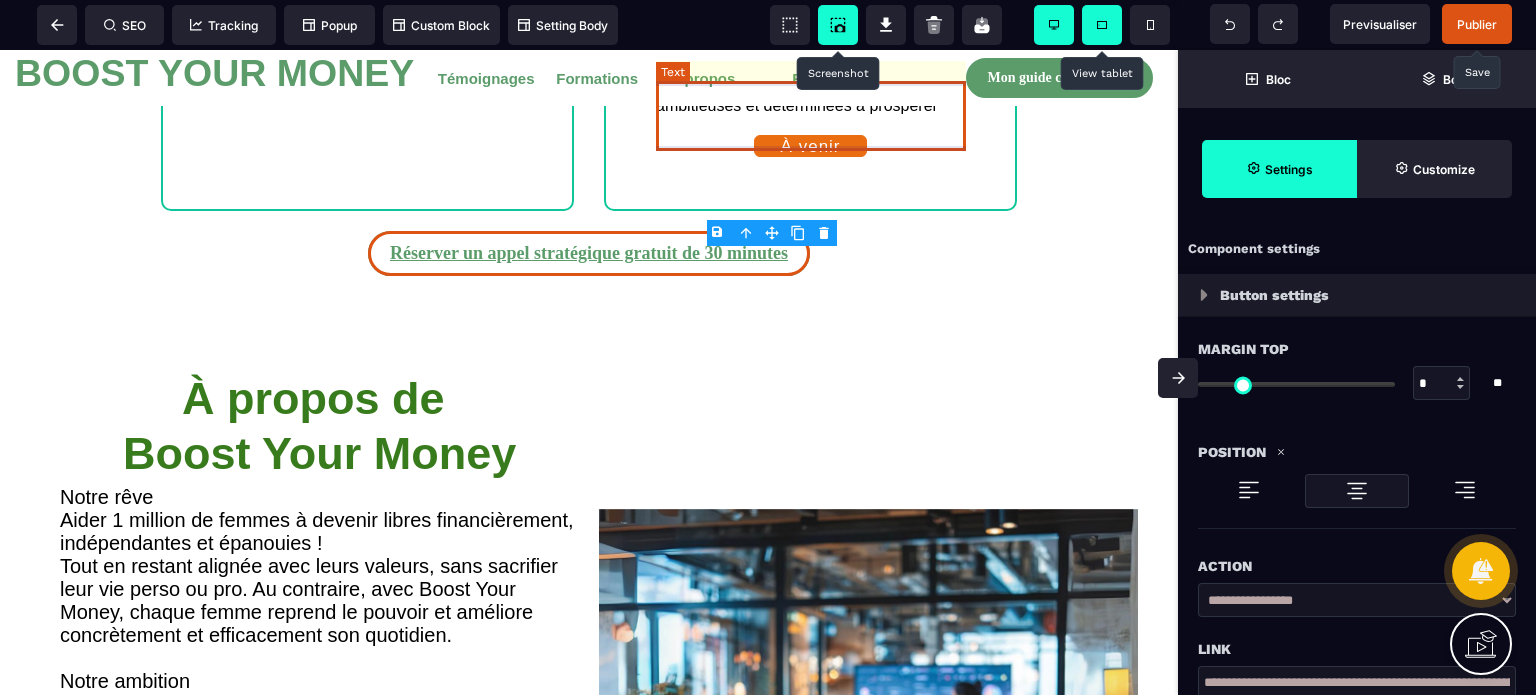 type on "*" 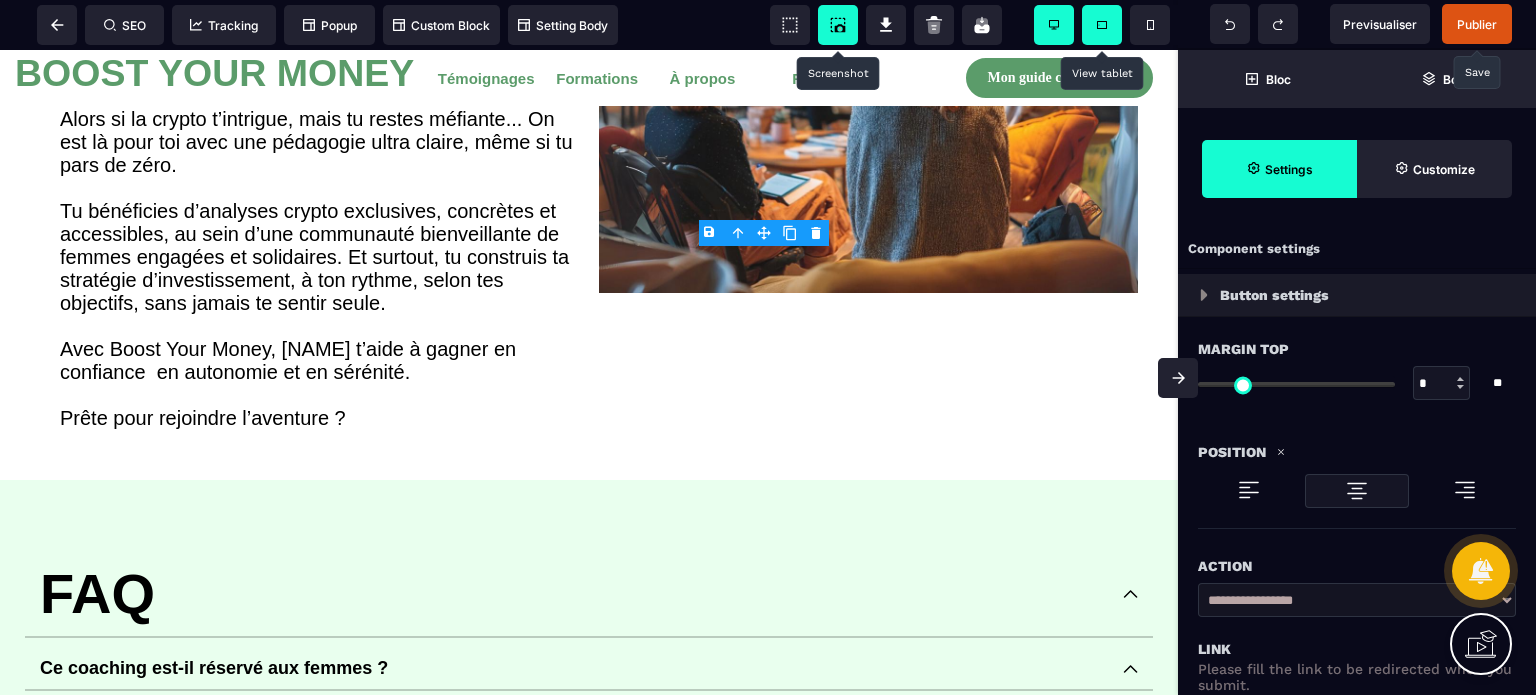 click on "Action" at bounding box center [1357, 556] 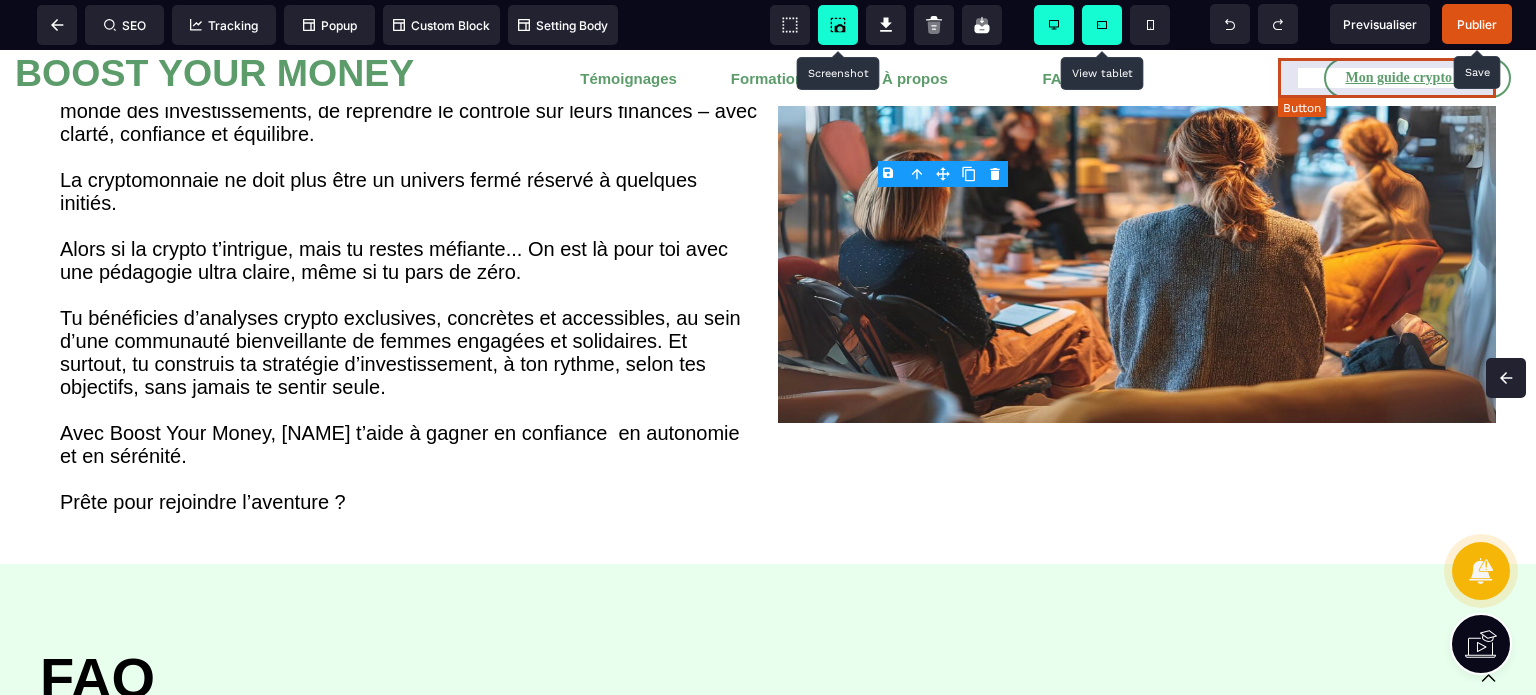 click on "Mon guide crypto offert" at bounding box center [1417, 78] 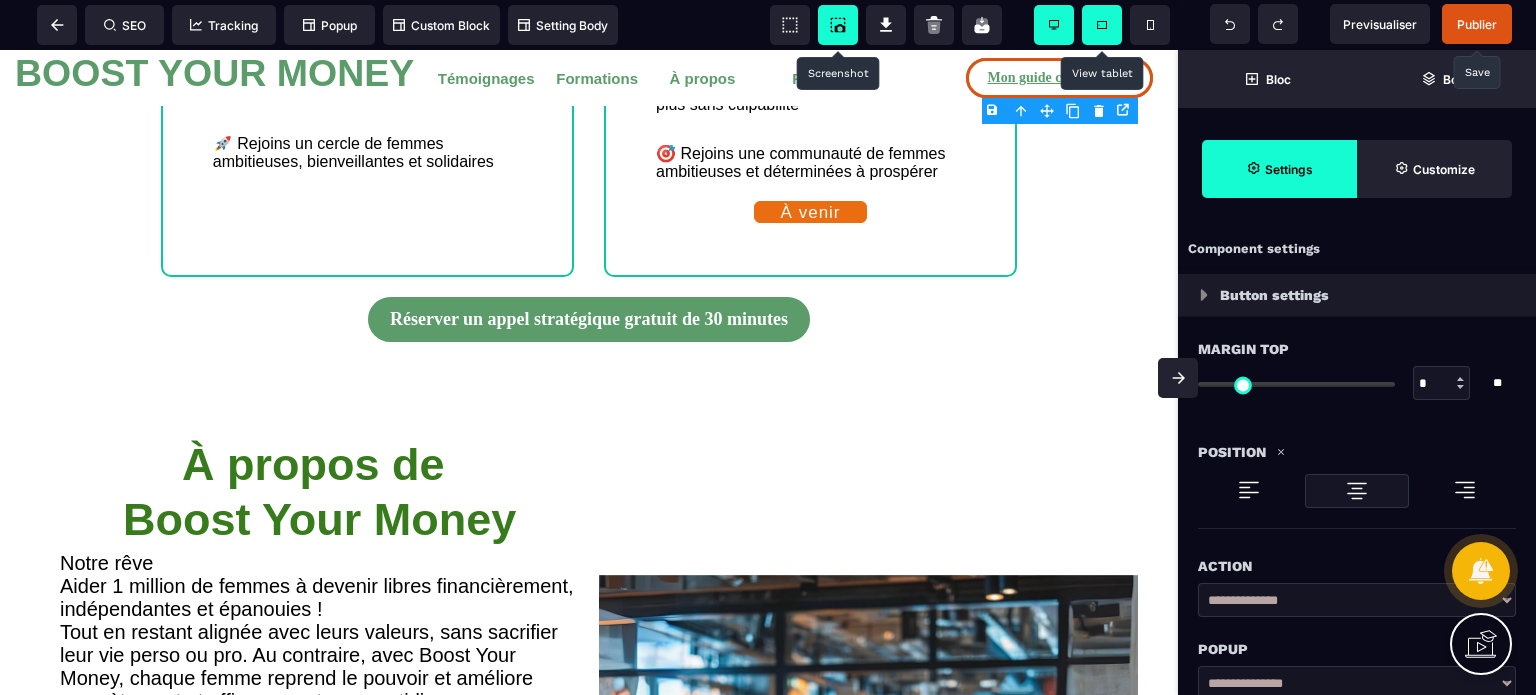 type on "*" 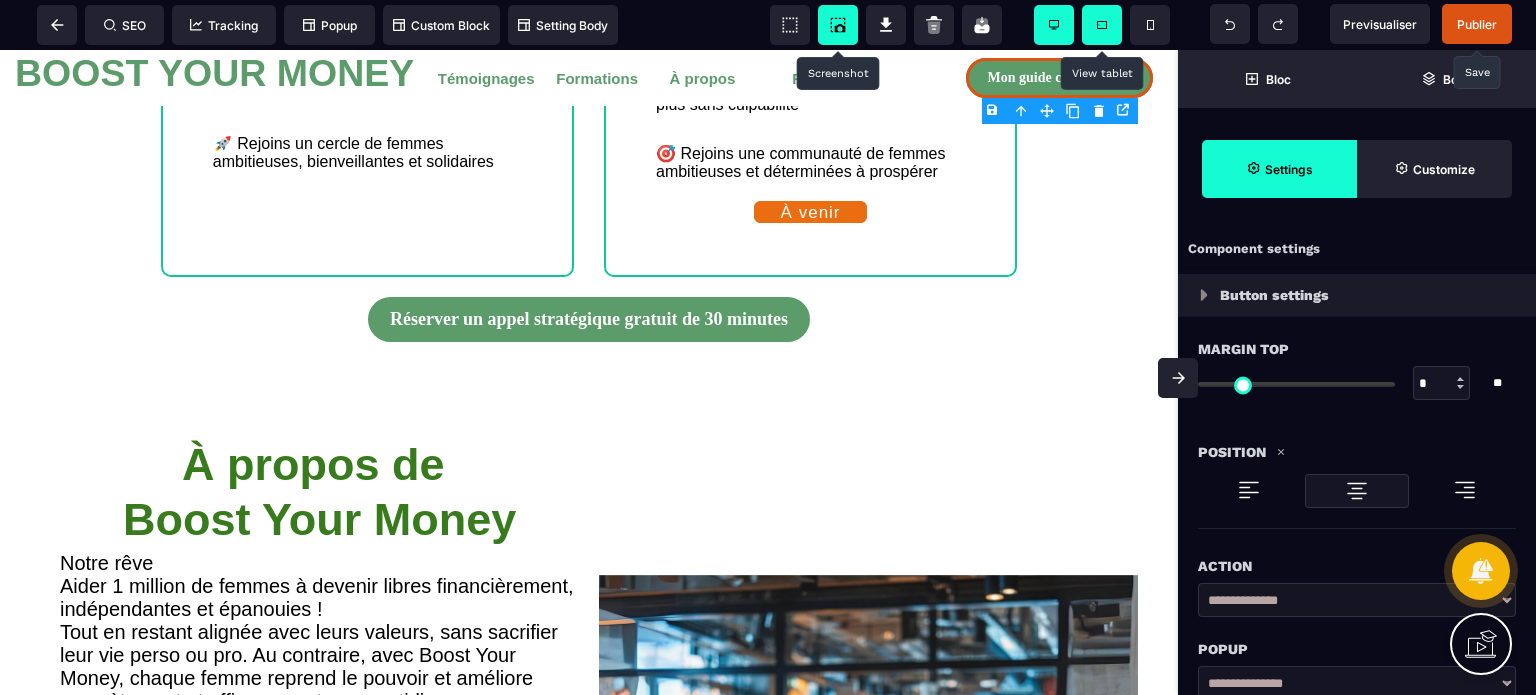type on "***" 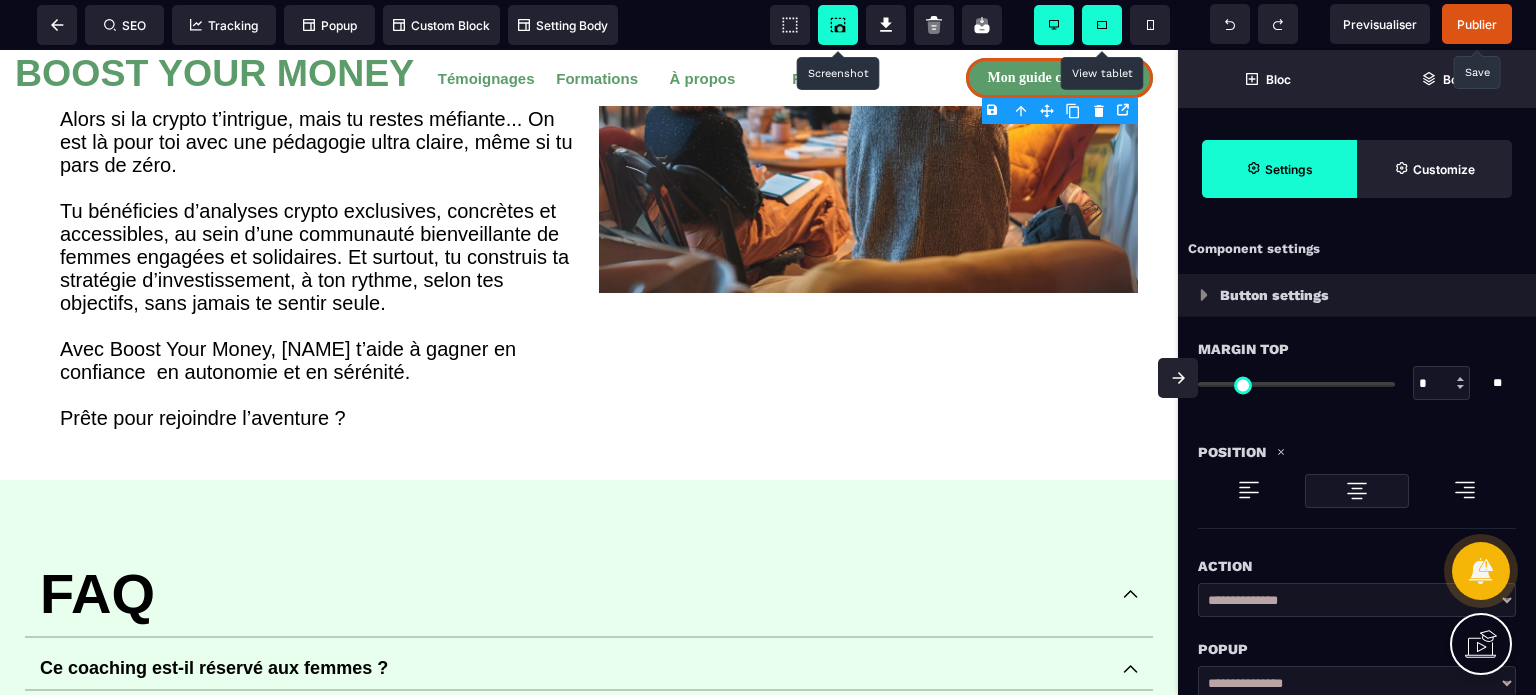 click on "Action" at bounding box center [1357, 566] 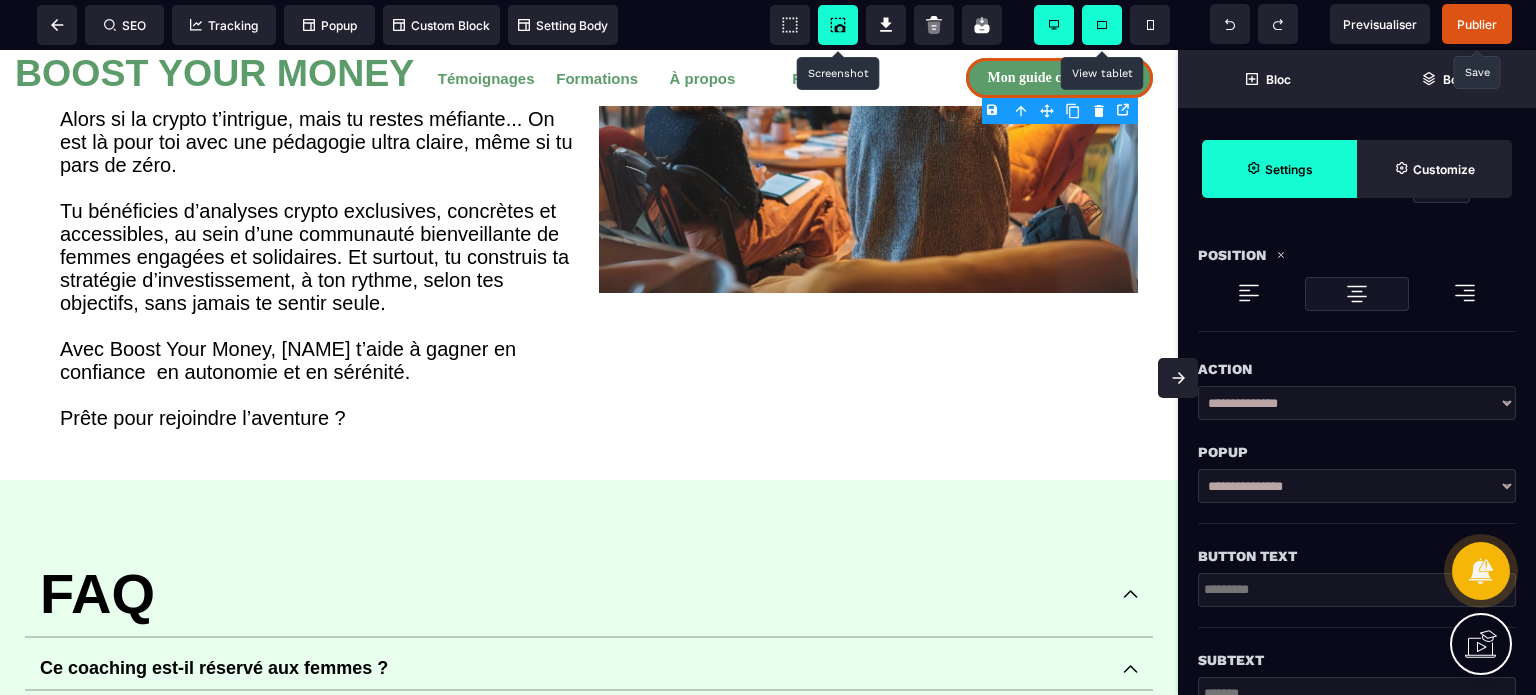 scroll, scrollTop: 200, scrollLeft: 0, axis: vertical 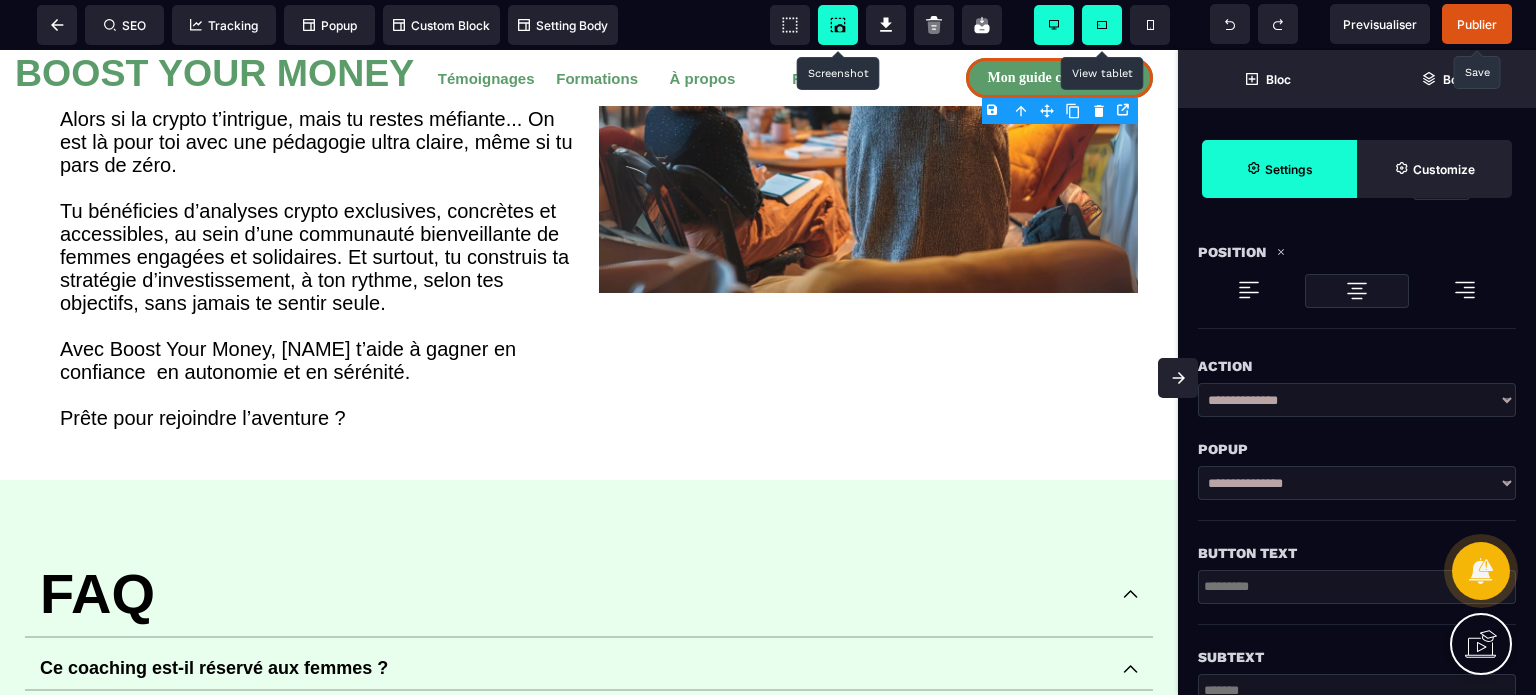 click on "Publier" at bounding box center (1477, 24) 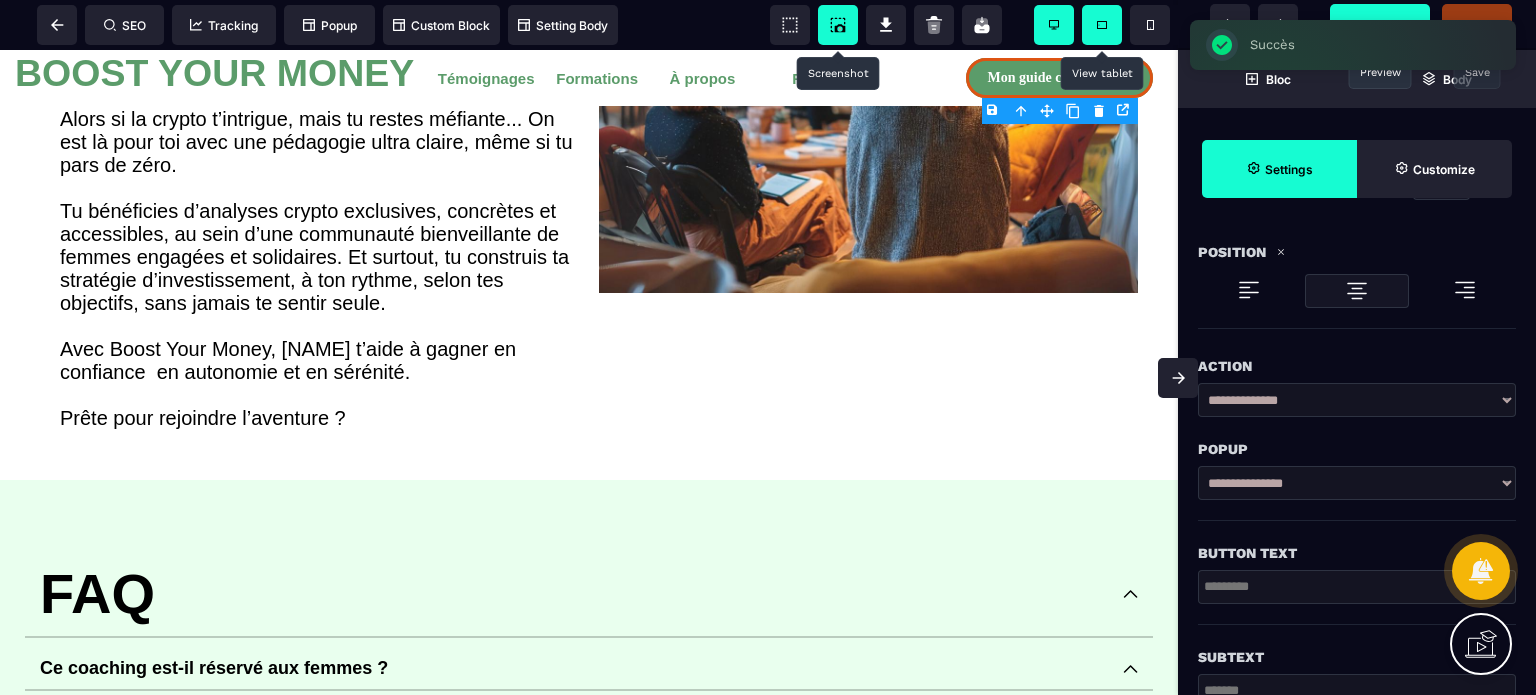 click on "Previsualiser" at bounding box center (1380, 24) 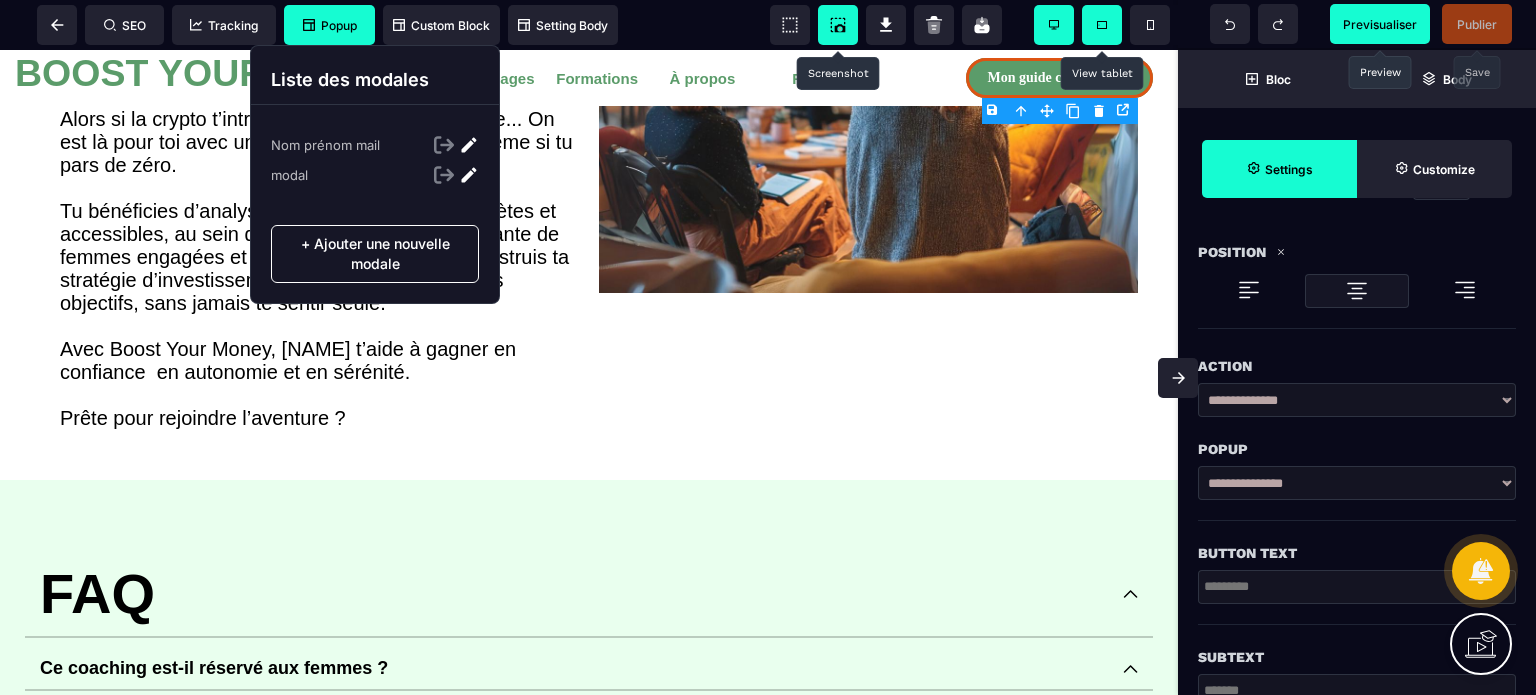 click on "Popup" at bounding box center (329, 25) 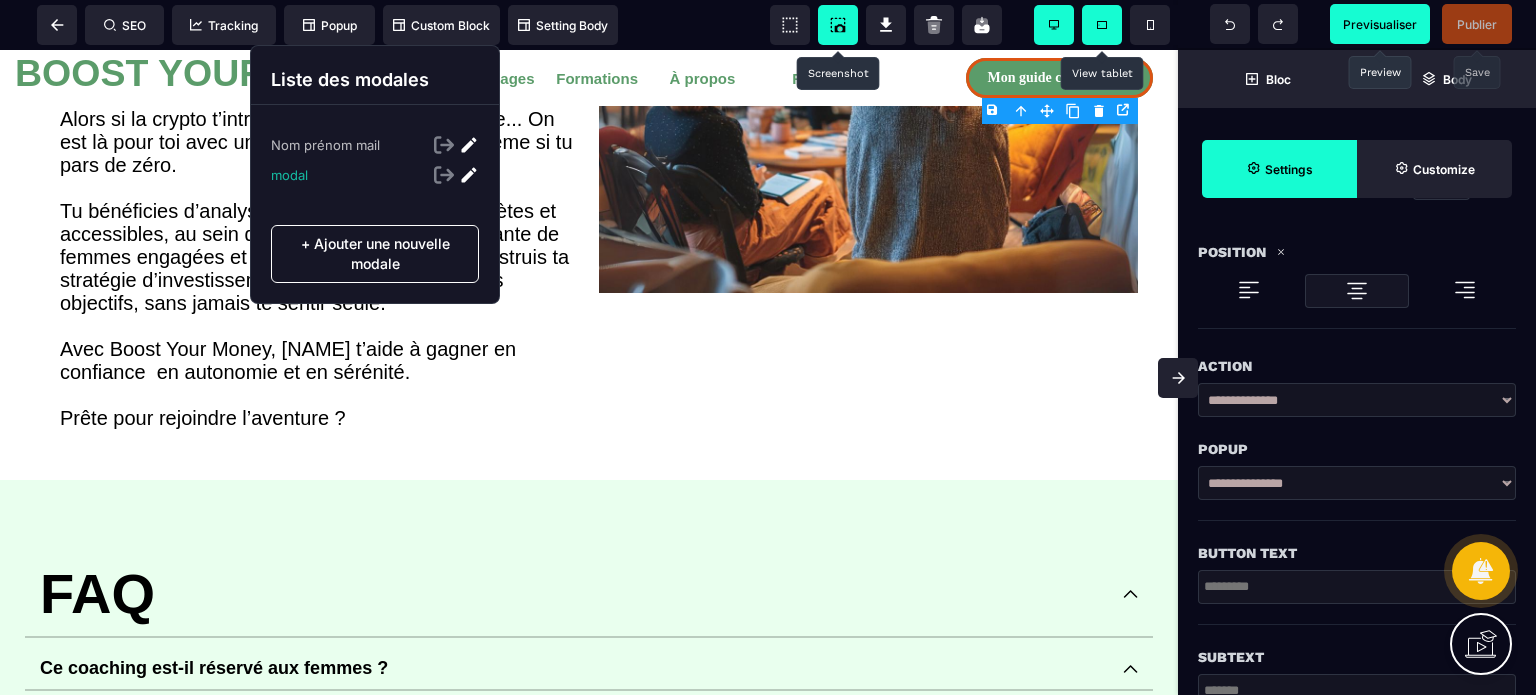 click at bounding box center [469, 175] 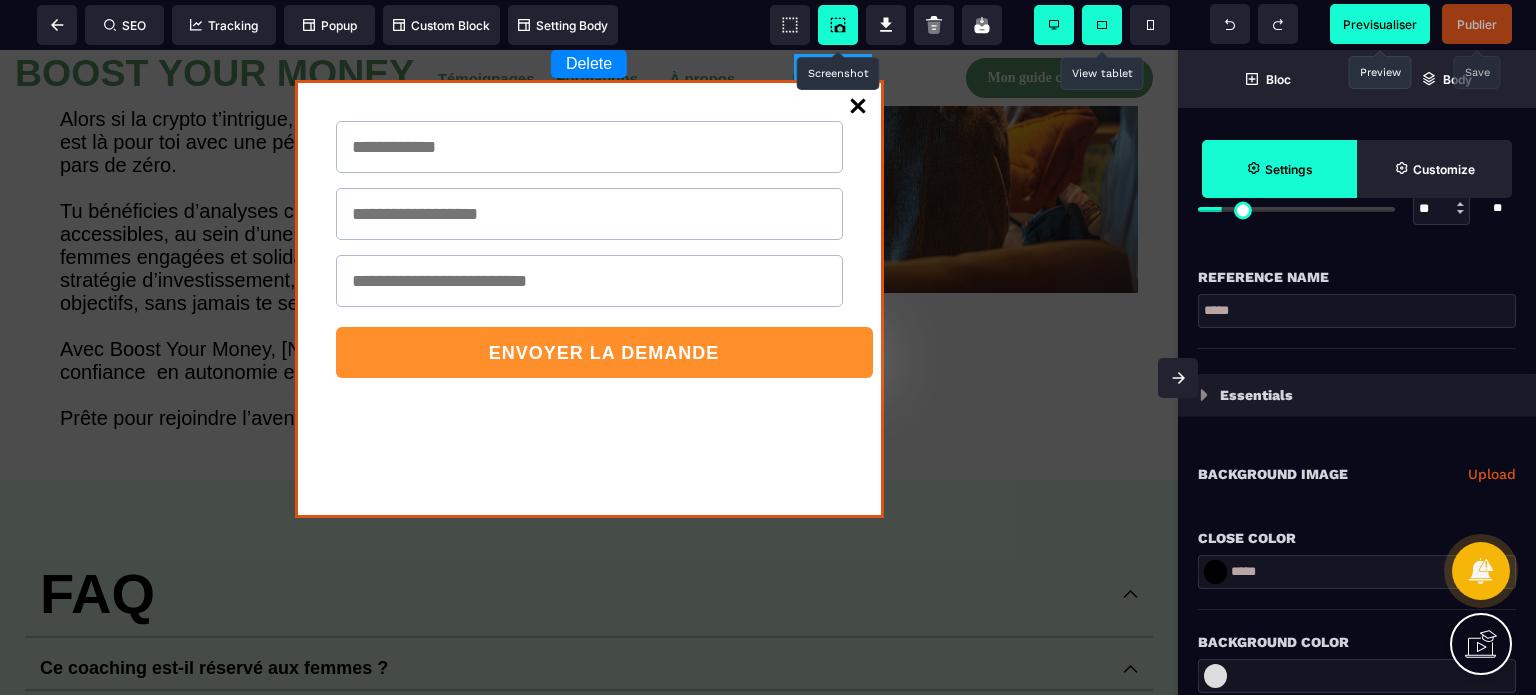 type on "*" 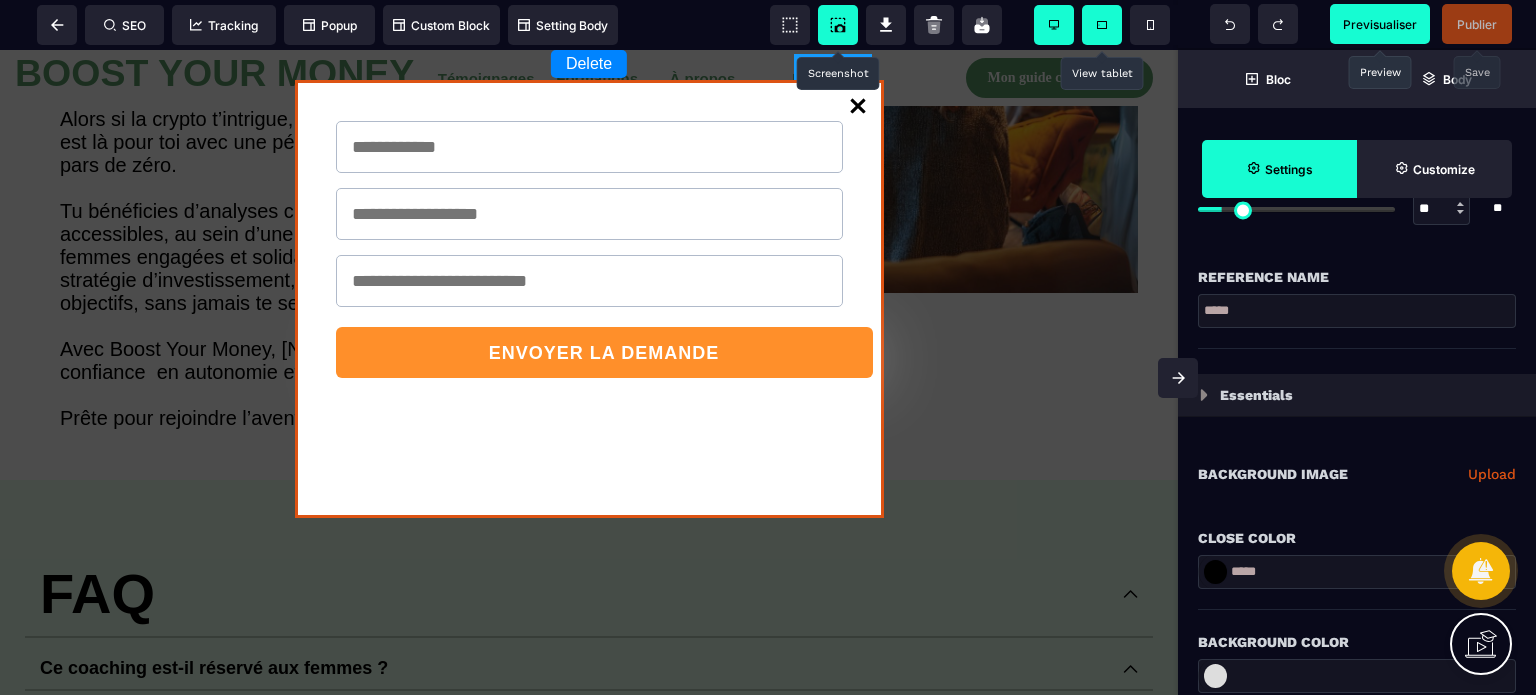 type on "**" 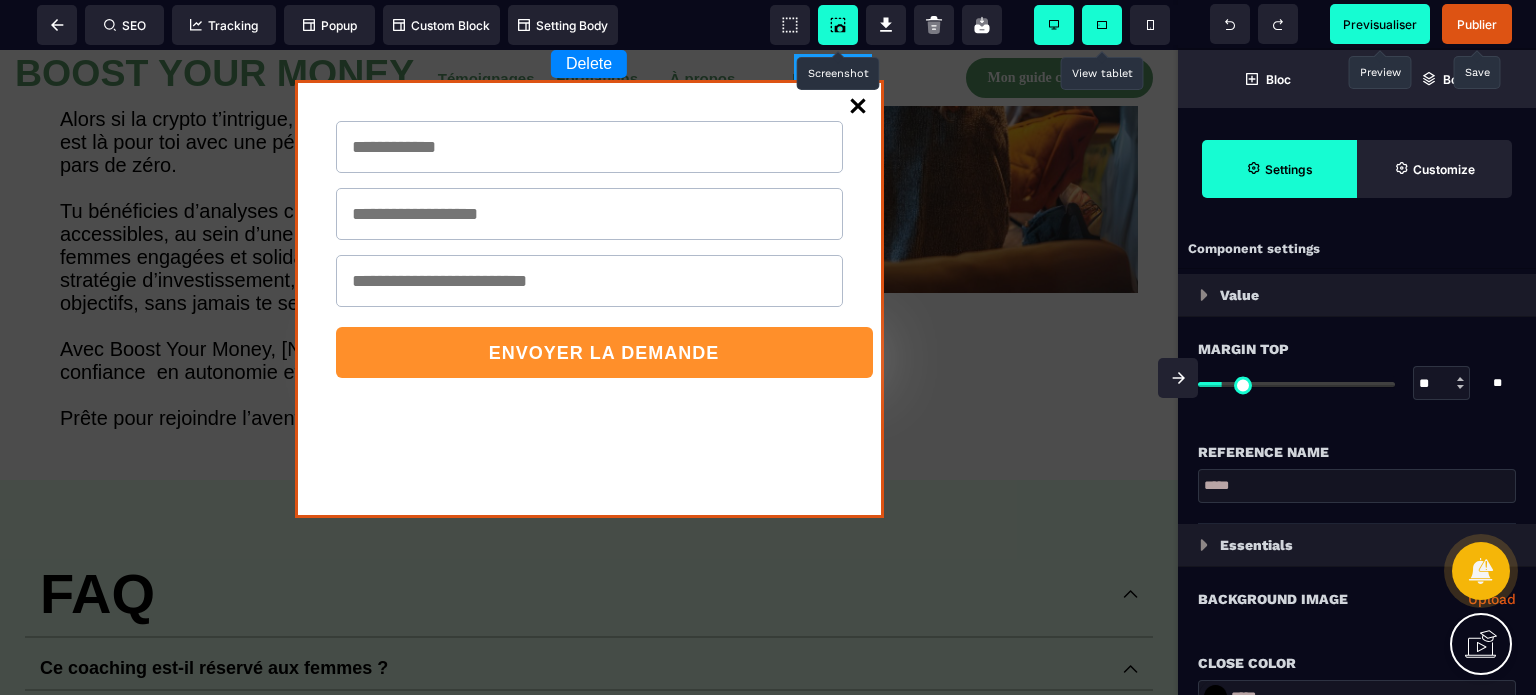 click on "B I U S
A *******
Modalmodal
SEO
Tracking" at bounding box center (768, 347) 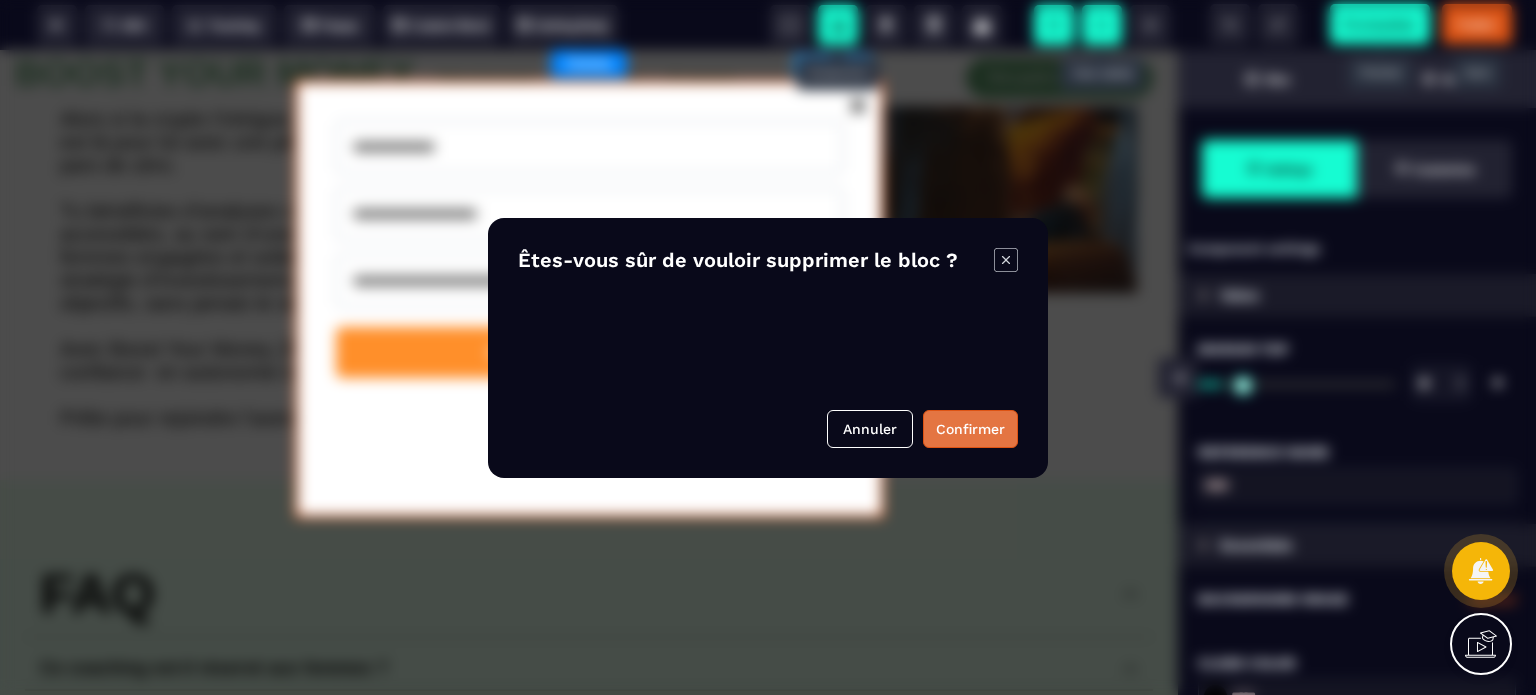 click on "Confirmer" at bounding box center (970, 429) 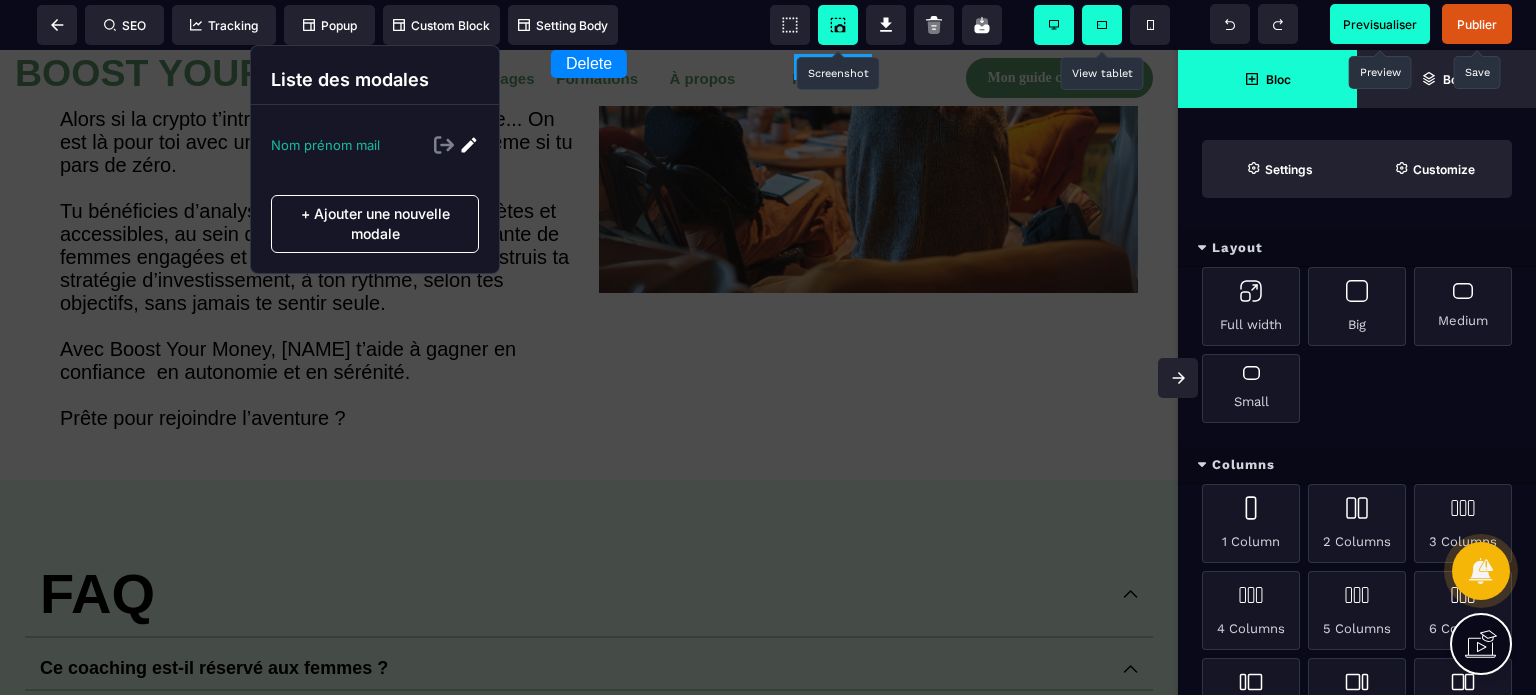 click at bounding box center (469, 145) 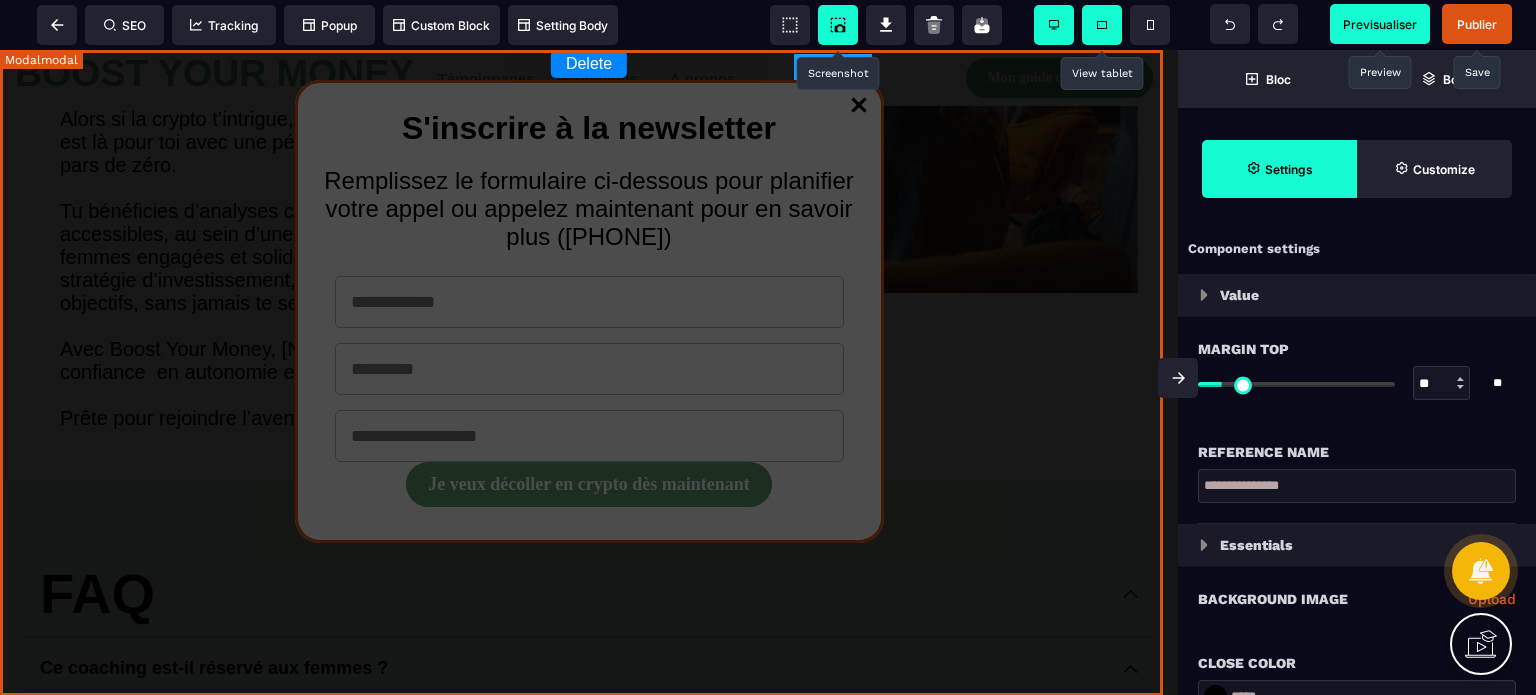 click on "Delete" at bounding box center (589, 372) 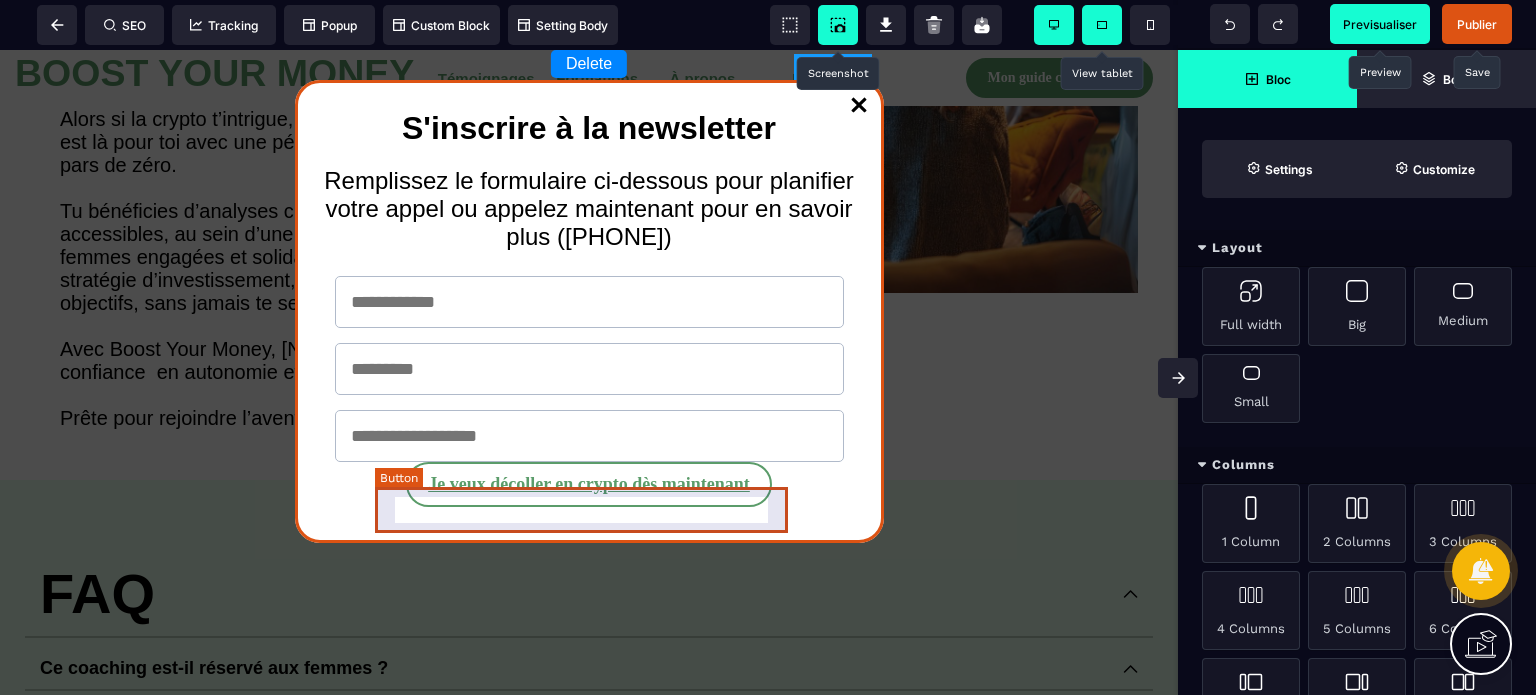 click on "Je veux décoller en crypto dès maintenant" at bounding box center [589, 484] 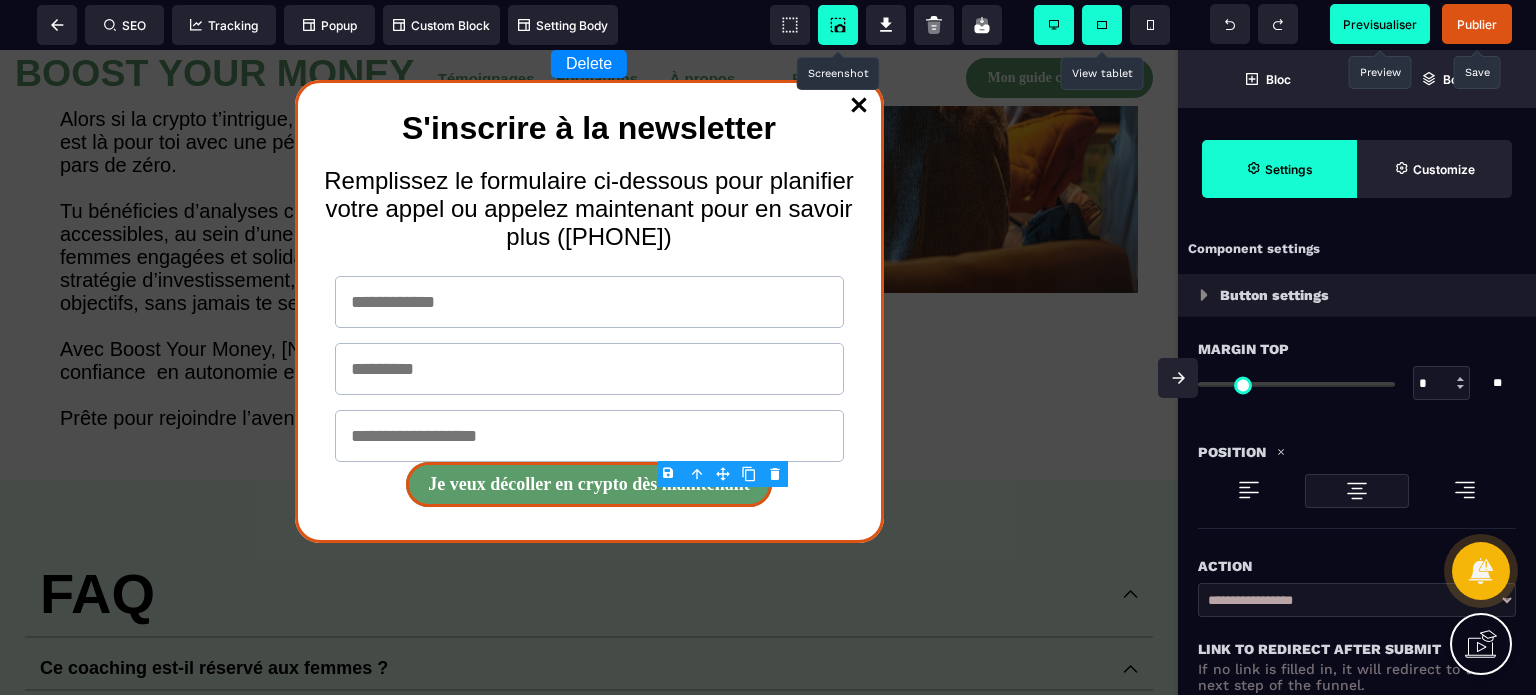 click on "Null
Position" at bounding box center [1357, 477] 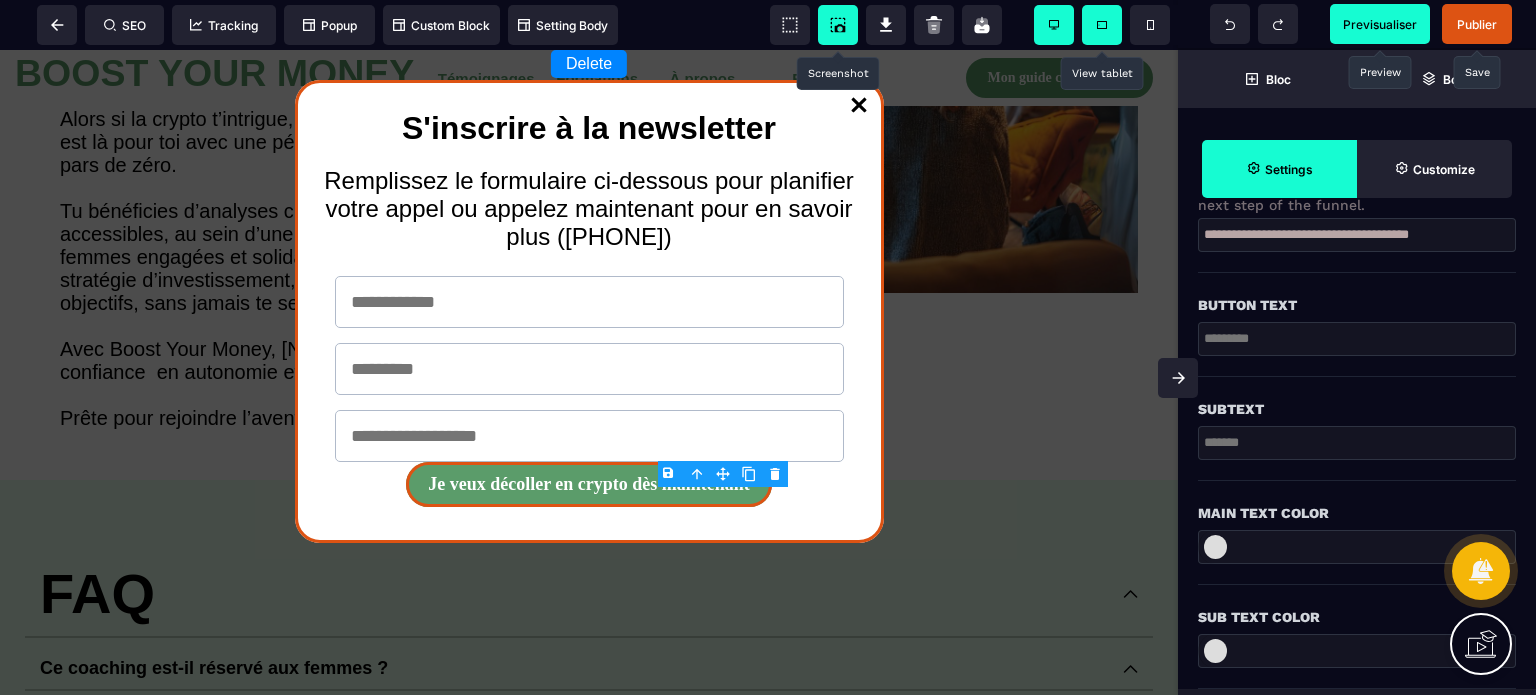 scroll, scrollTop: 360, scrollLeft: 0, axis: vertical 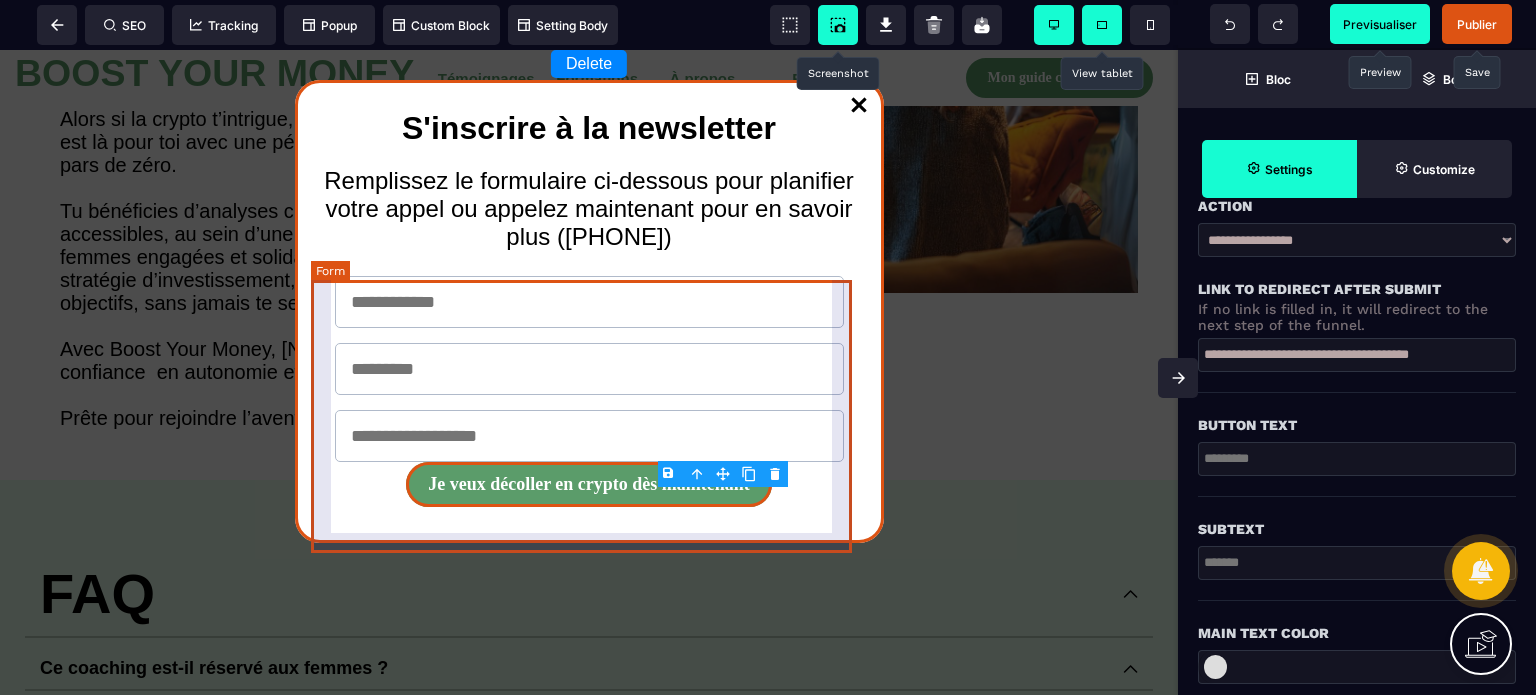 click on "Combined Button
Je veux décoller en crypto dès maintenant" at bounding box center [589, 394] 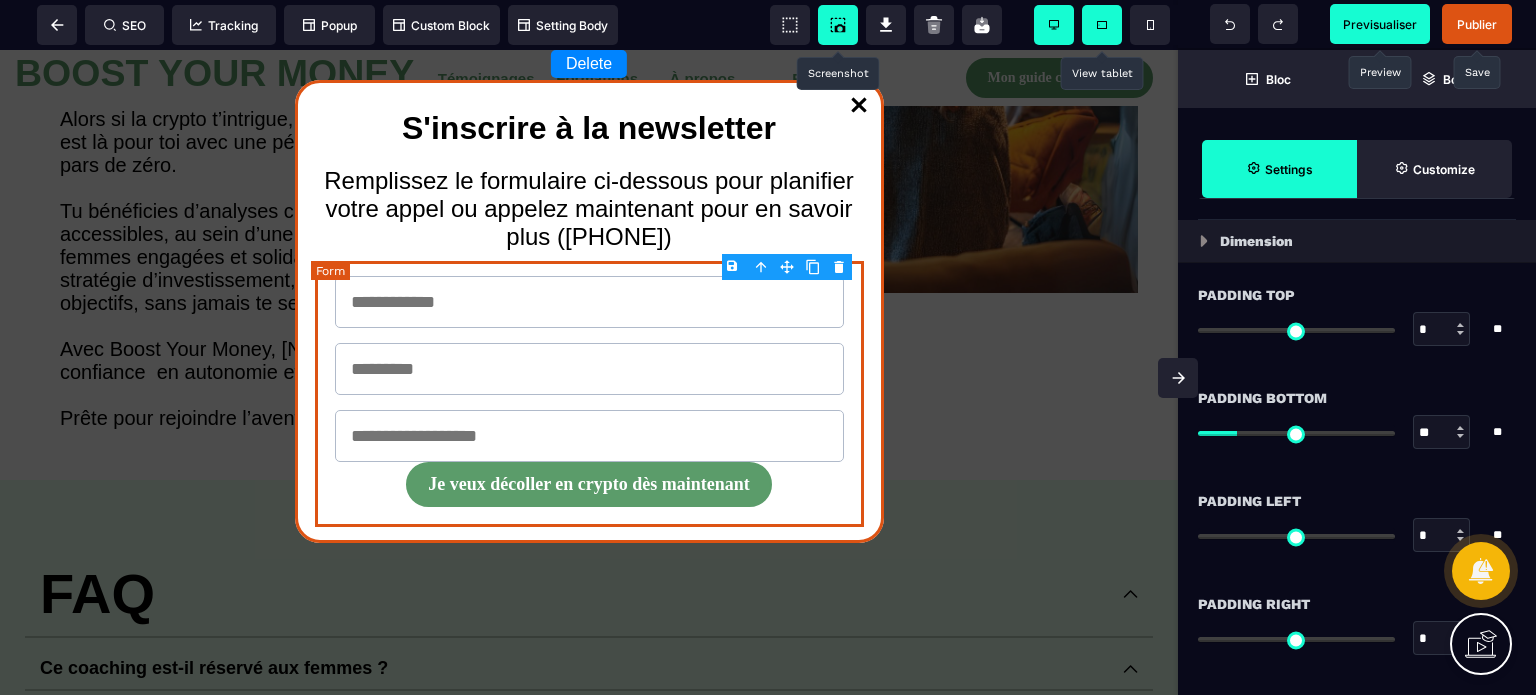 scroll, scrollTop: 0, scrollLeft: 0, axis: both 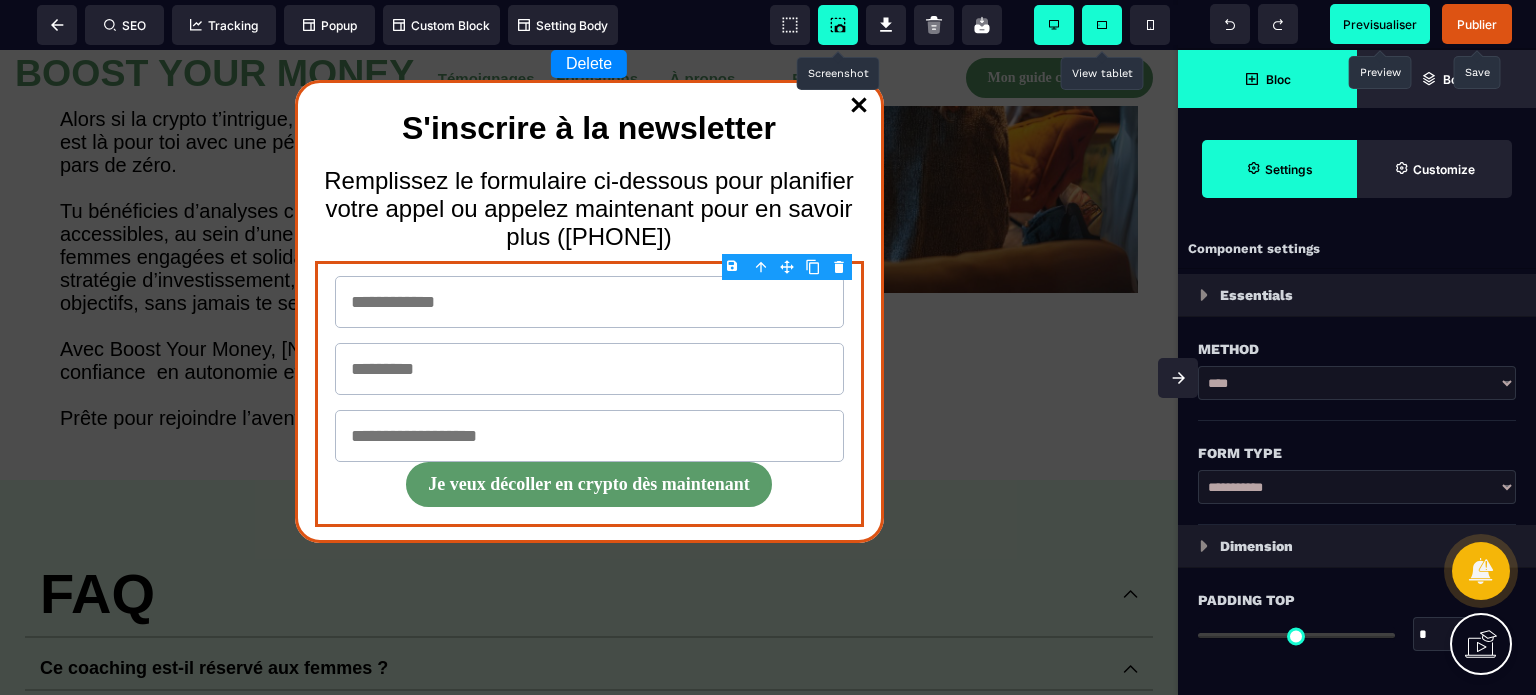 click on "Bloc" at bounding box center (1267, 79) 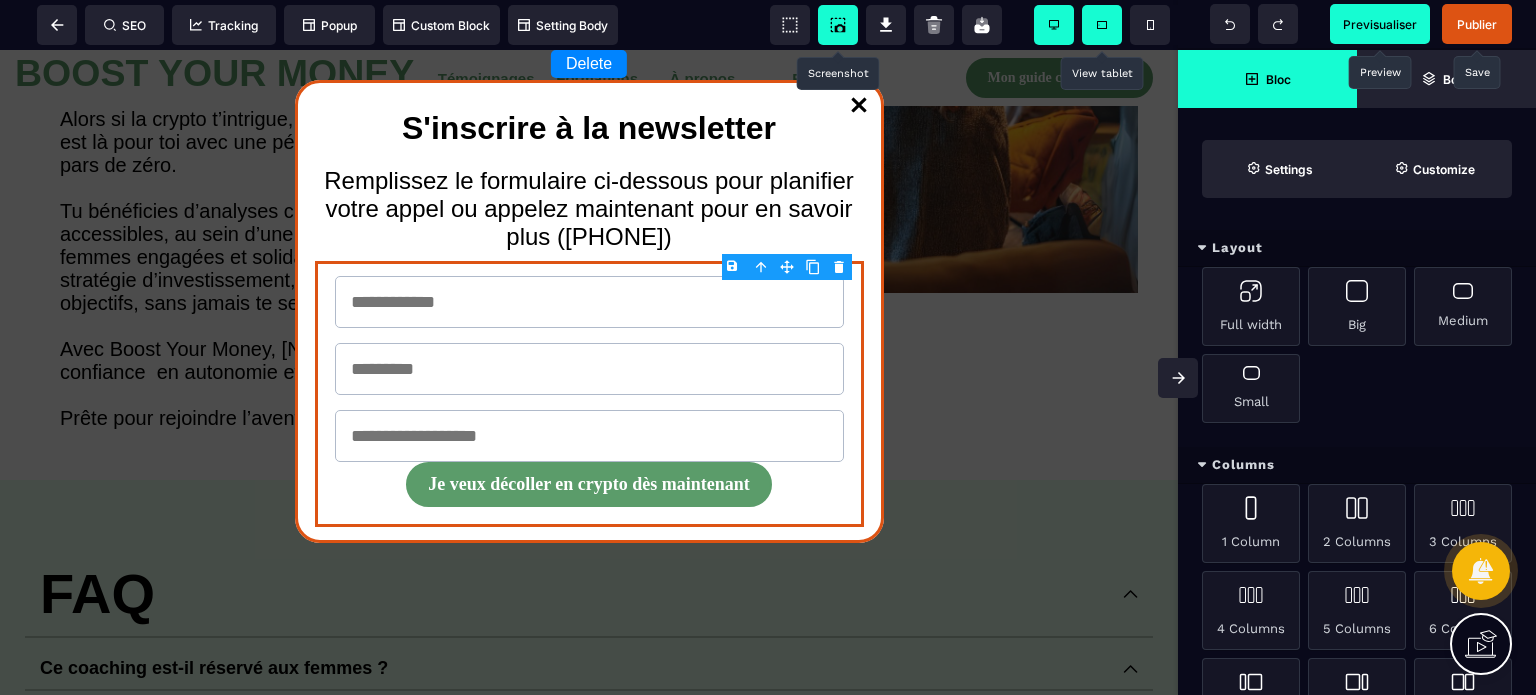 click on "Layout" at bounding box center [1357, 248] 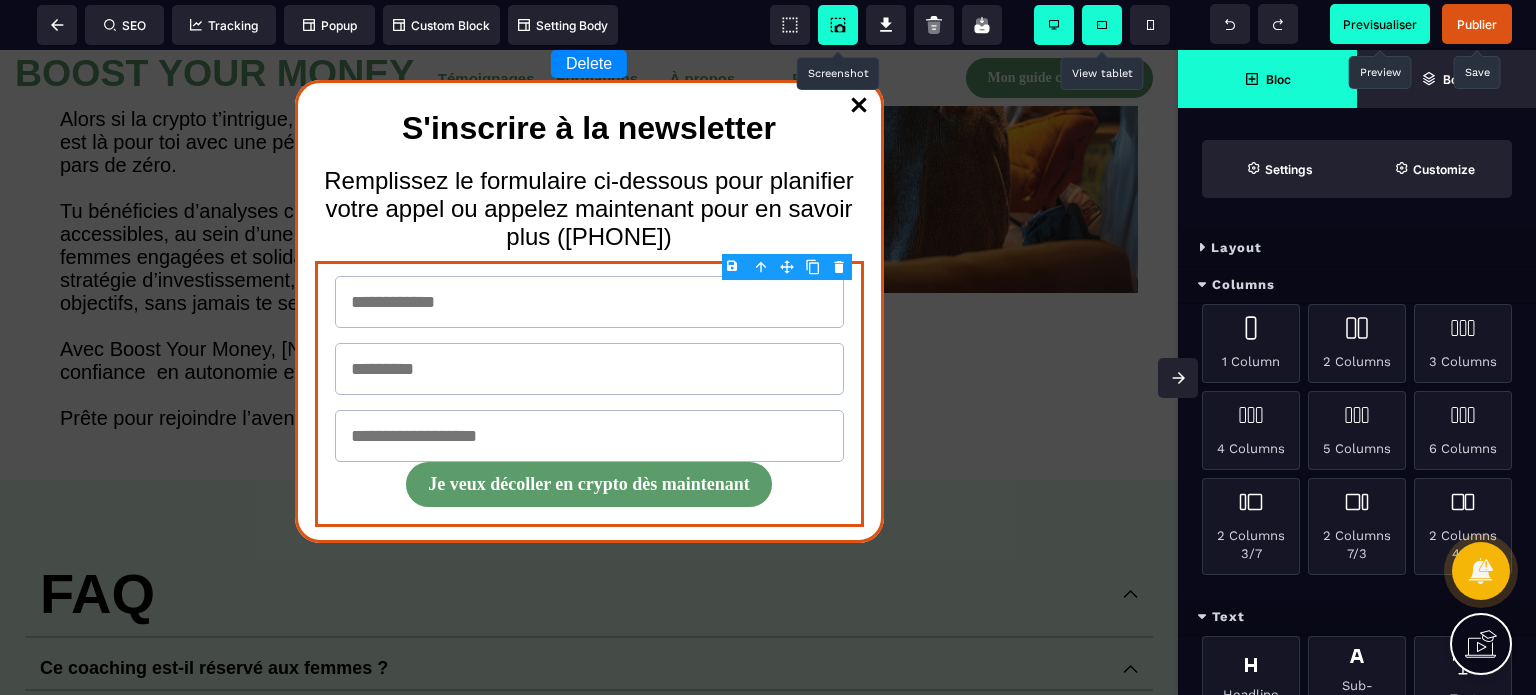 click on "Columns" at bounding box center (1357, 285) 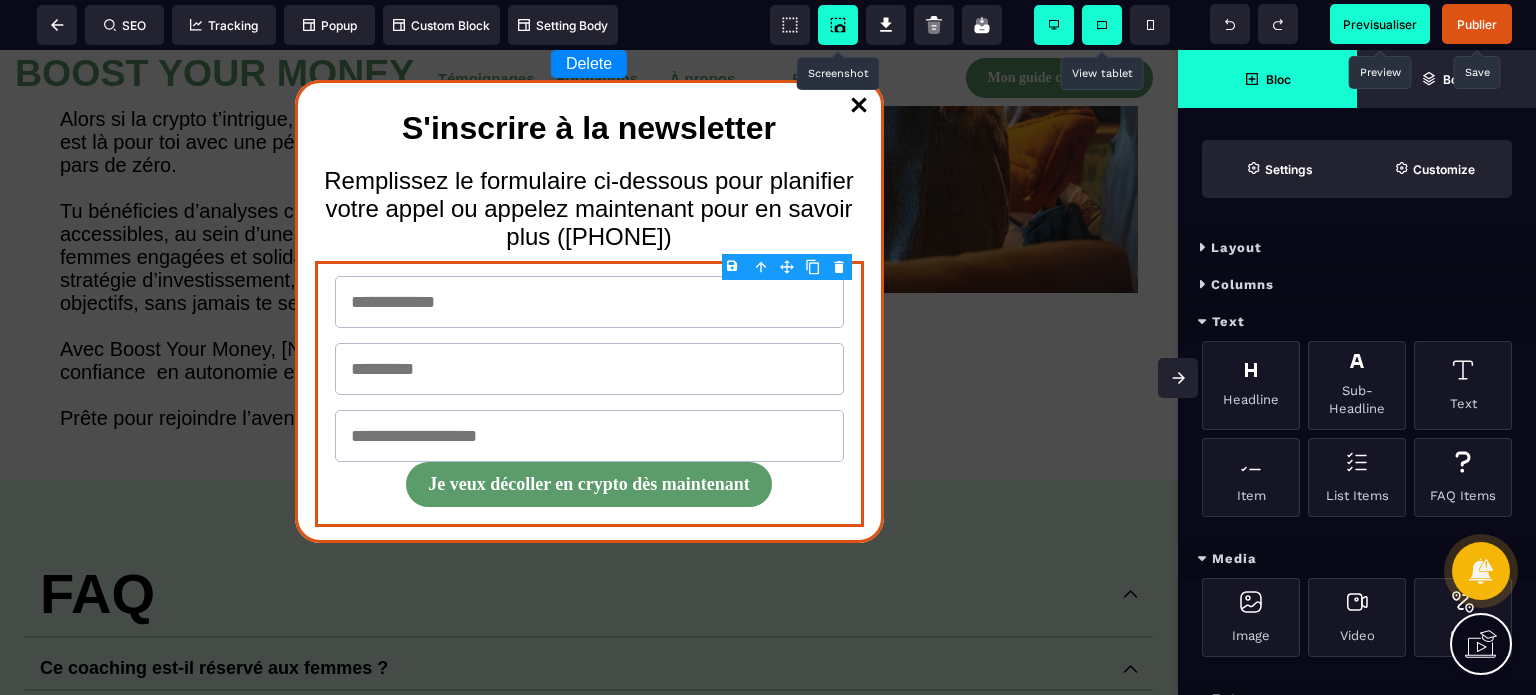 click on "Text" at bounding box center [1357, 322] 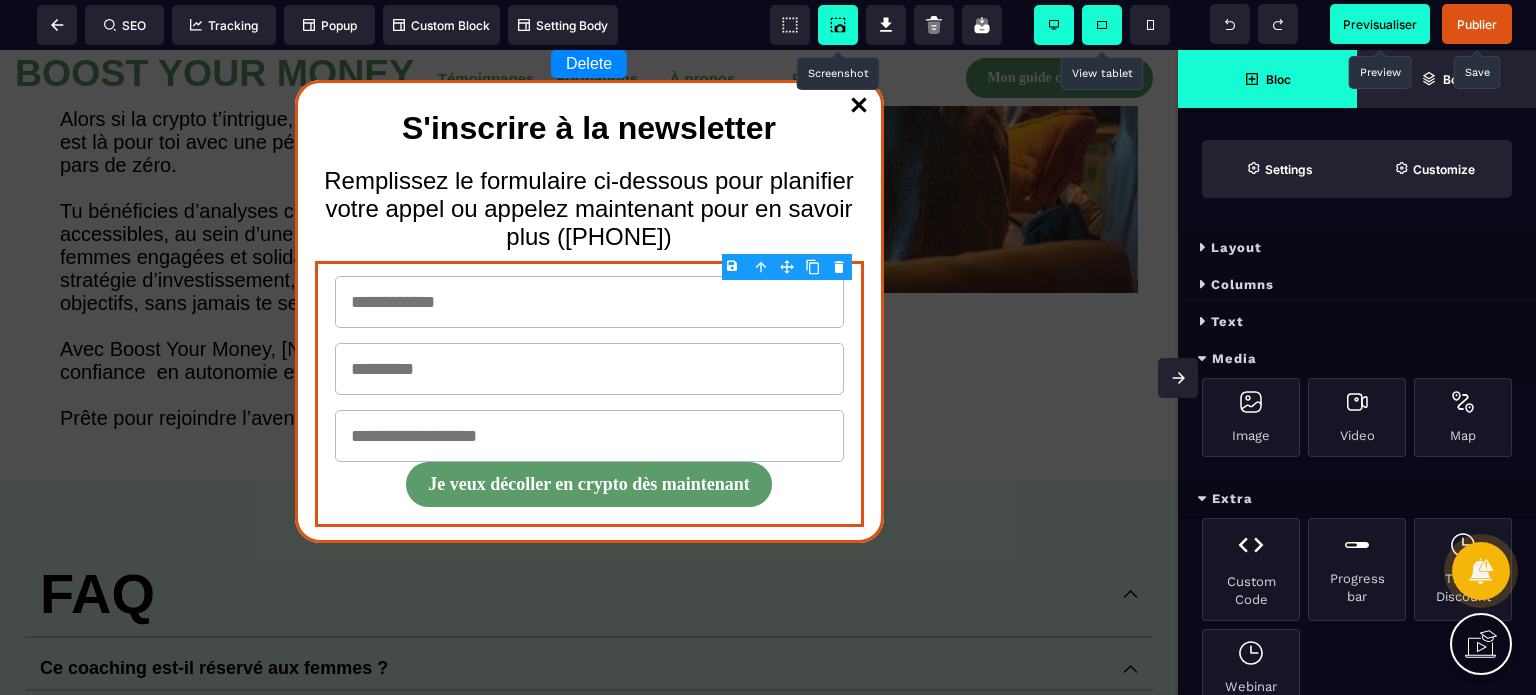 click on "Media" at bounding box center (1357, 359) 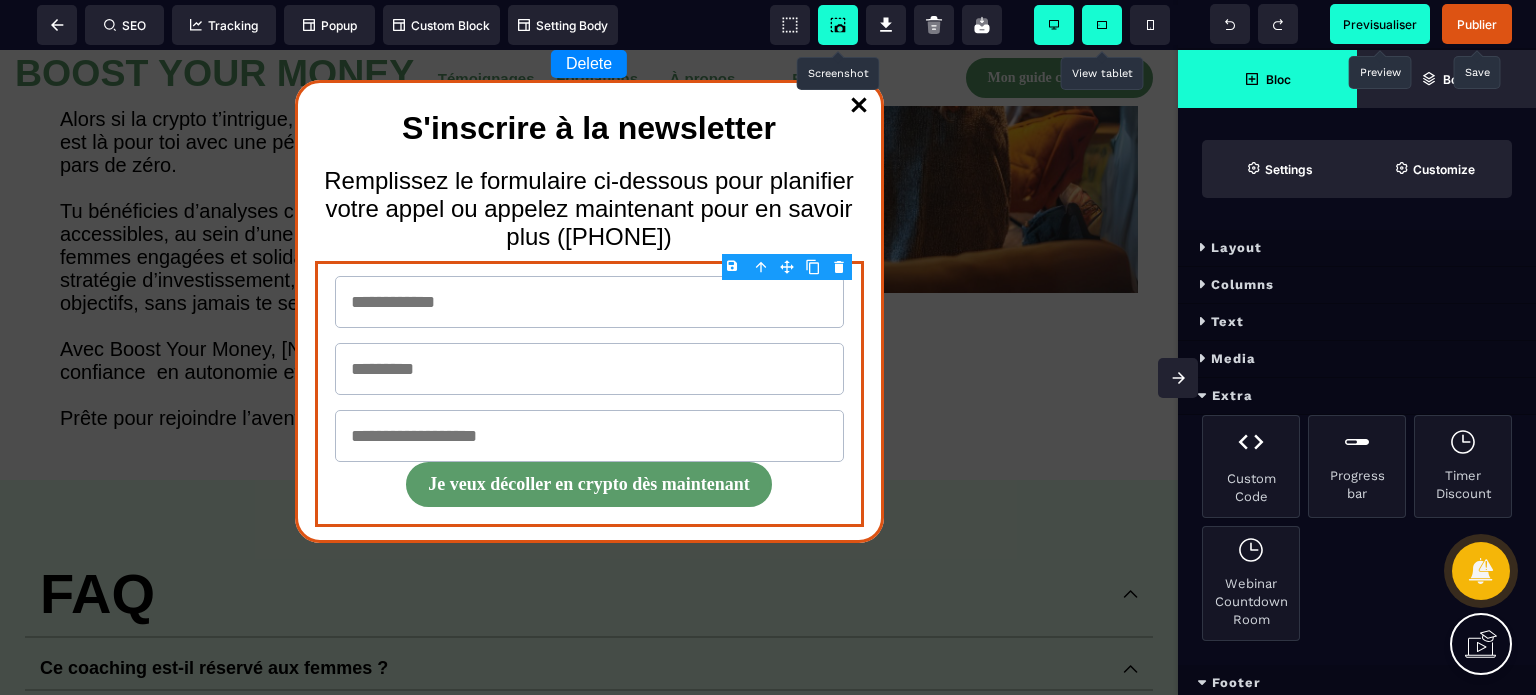 click on "Extra" at bounding box center (1357, 396) 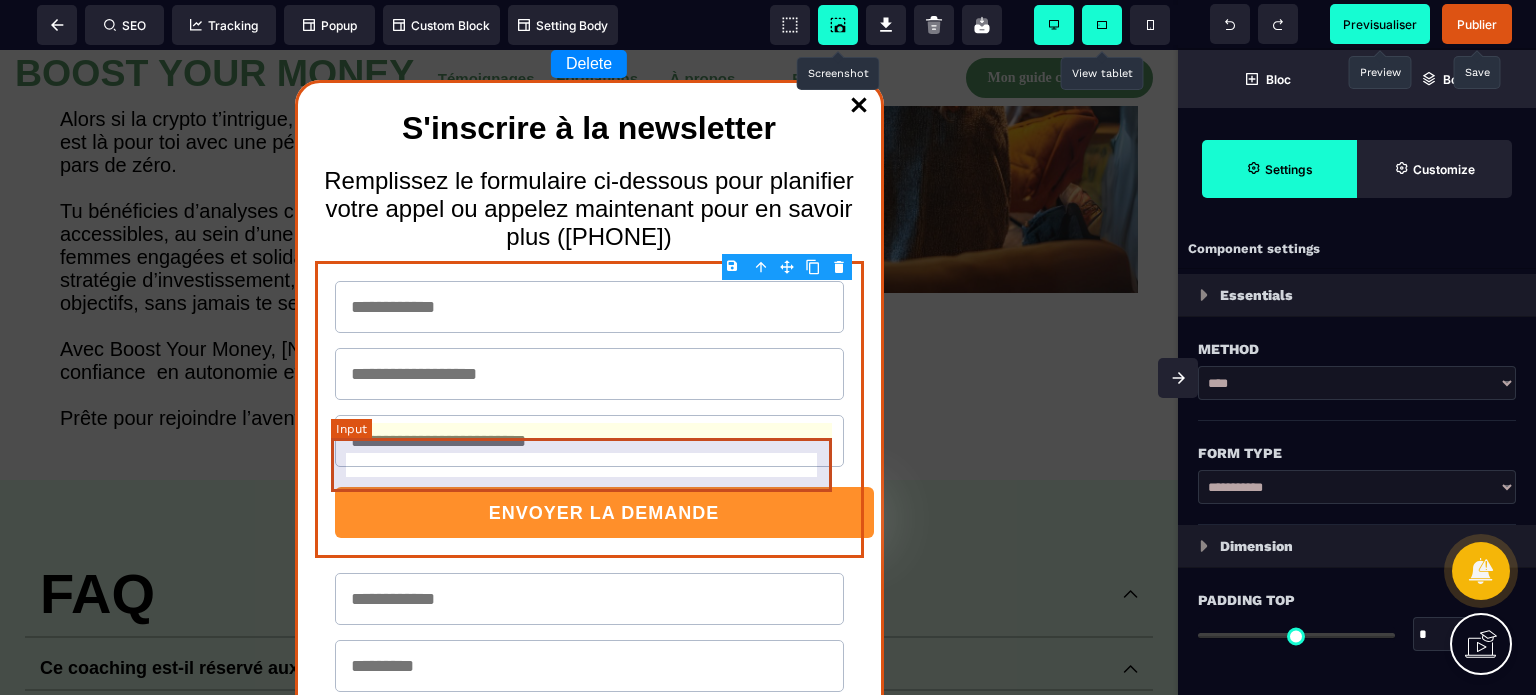 click at bounding box center [589, 441] 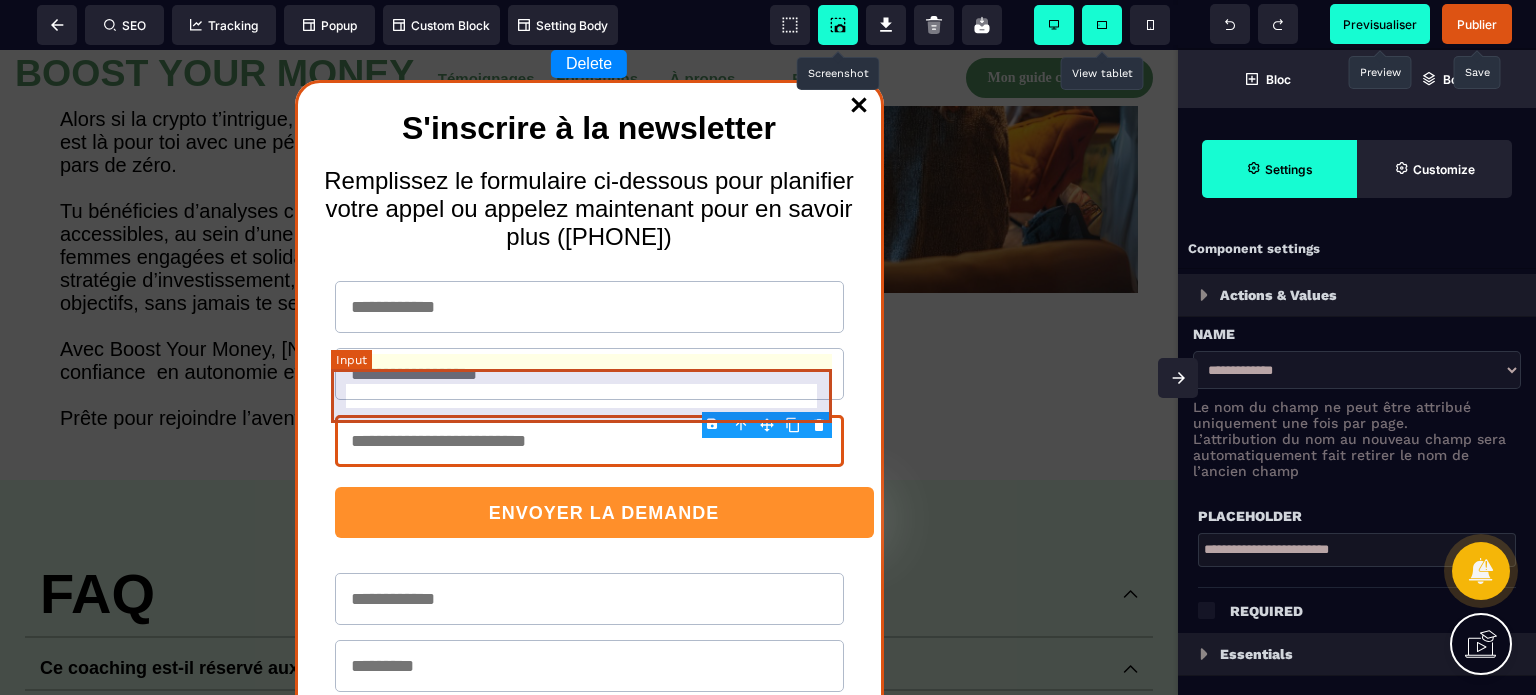 click at bounding box center (589, 374) 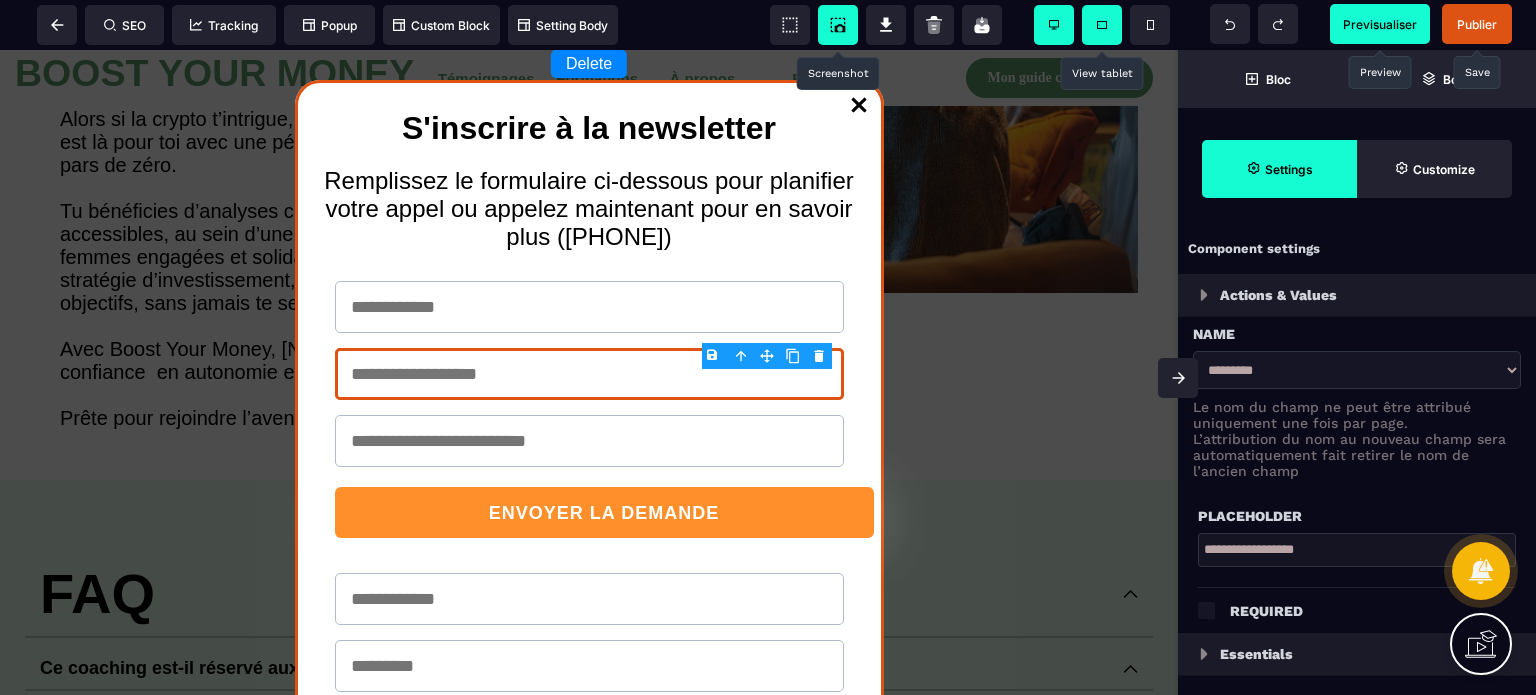 click on "**********" at bounding box center [1357, 370] 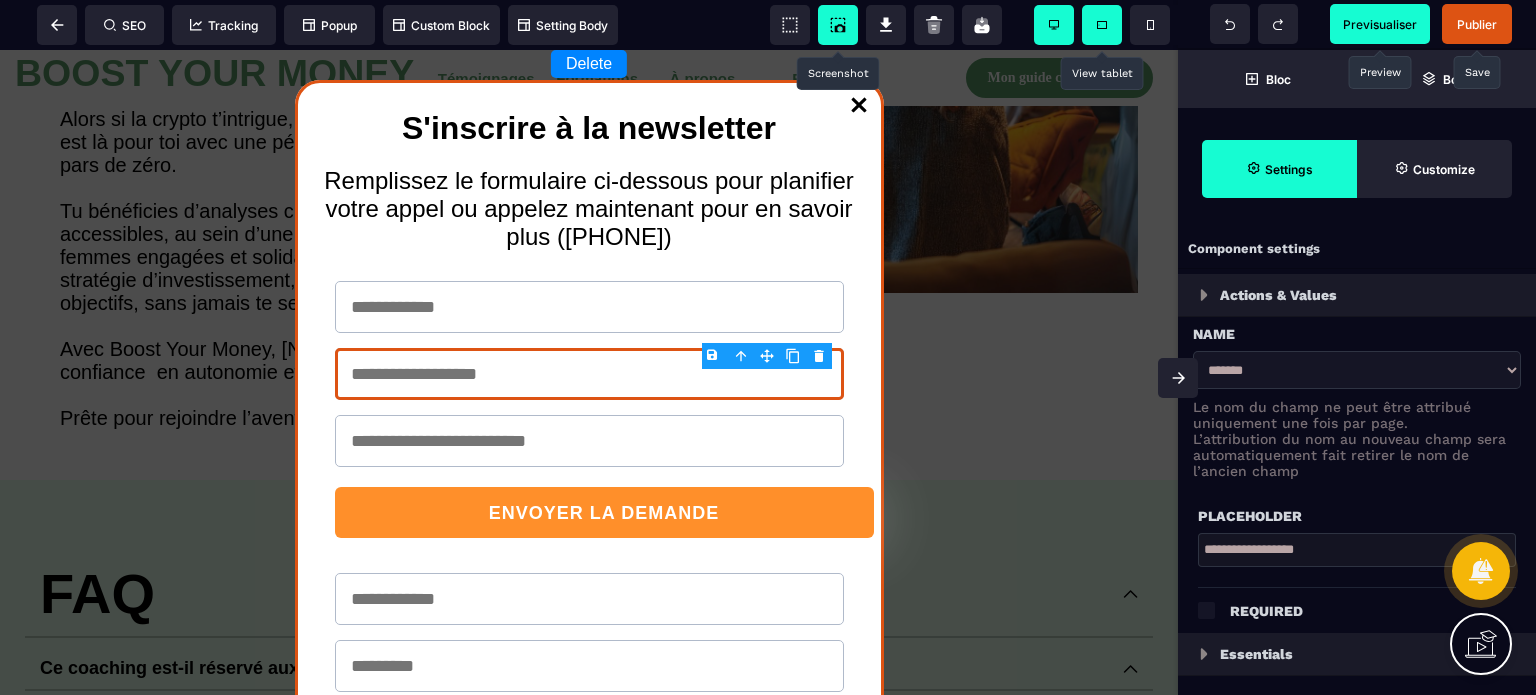 click on "**********" at bounding box center [1357, 370] 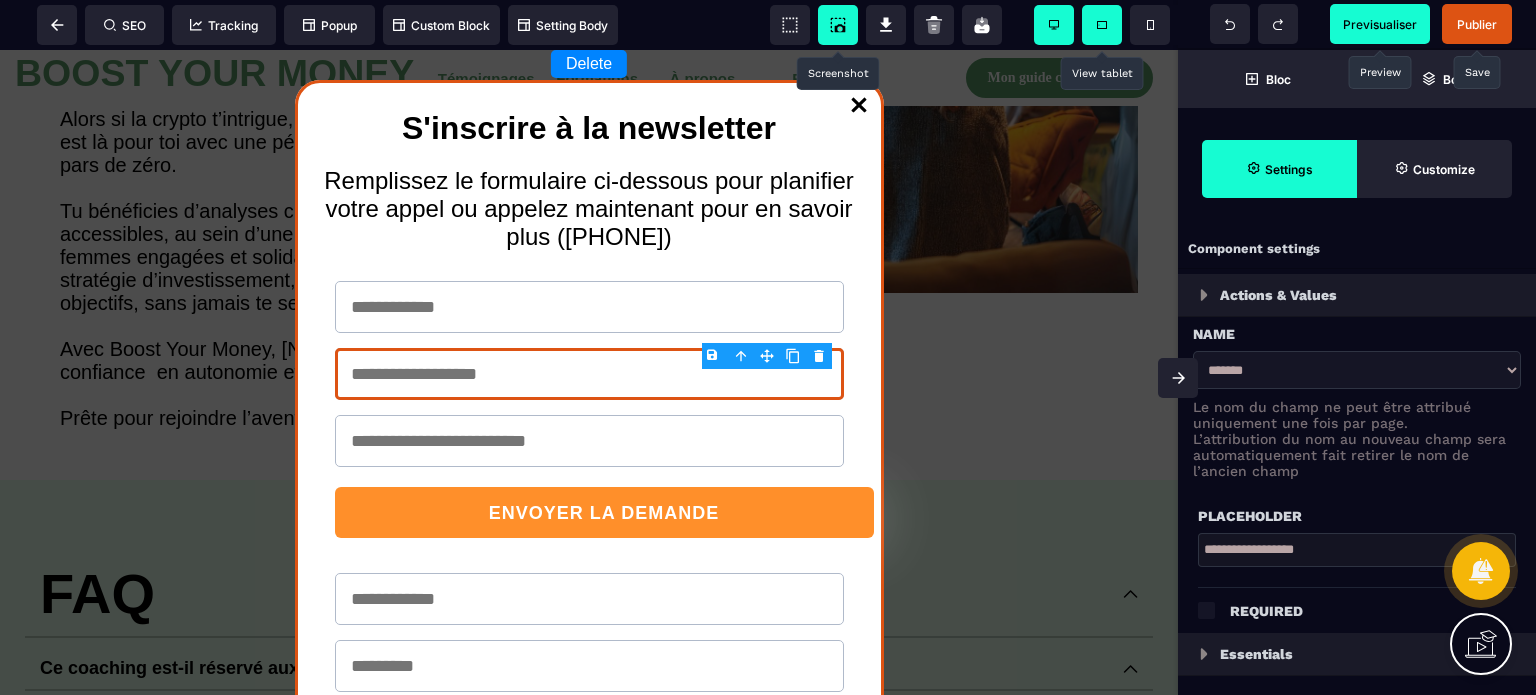 drag, startPoint x: 1363, startPoint y: 564, endPoint x: 1244, endPoint y: 555, distance: 119.33985 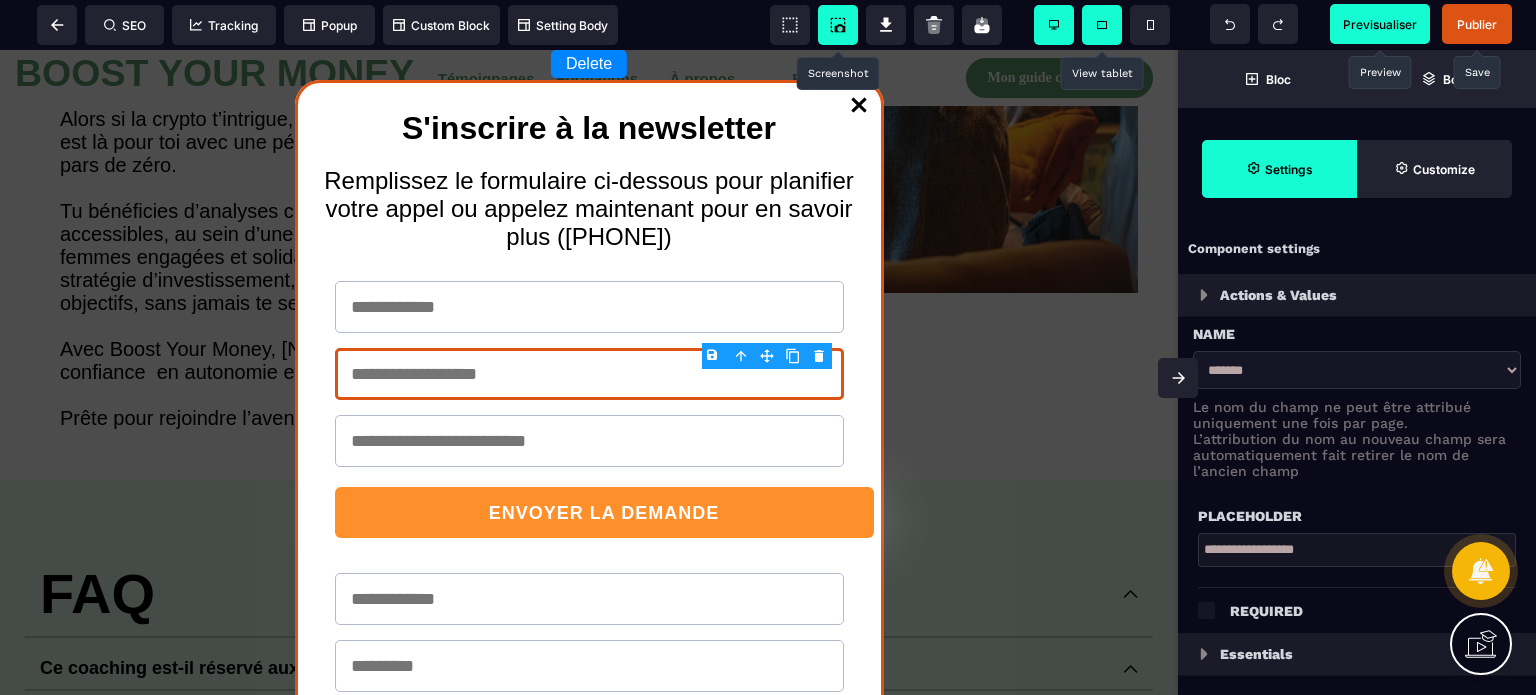 click on "**********" at bounding box center (1357, 550) 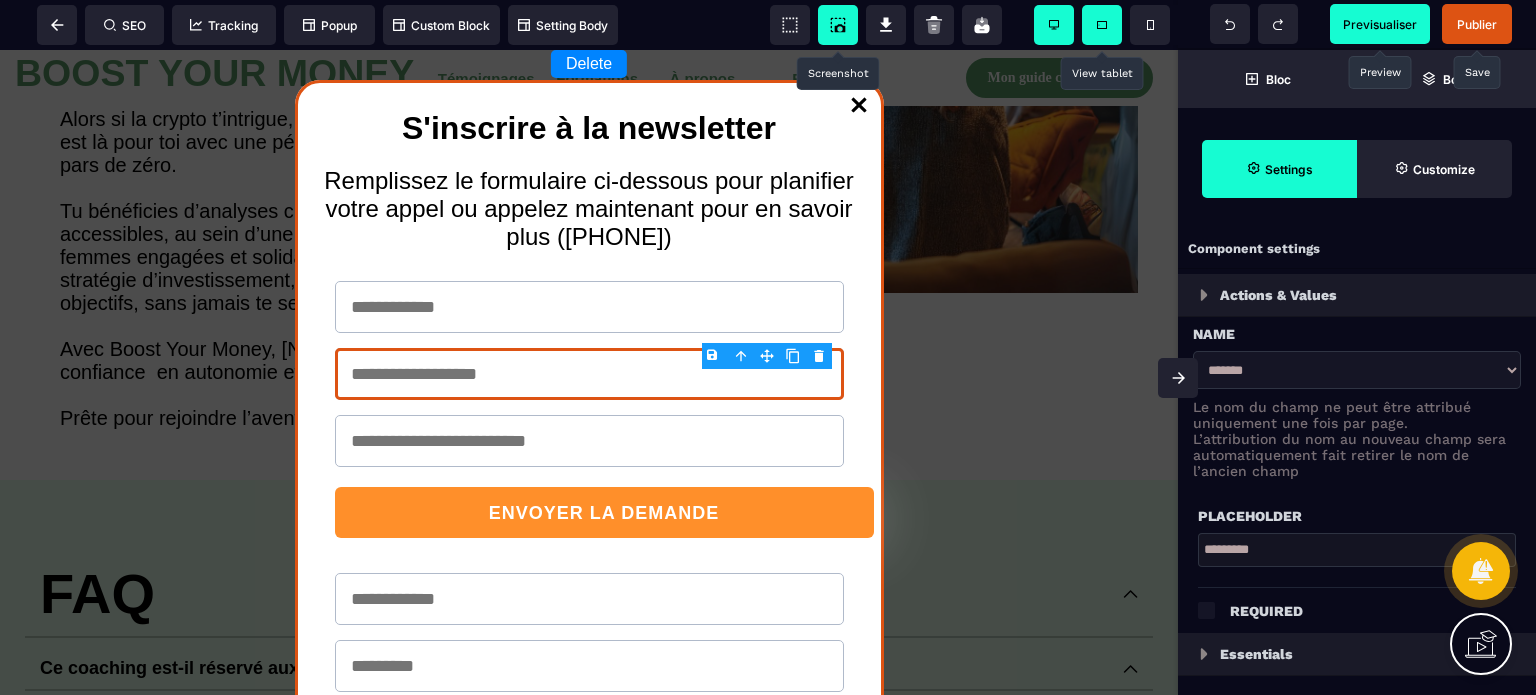 click on "Le nom du champ ne peut être attribué uniquement une fois par page.
L’attribution du nom au nouveau champ sera automatiquement fait retirer le nom de l’ancien champ" at bounding box center (1357, 439) 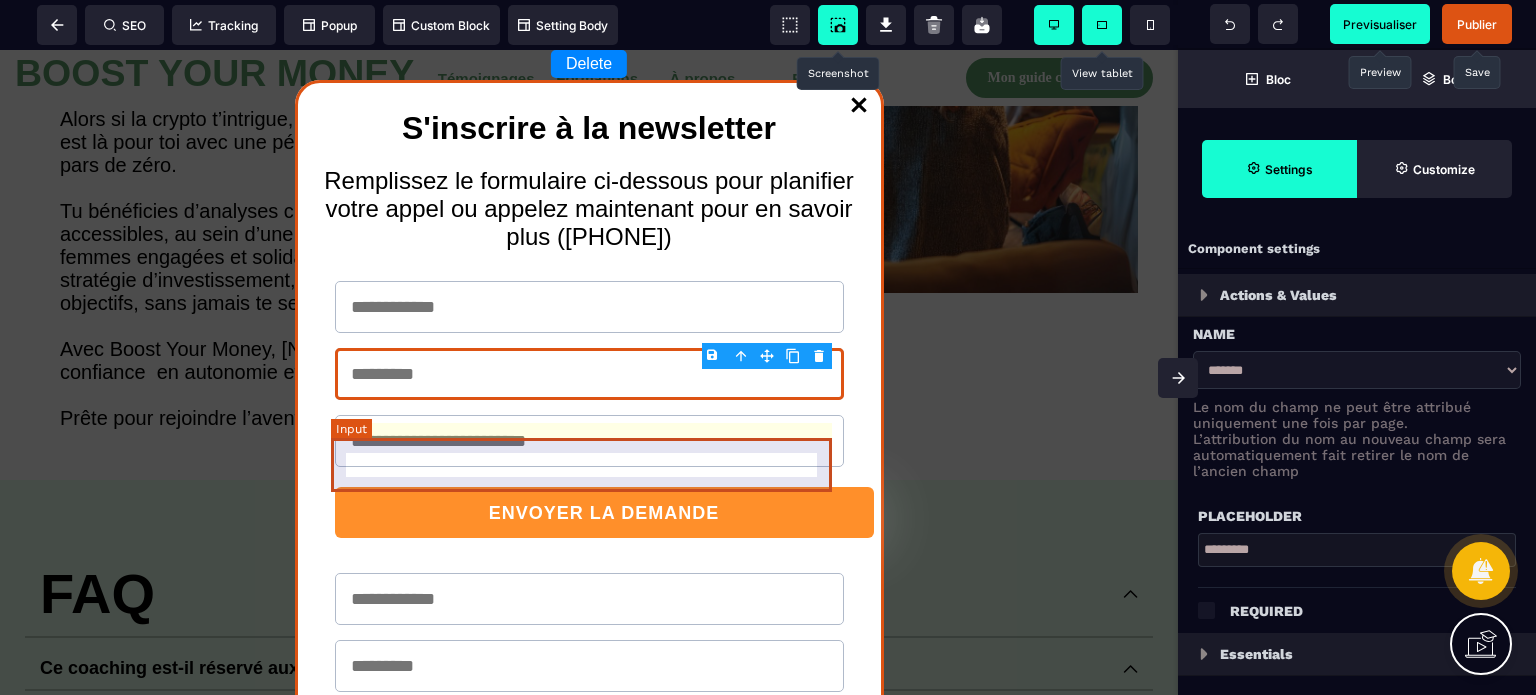 click at bounding box center [589, 441] 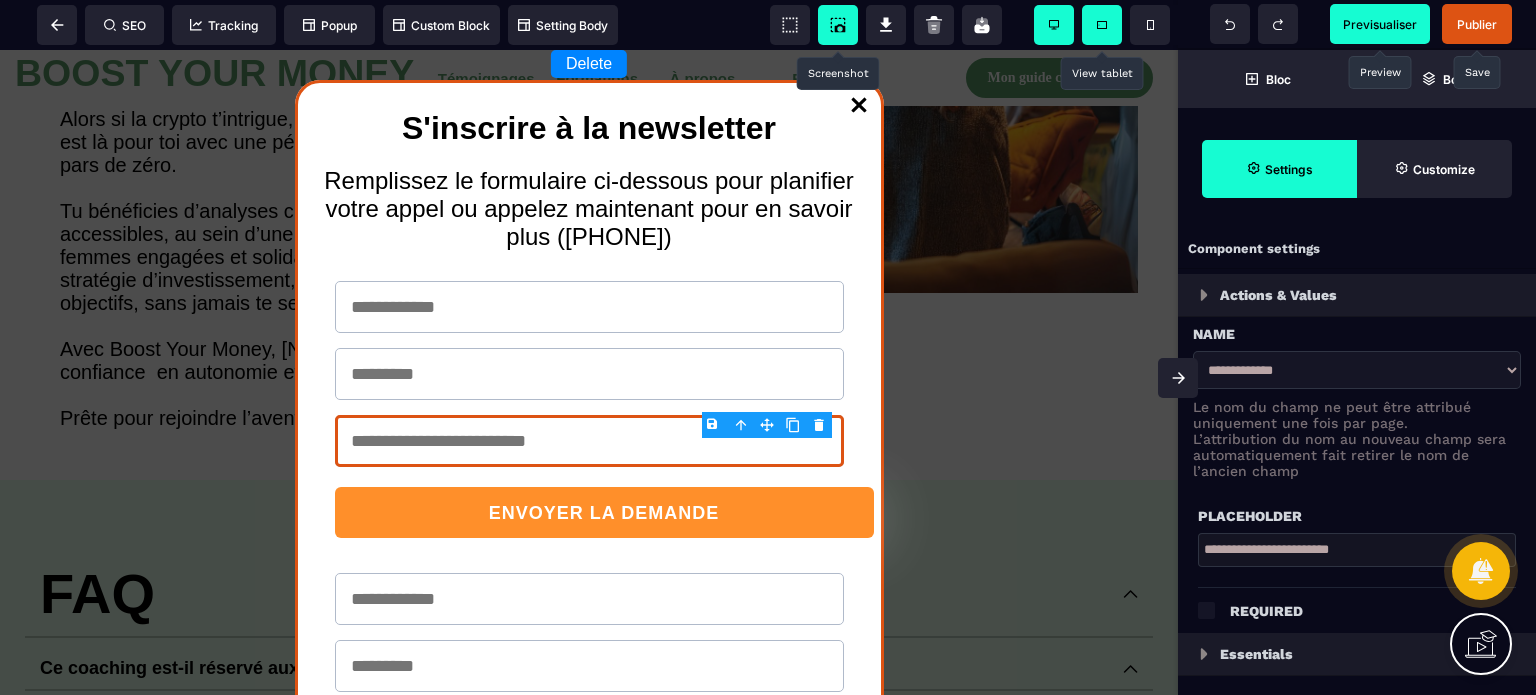 click on "**********" at bounding box center (1357, 370) 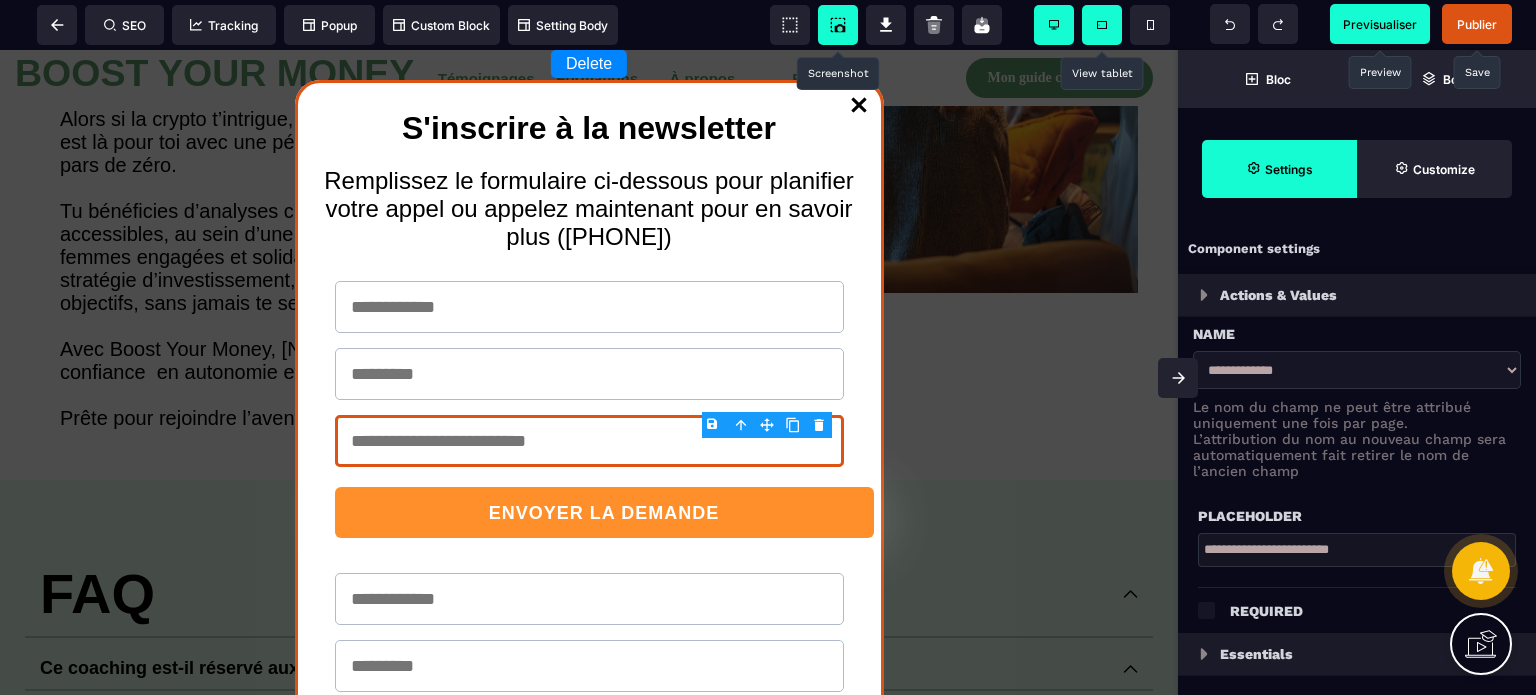 click on "**********" at bounding box center [1357, 370] 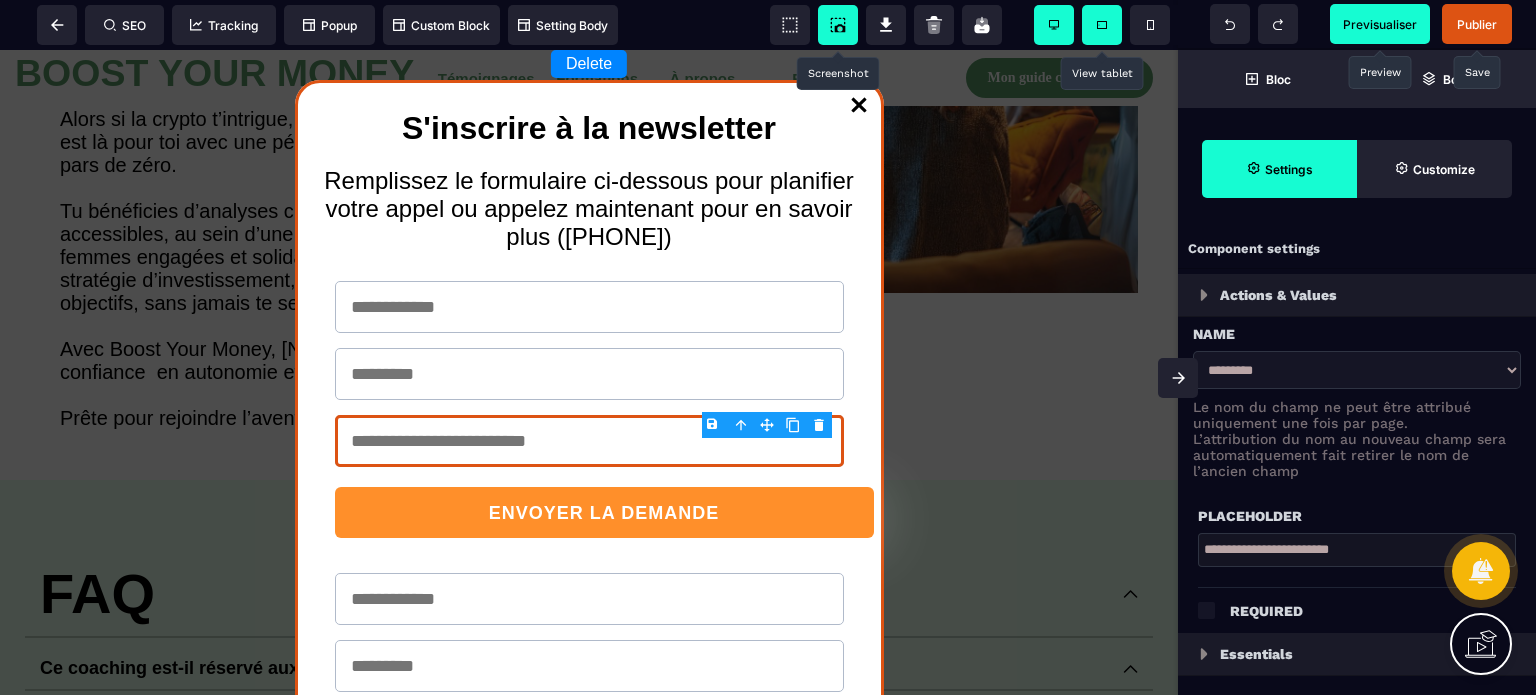 click on "**********" at bounding box center (1357, 370) 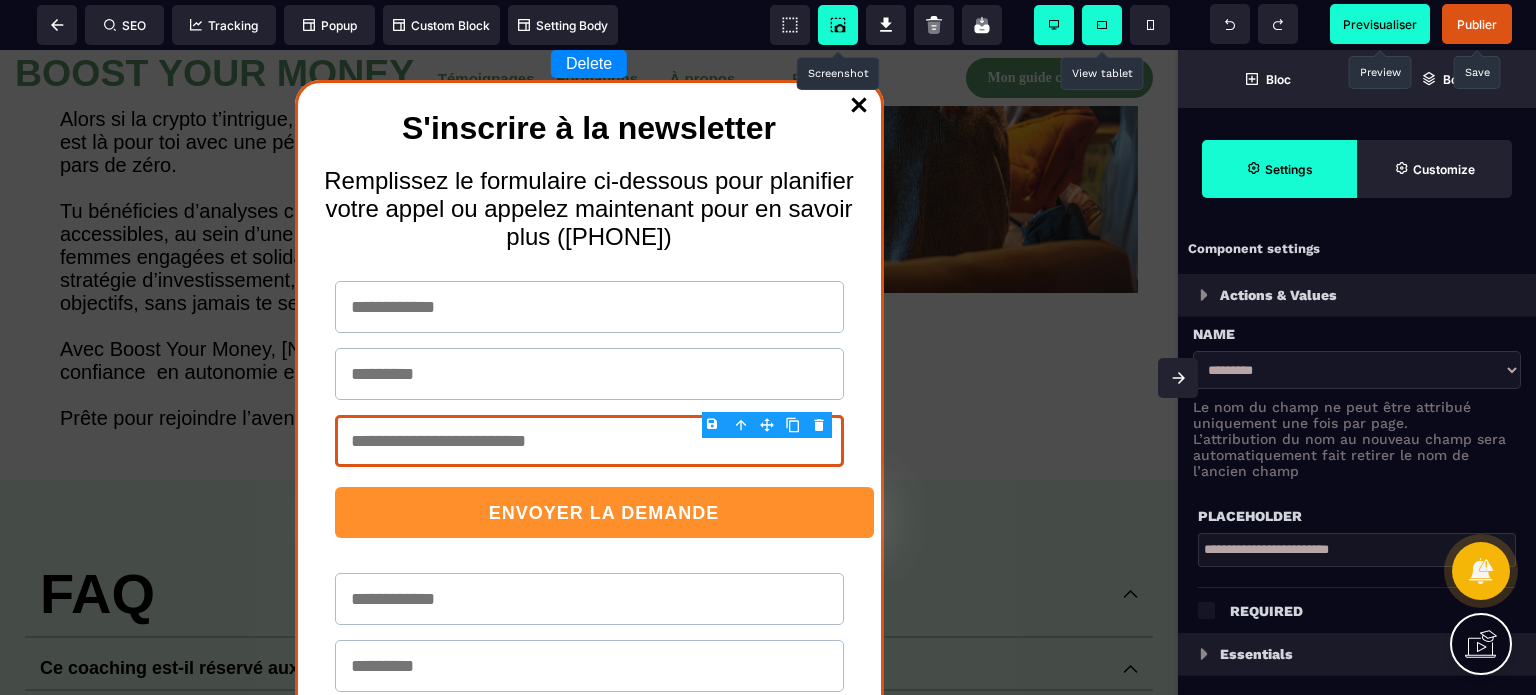 click at bounding box center [1206, 609] 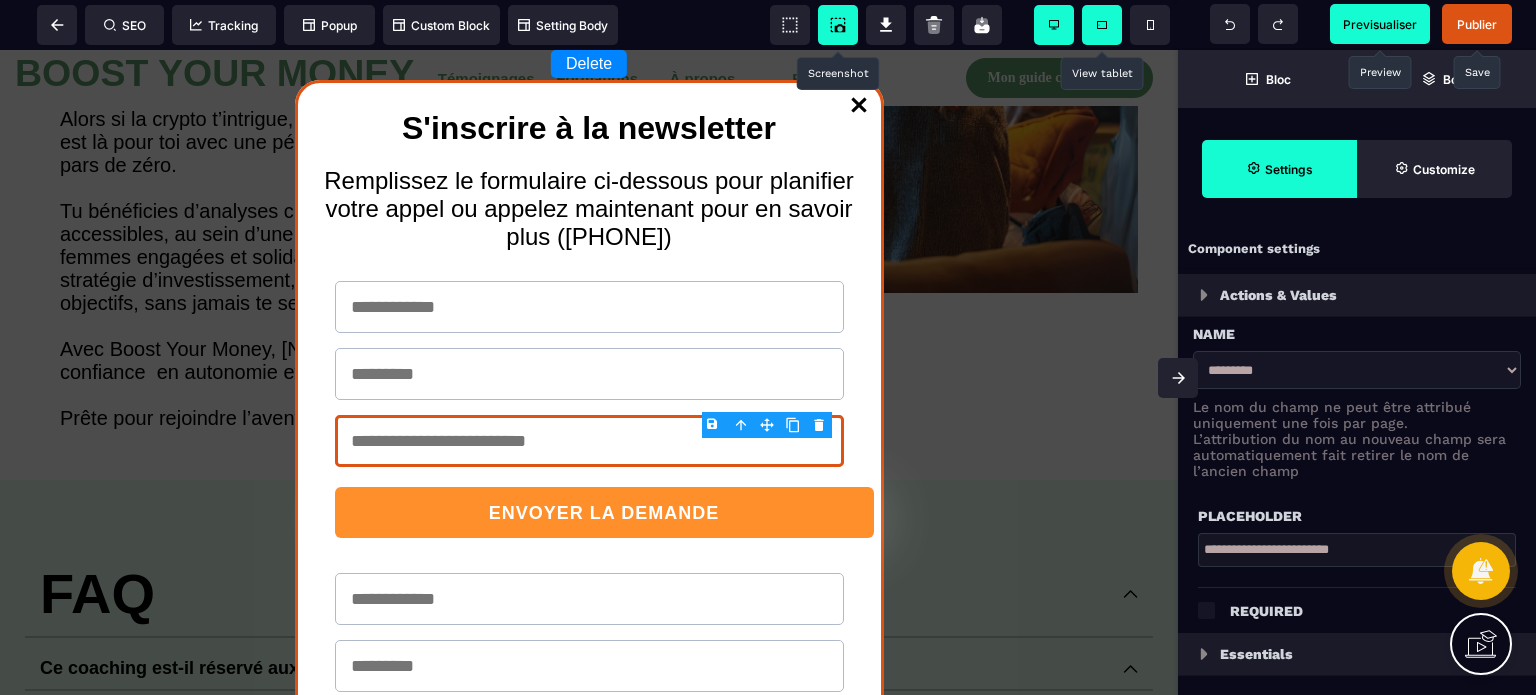 drag, startPoint x: 1242, startPoint y: 551, endPoint x: 1402, endPoint y: 539, distance: 160.44937 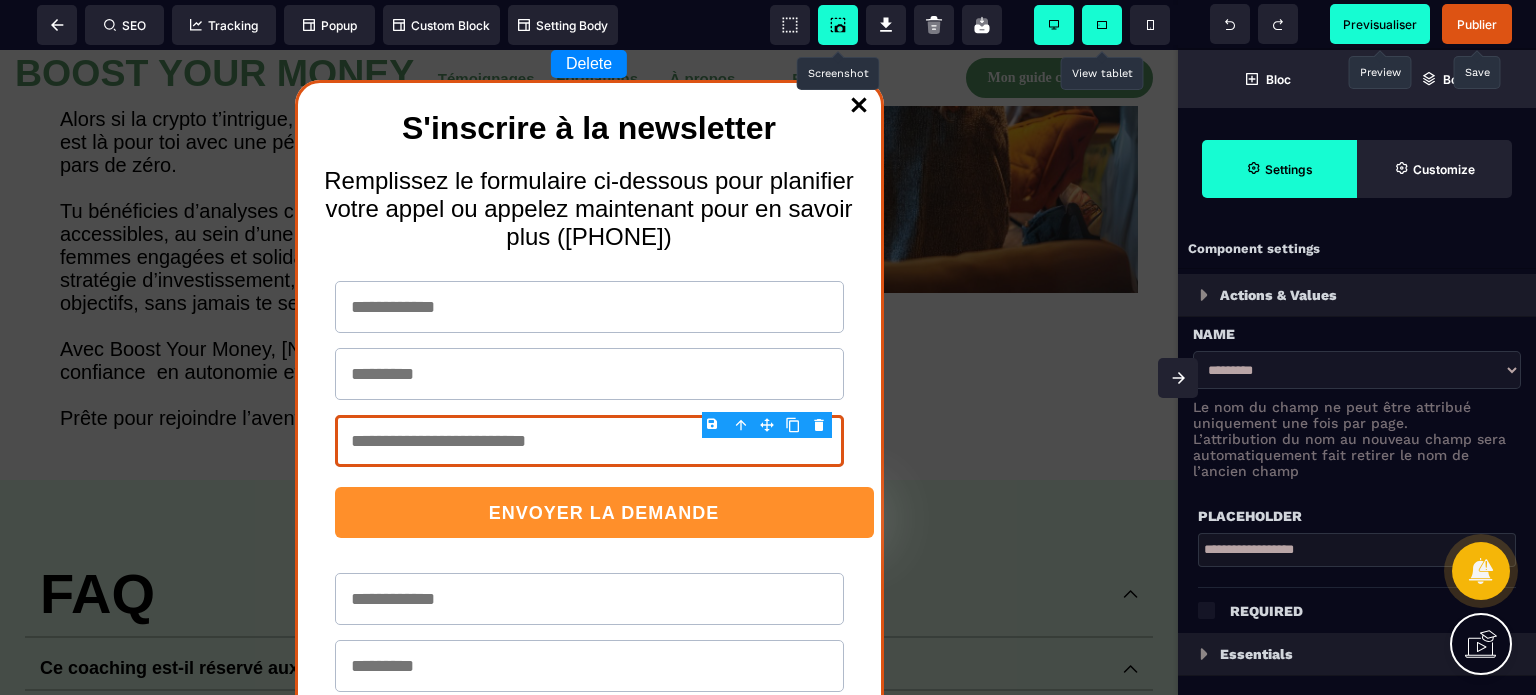 click on "Placeholder" at bounding box center (1357, 506) 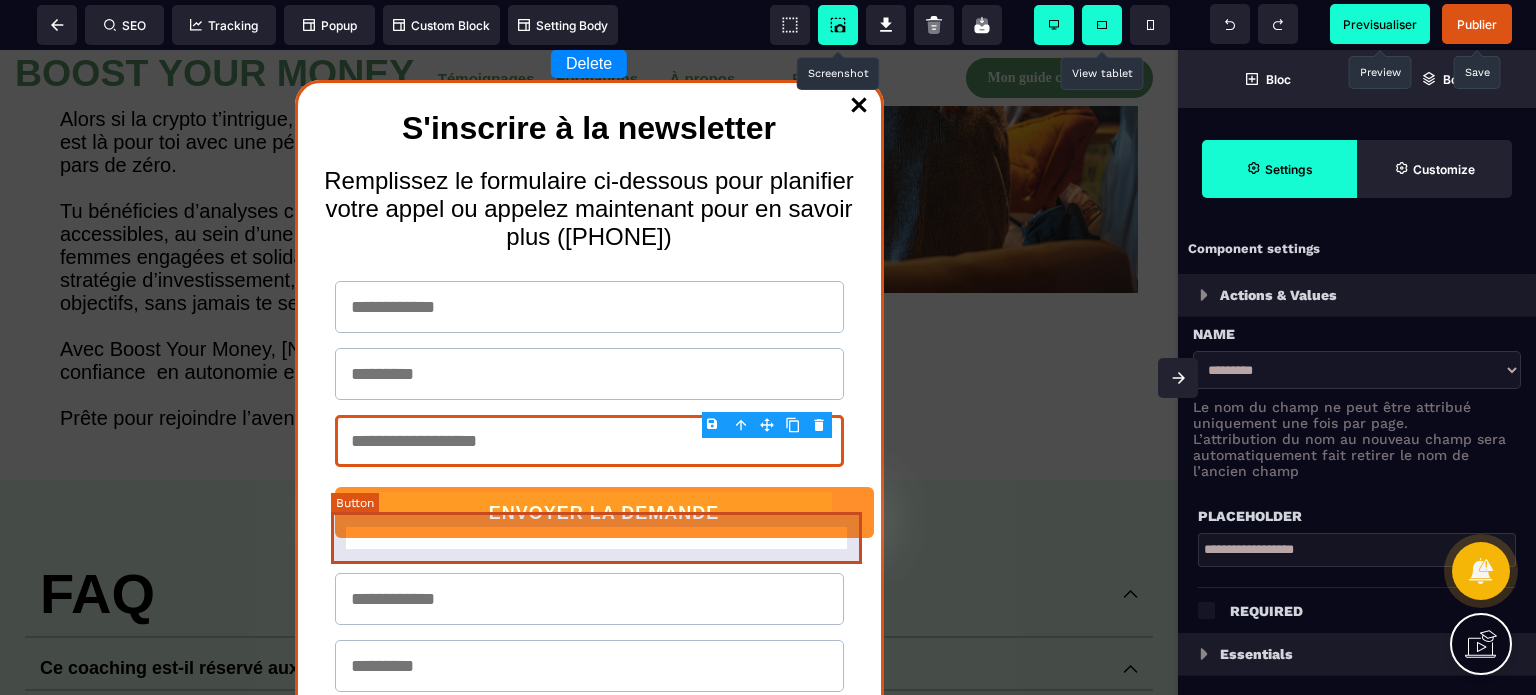 click on "ENVOYER LA DEMANDE" at bounding box center (604, 513) 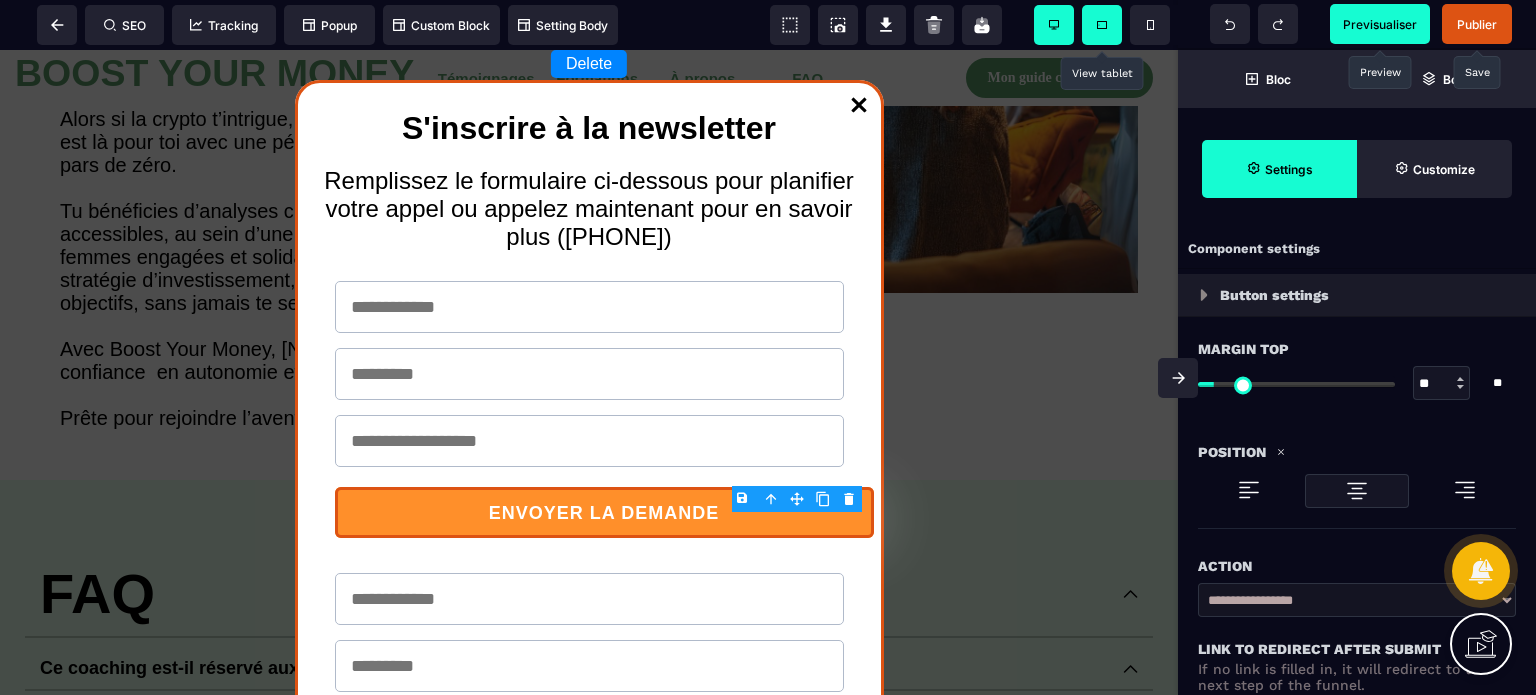 click on "Action" at bounding box center [1357, 566] 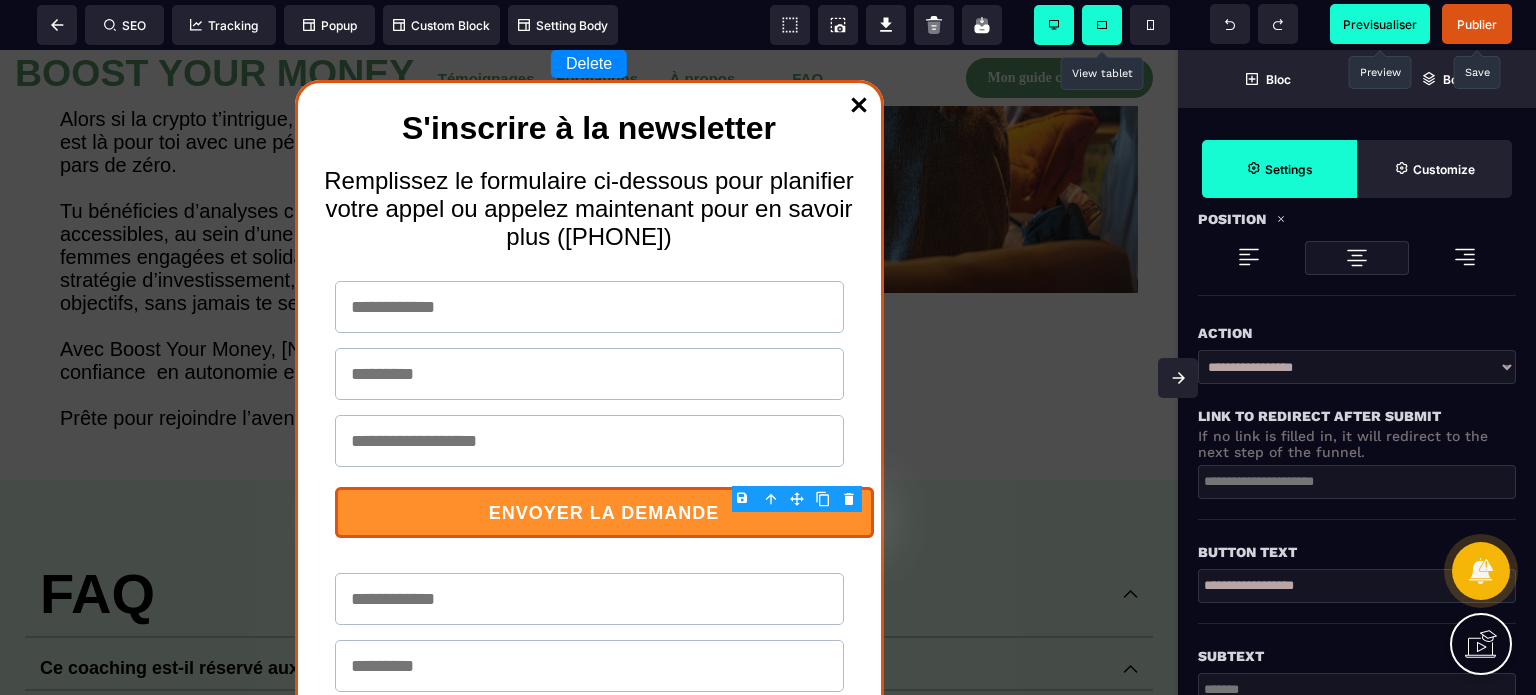 scroll, scrollTop: 280, scrollLeft: 0, axis: vertical 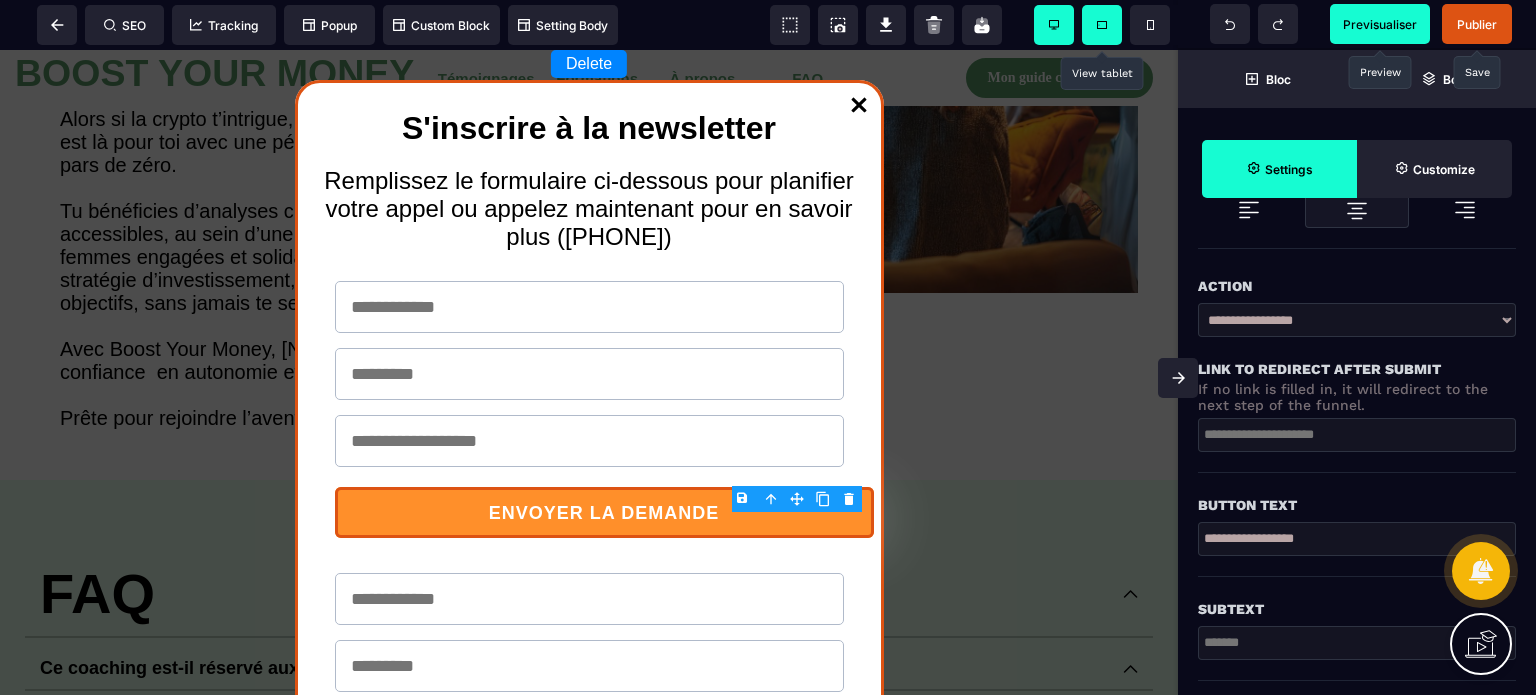 click at bounding box center (1357, 435) 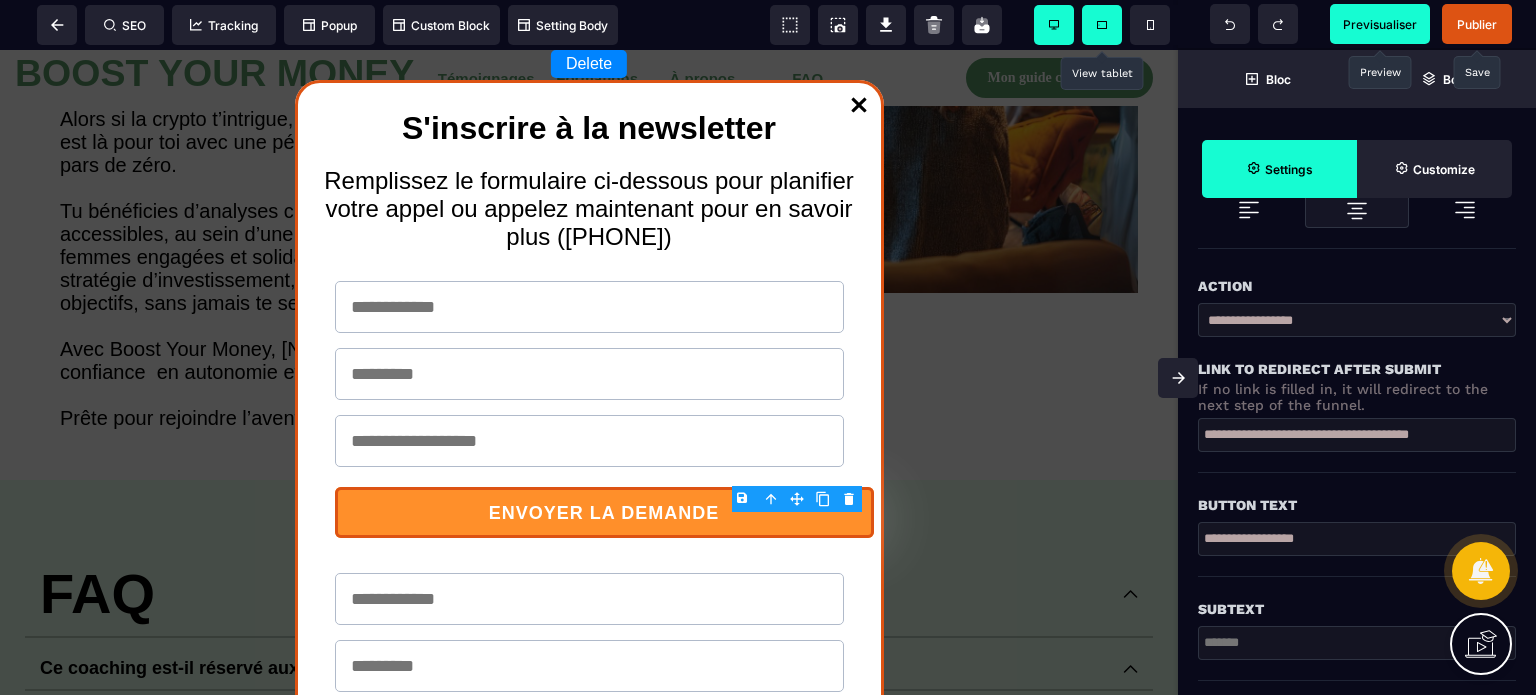 click on "Link to redirect after submit" at bounding box center [1357, 369] 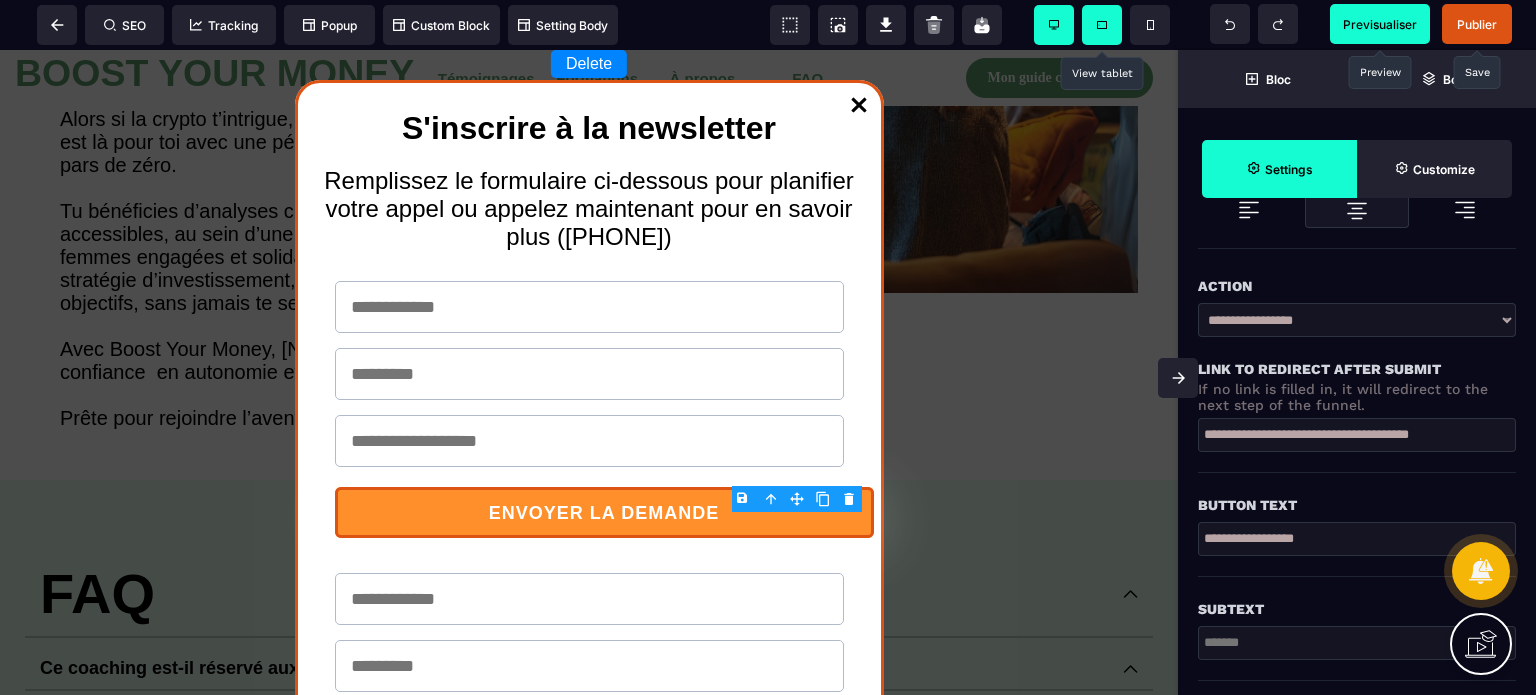 click on "Publier" at bounding box center [1477, 24] 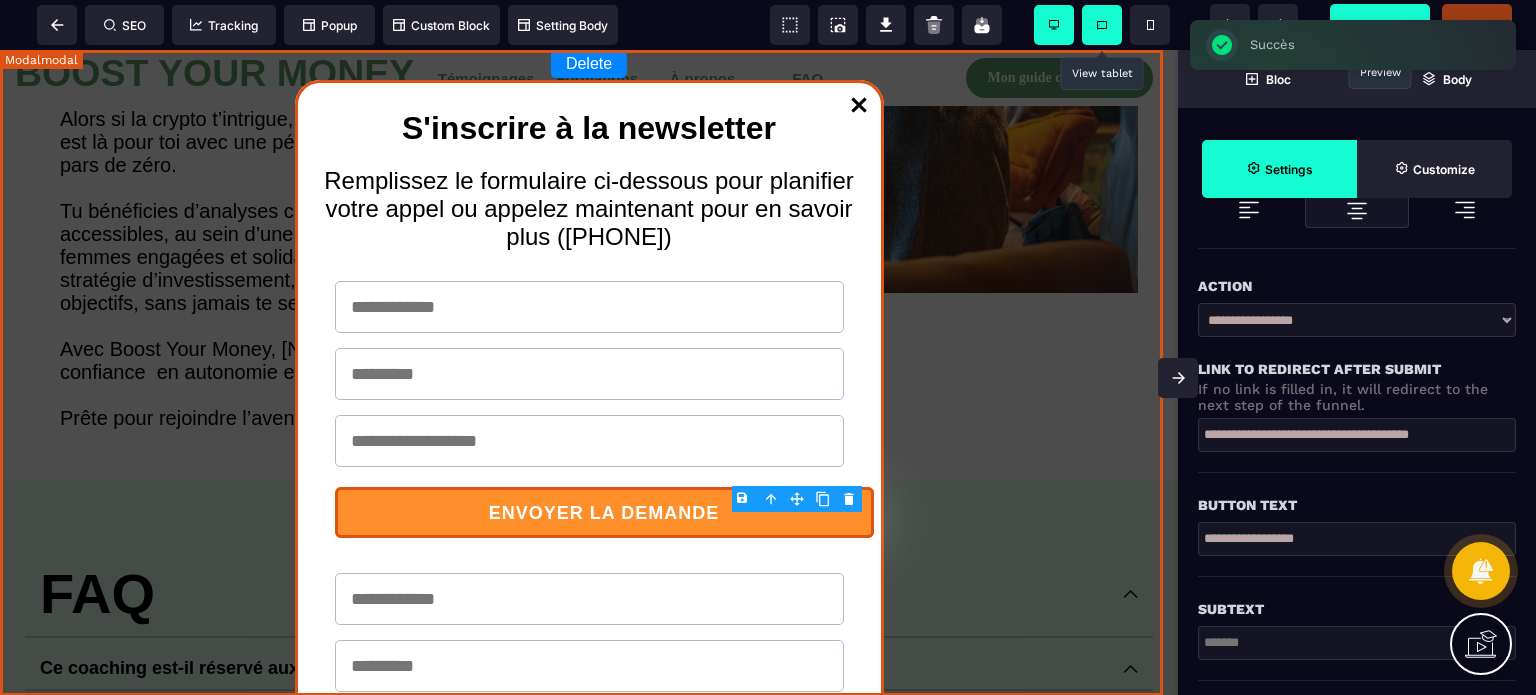 click on "Delete S'inscrire à la newsletter
Remplissez le formulaire ci-dessous pour planifier votre appel ou appelez maintenant pour en savoir plus ([PHONE]) ENVOYER LA DEMANDE Combined Button
Je veux décoller en crypto dès maintenant
Combined Button" at bounding box center (589, 372) 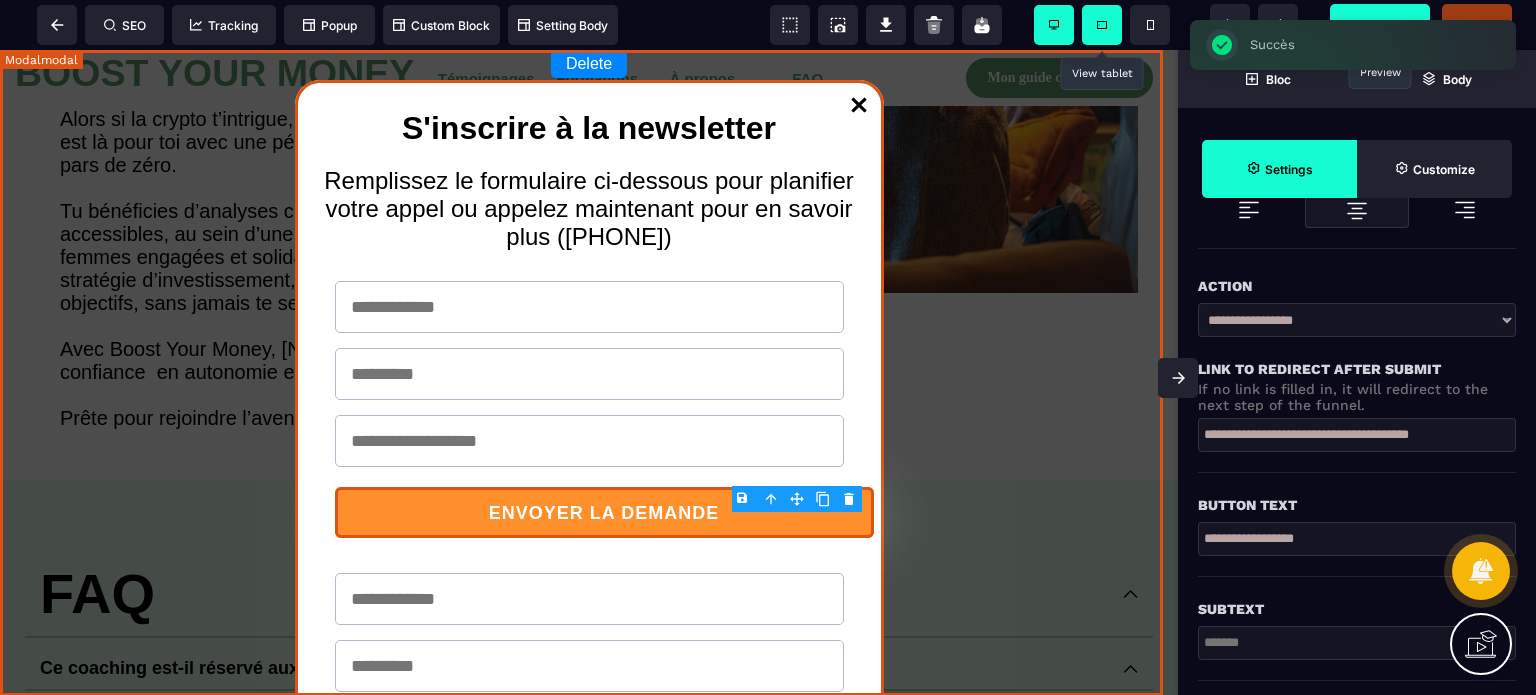scroll, scrollTop: 385, scrollLeft: 0, axis: vertical 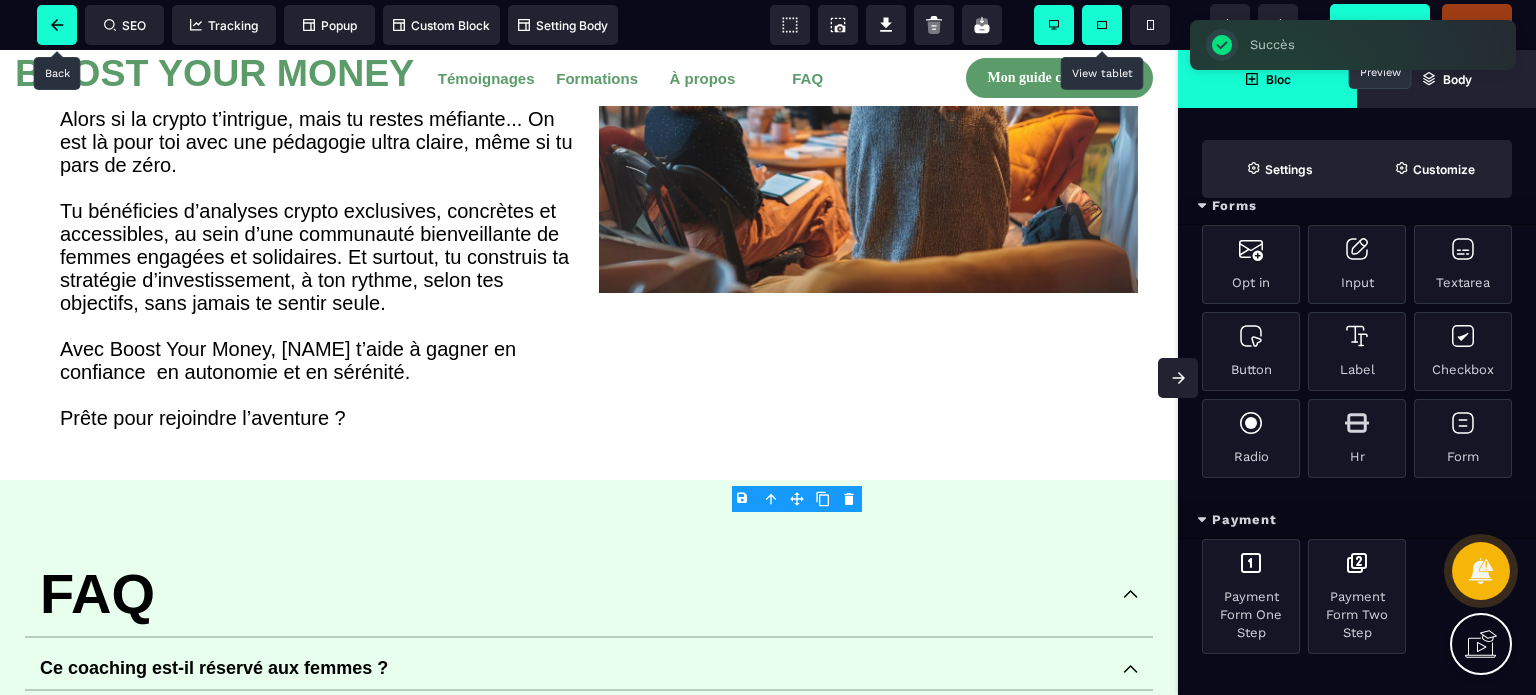 click at bounding box center (57, 25) 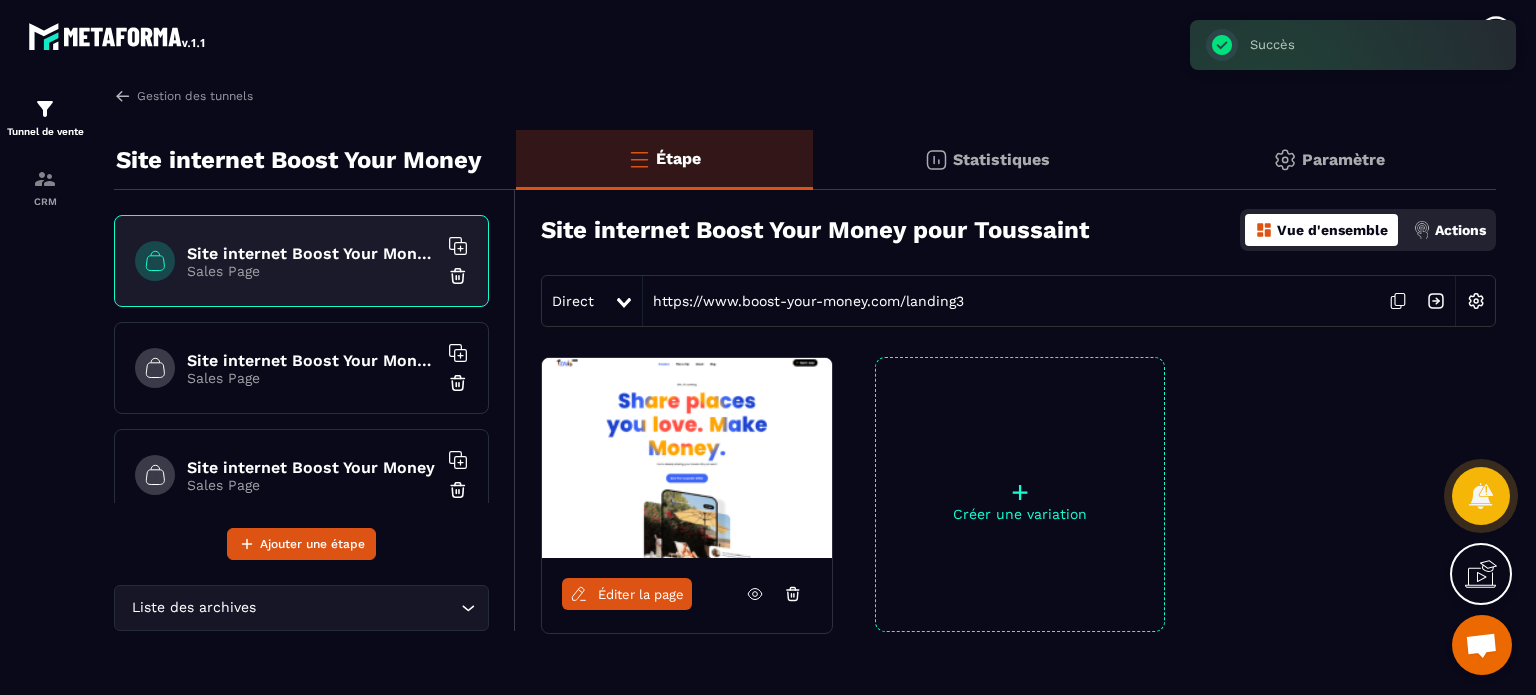 click on "Sales Page" at bounding box center (312, 485) 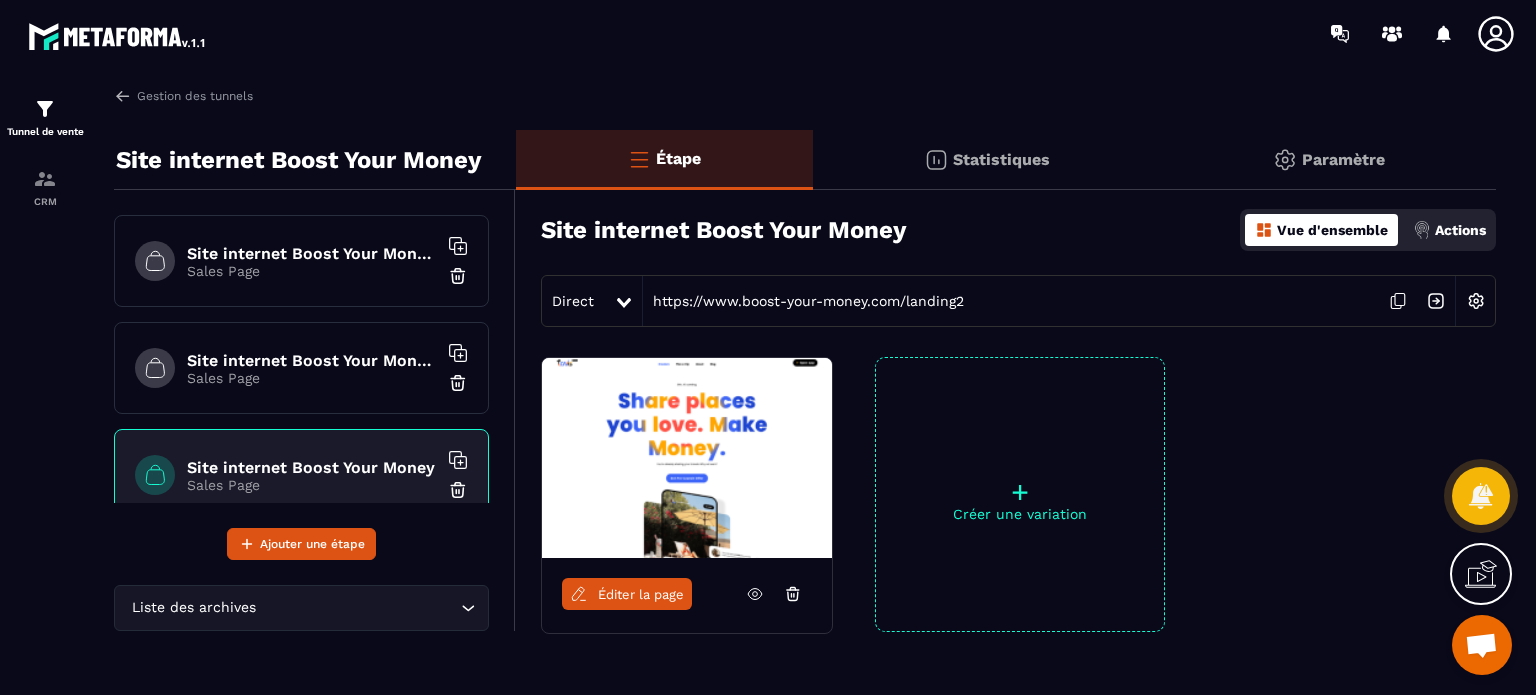 click on "Site internet Boost Your Money pour Toussaint Sales Page" at bounding box center [301, 261] 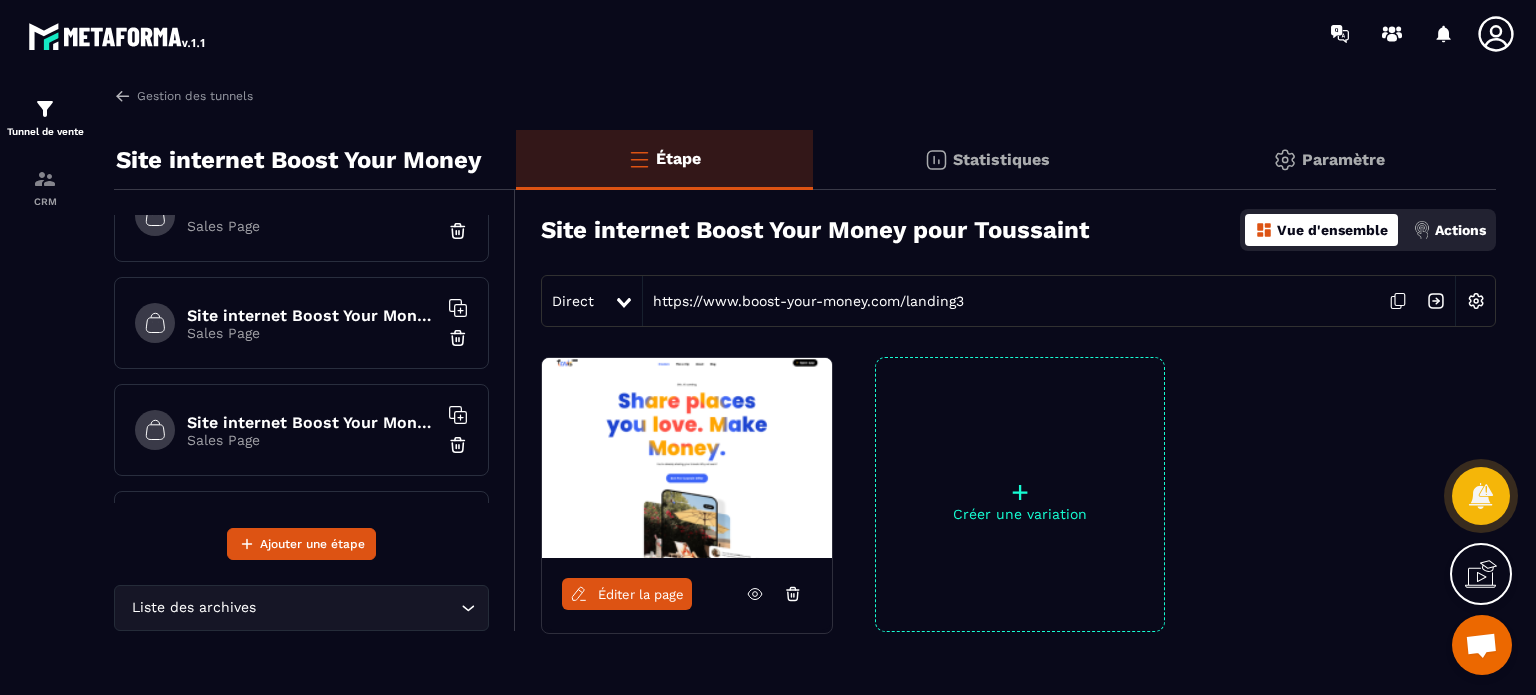 scroll, scrollTop: 917, scrollLeft: 0, axis: vertical 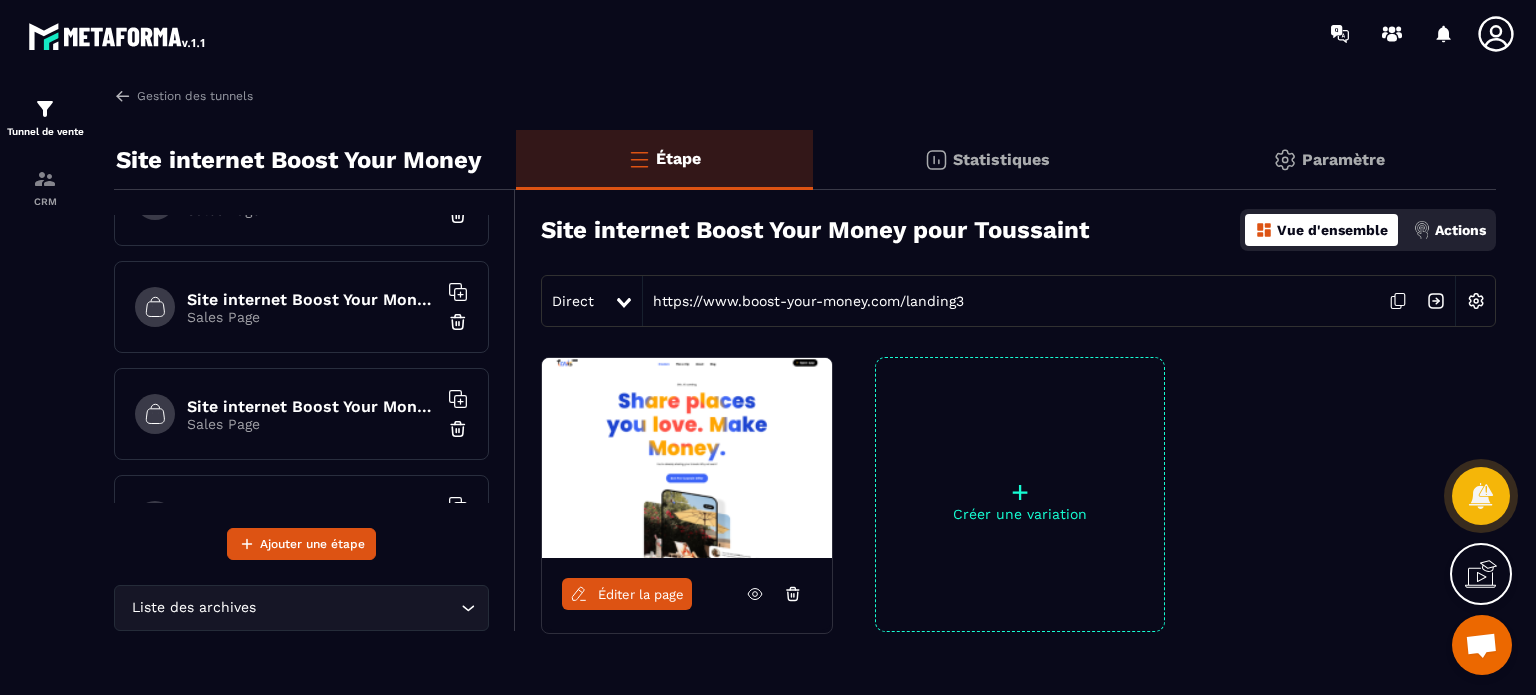 click on "Sales Page" at bounding box center (312, 424) 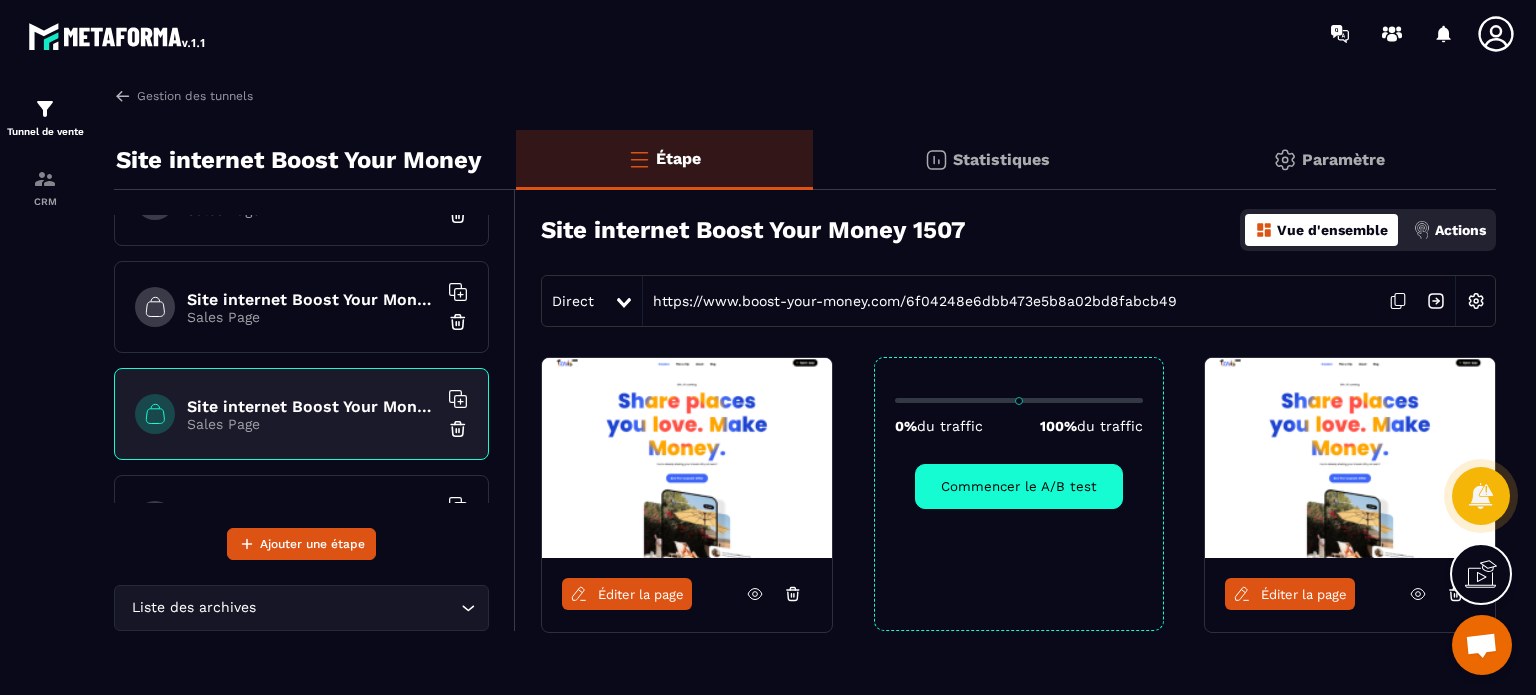 click on "Sales Page" at bounding box center (312, 317) 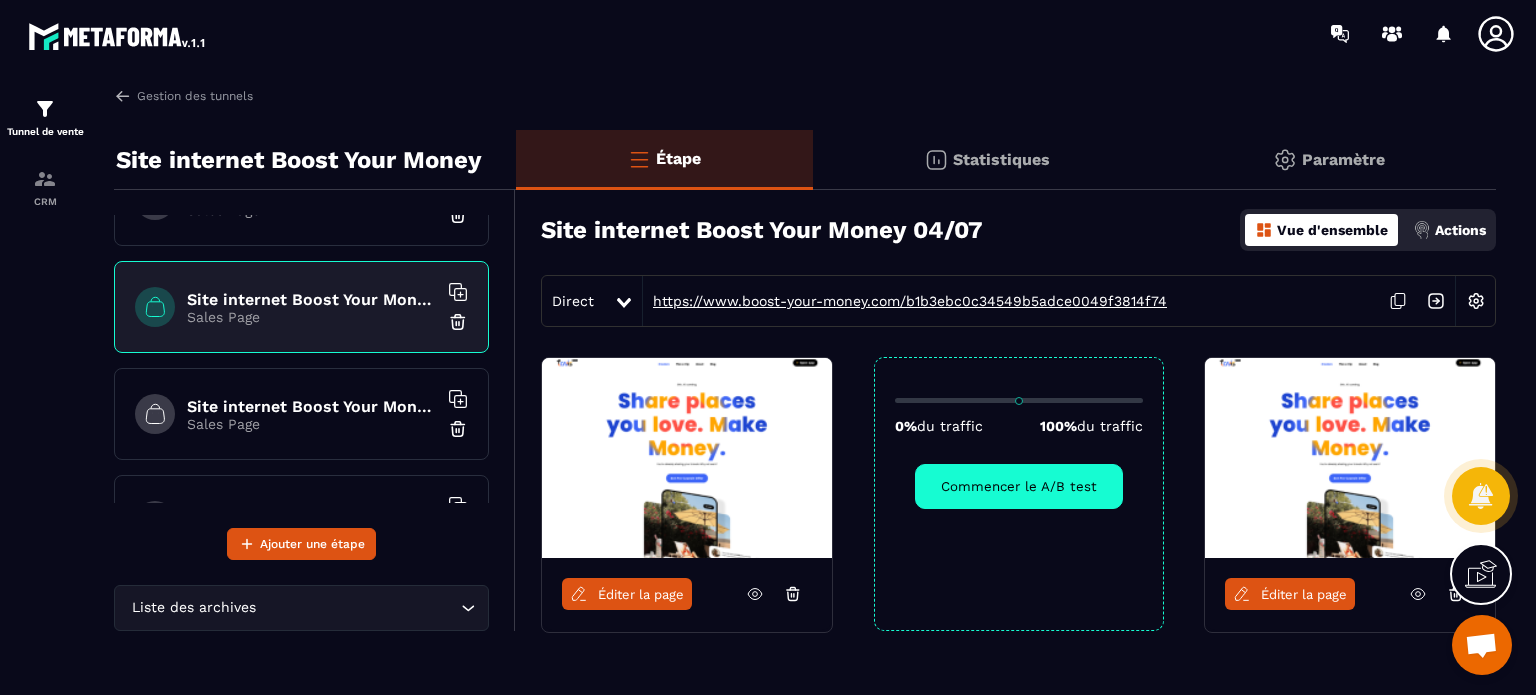 click on "https://www.boost-your-money.com/b1b3ebc0c34549b5adce0049f3814f74" at bounding box center [905, 301] 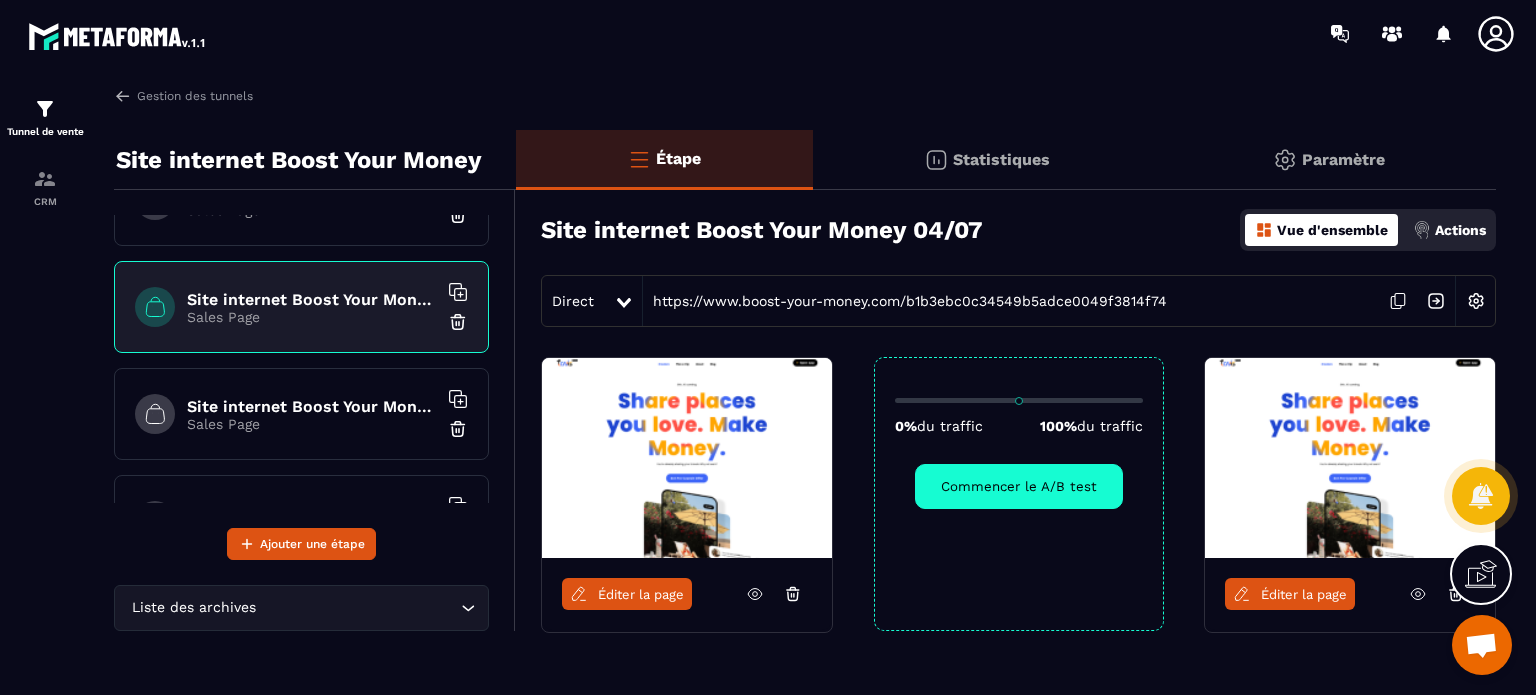 scroll, scrollTop: 0, scrollLeft: 0, axis: both 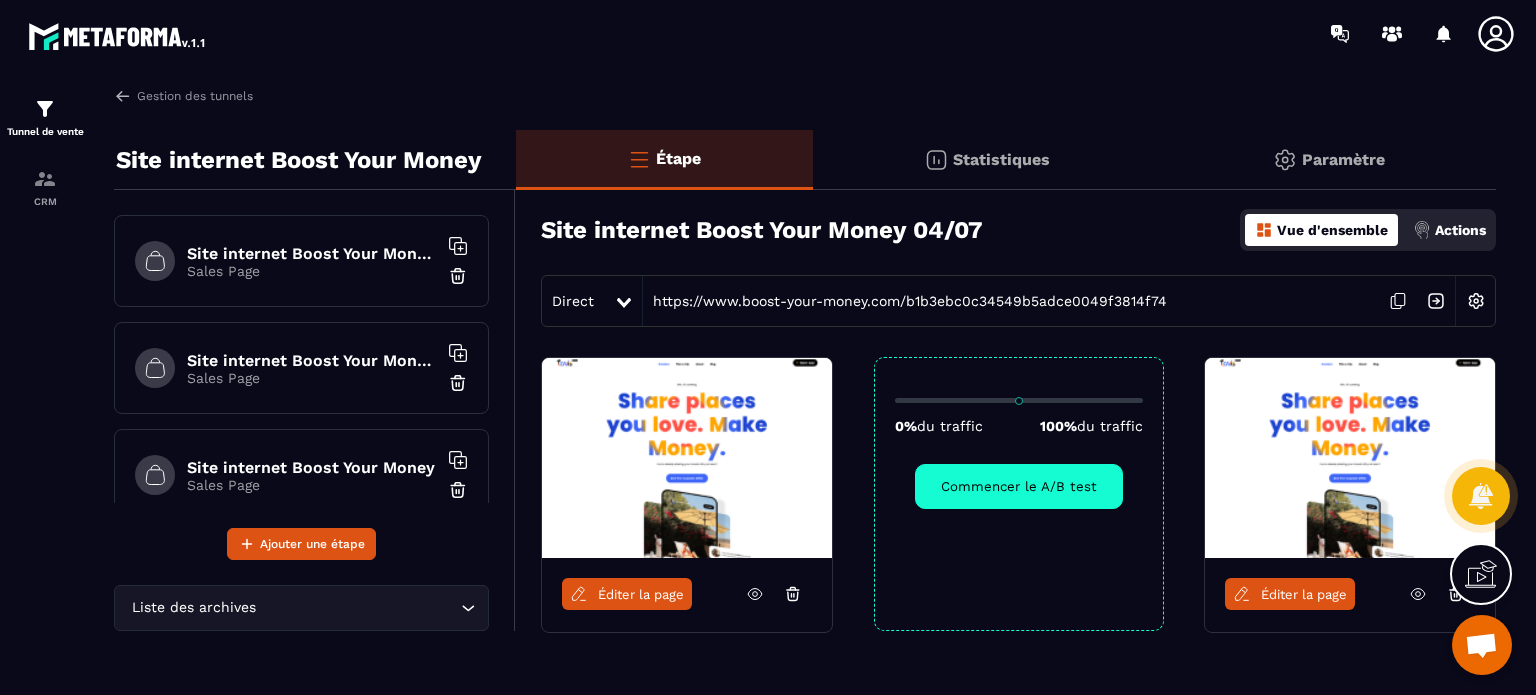 click on "Sales Page" at bounding box center [312, 271] 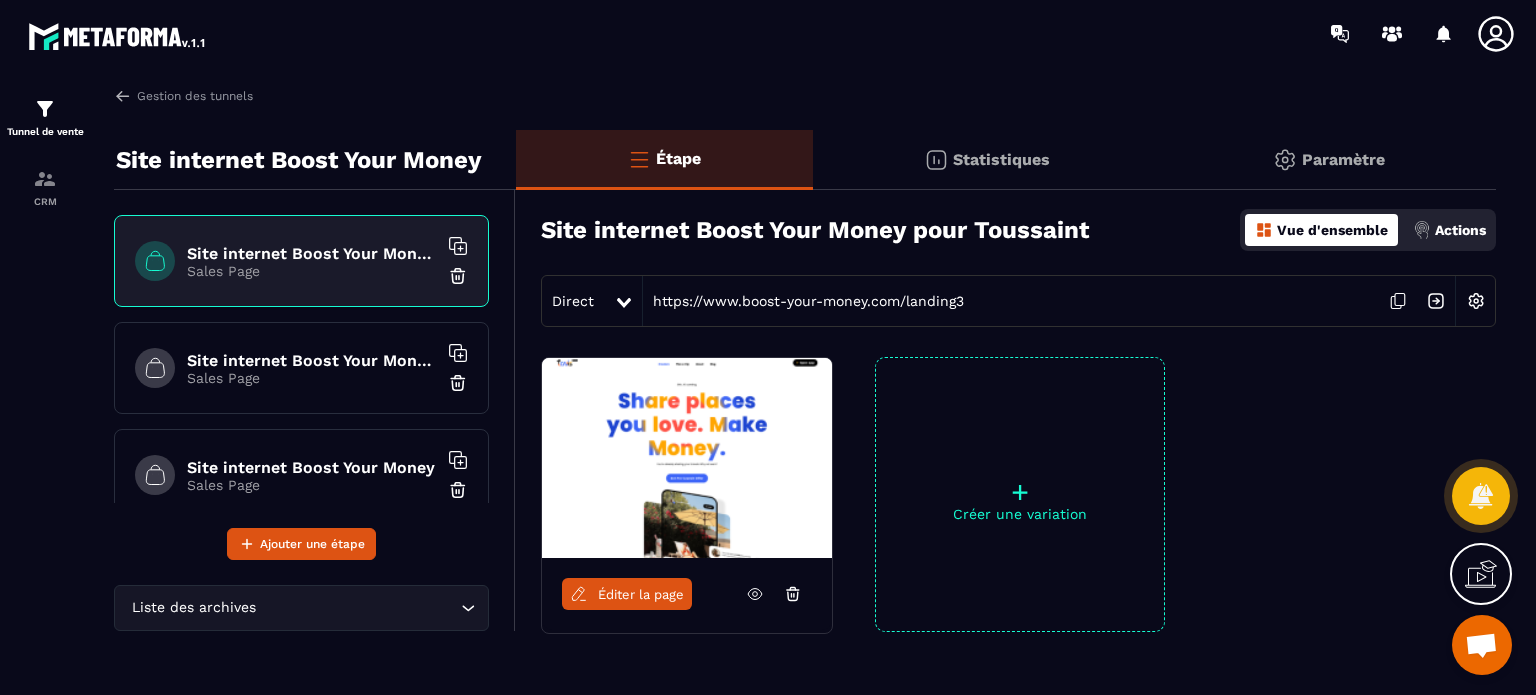 click on "Éditer la page" at bounding box center [641, 594] 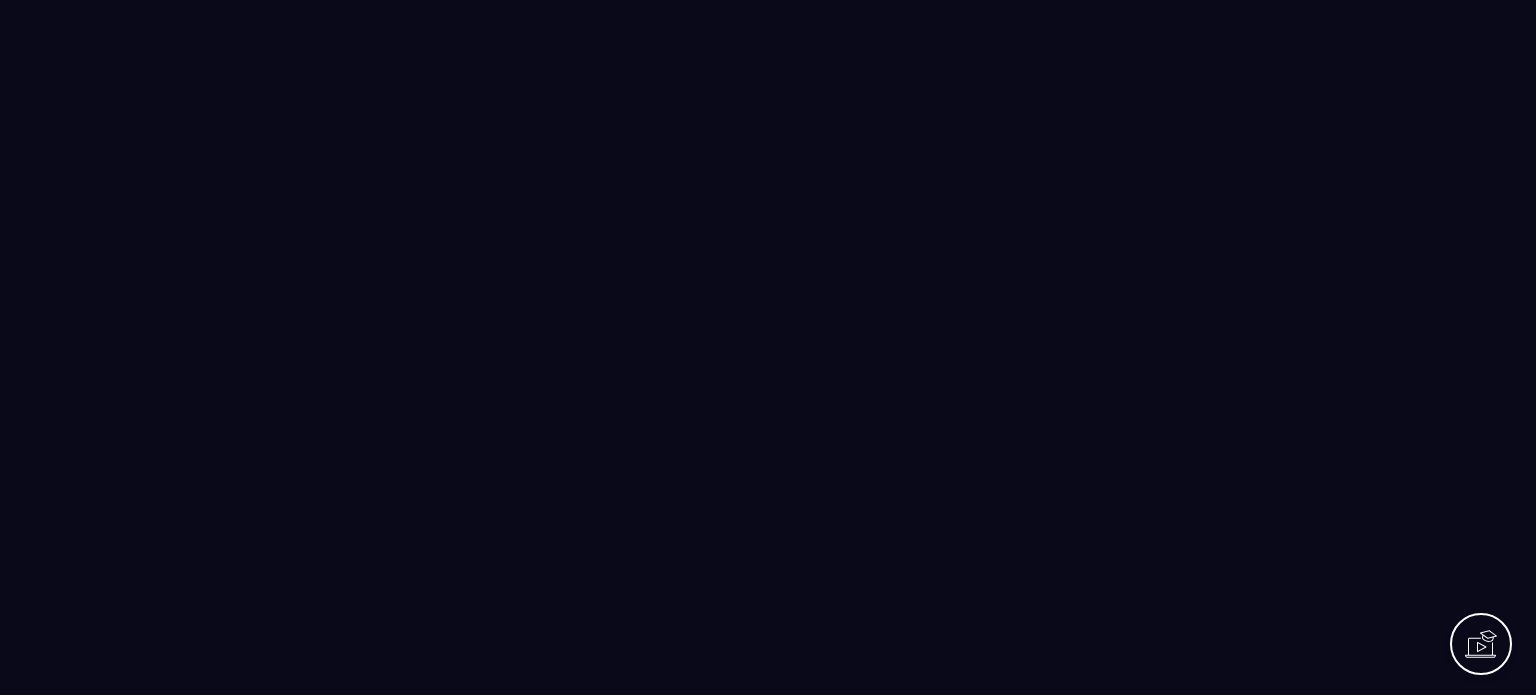 scroll, scrollTop: 0, scrollLeft: 0, axis: both 